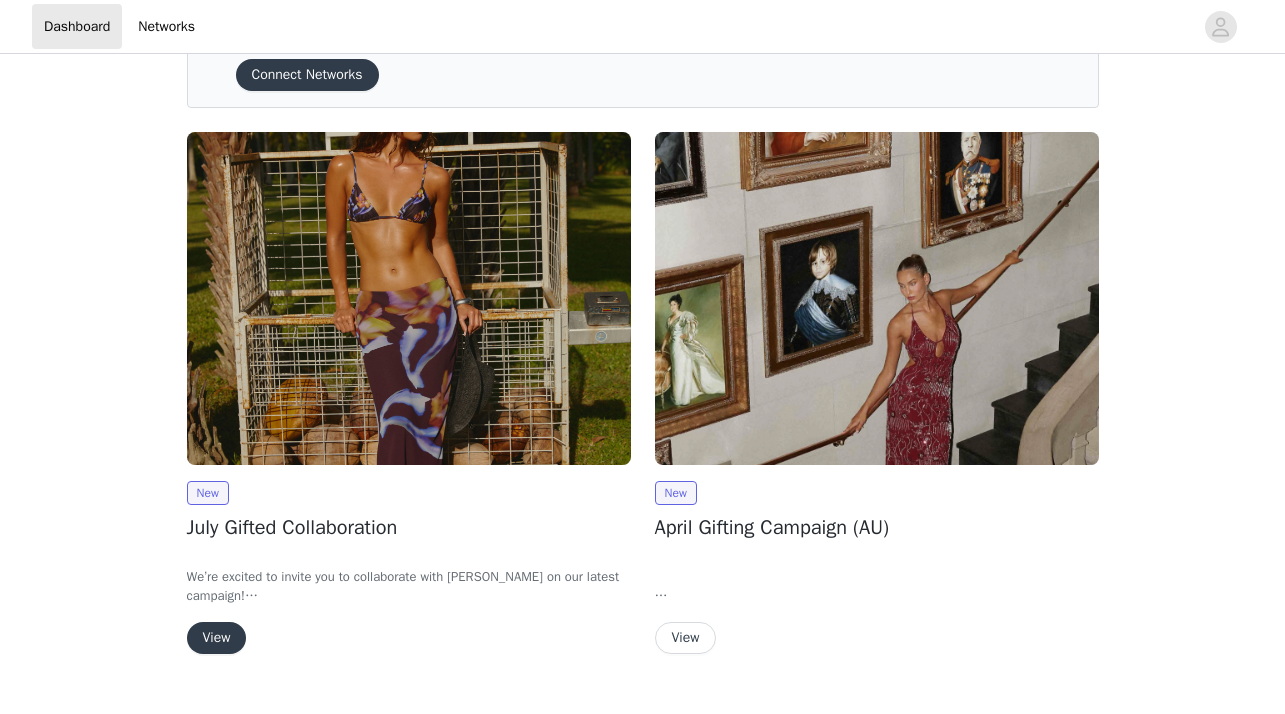 scroll, scrollTop: 110, scrollLeft: 0, axis: vertical 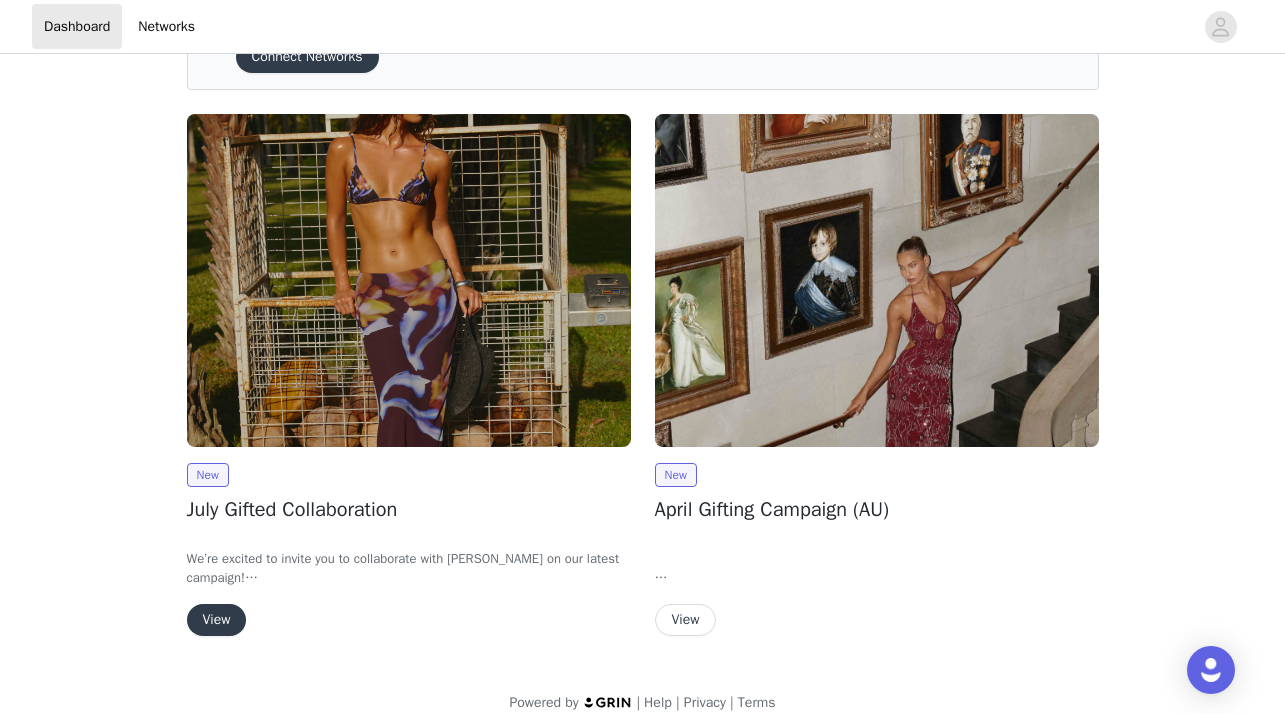 click on "View" at bounding box center (217, 620) 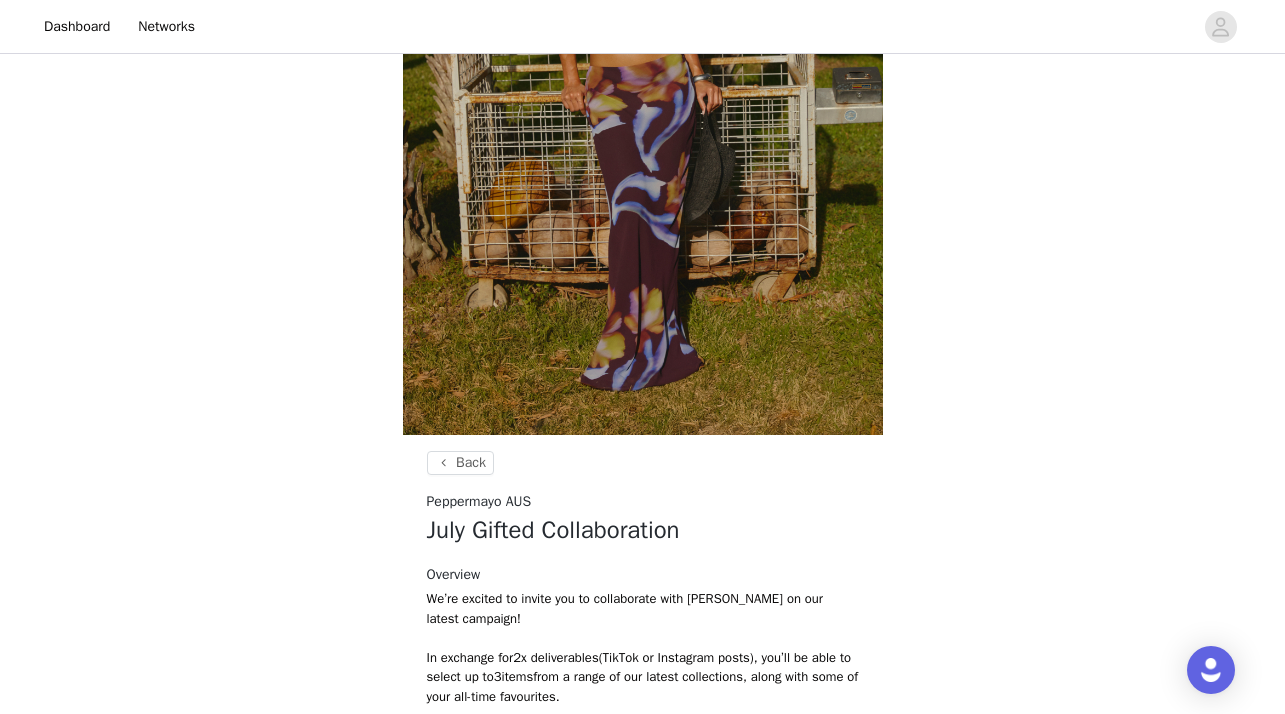 scroll, scrollTop: 781, scrollLeft: 0, axis: vertical 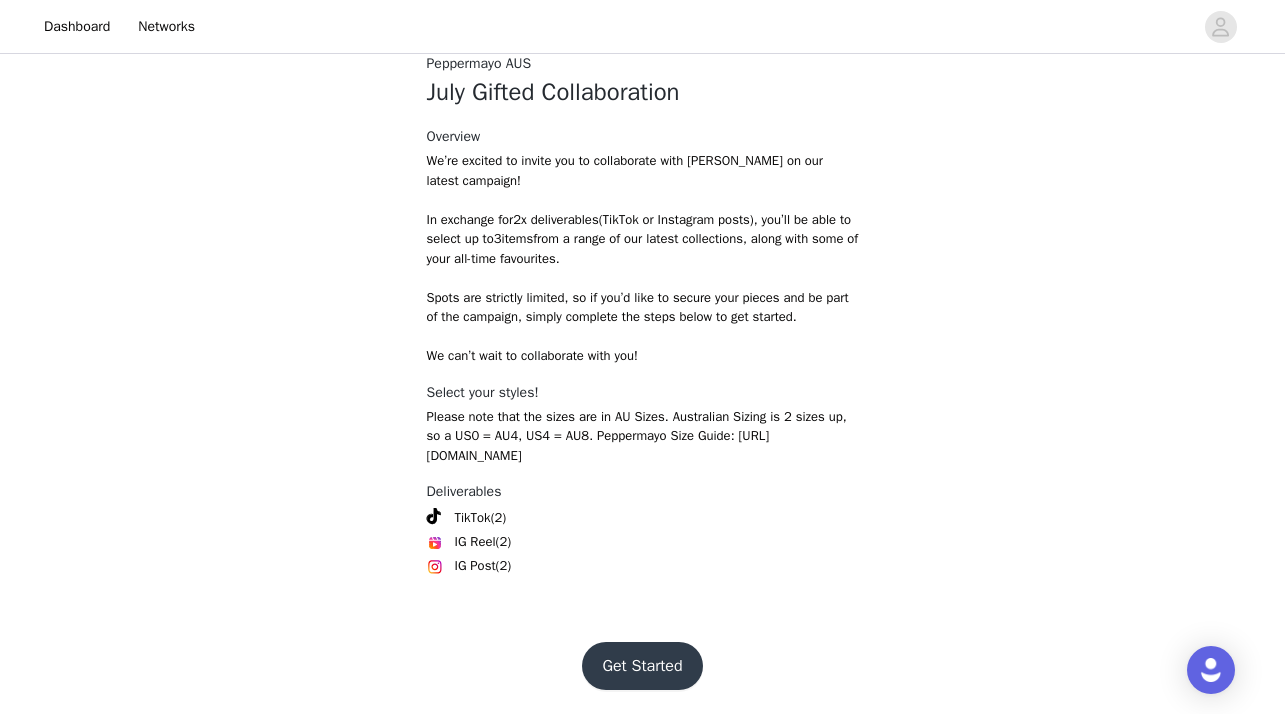 click on "Get Started" at bounding box center (642, 666) 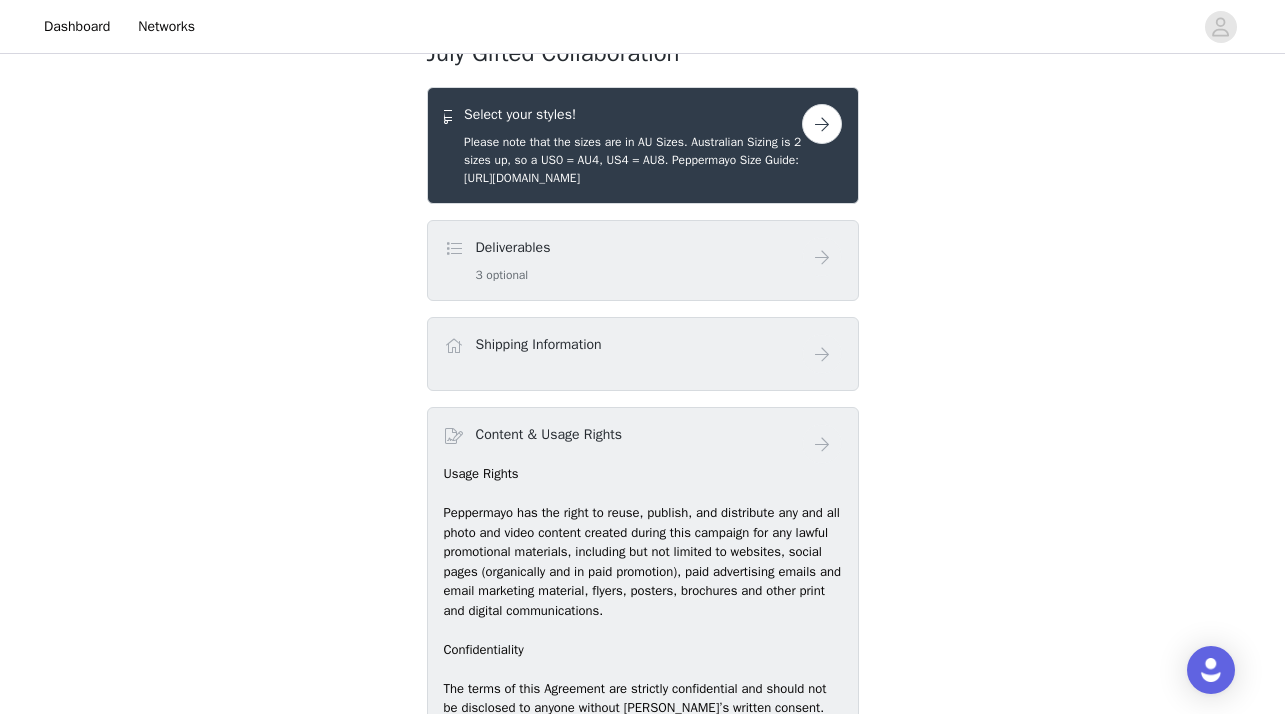 scroll, scrollTop: 734, scrollLeft: 0, axis: vertical 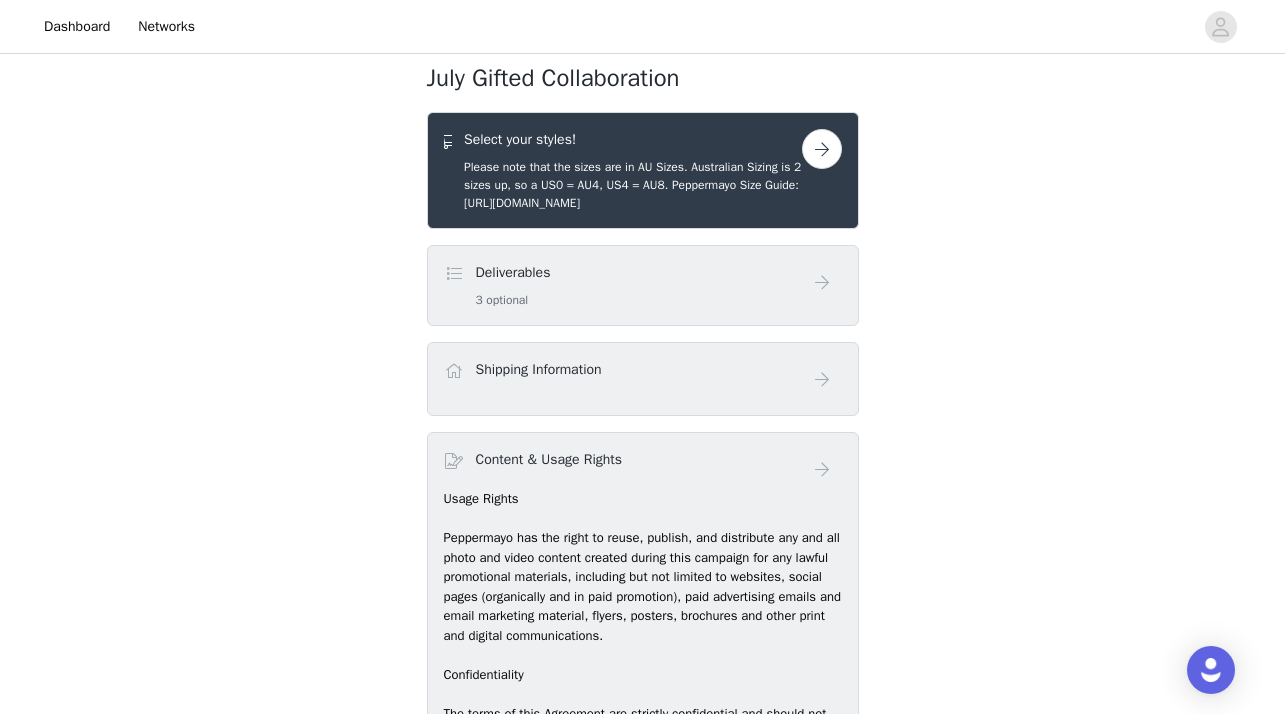 click on "Deliverables   3 optional" at bounding box center (623, 285) 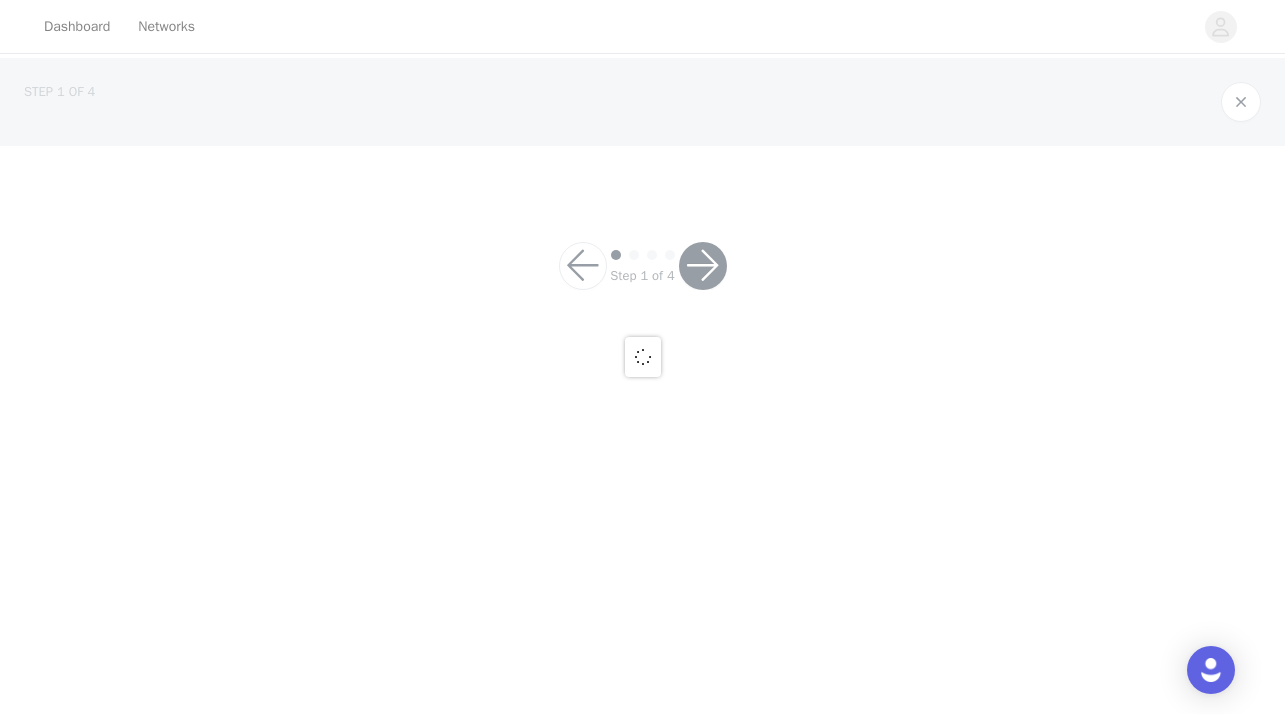 scroll, scrollTop: 0, scrollLeft: 0, axis: both 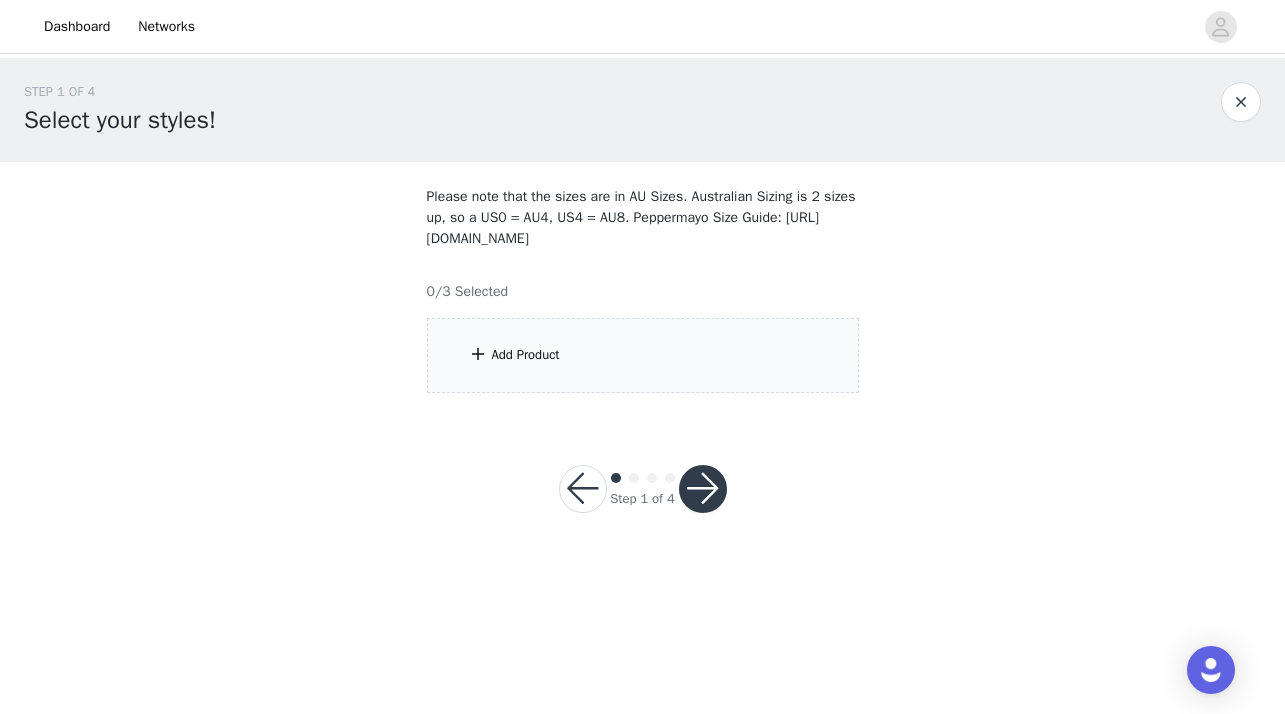 click on "Add Product" at bounding box center [526, 355] 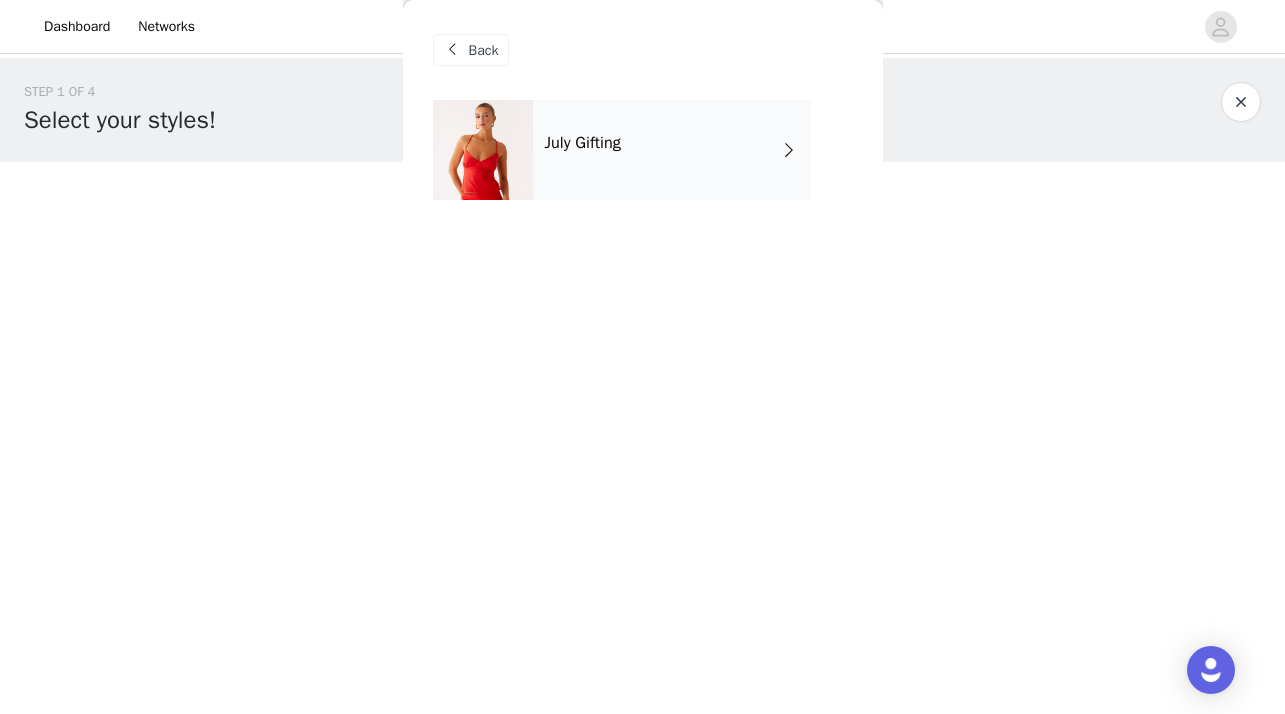 click on "July Gifting" at bounding box center (672, 150) 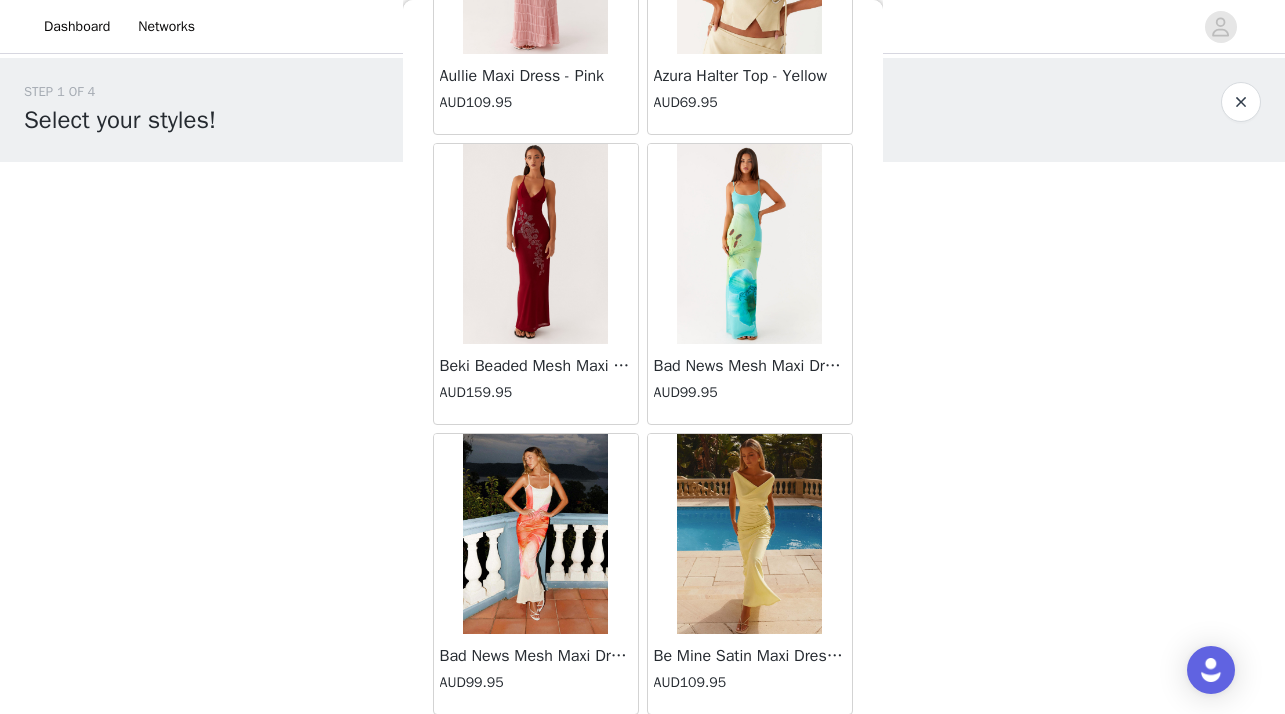scroll, scrollTop: 2346, scrollLeft: 0, axis: vertical 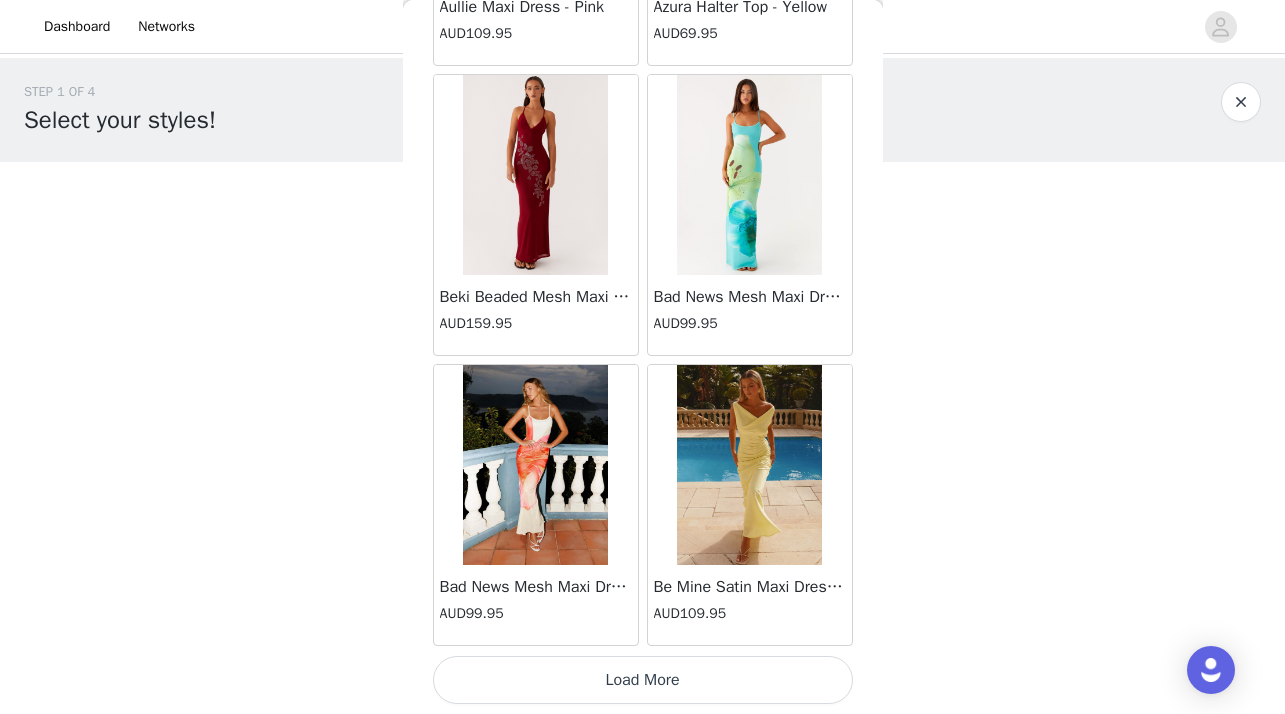 click on "Load More" at bounding box center [643, 680] 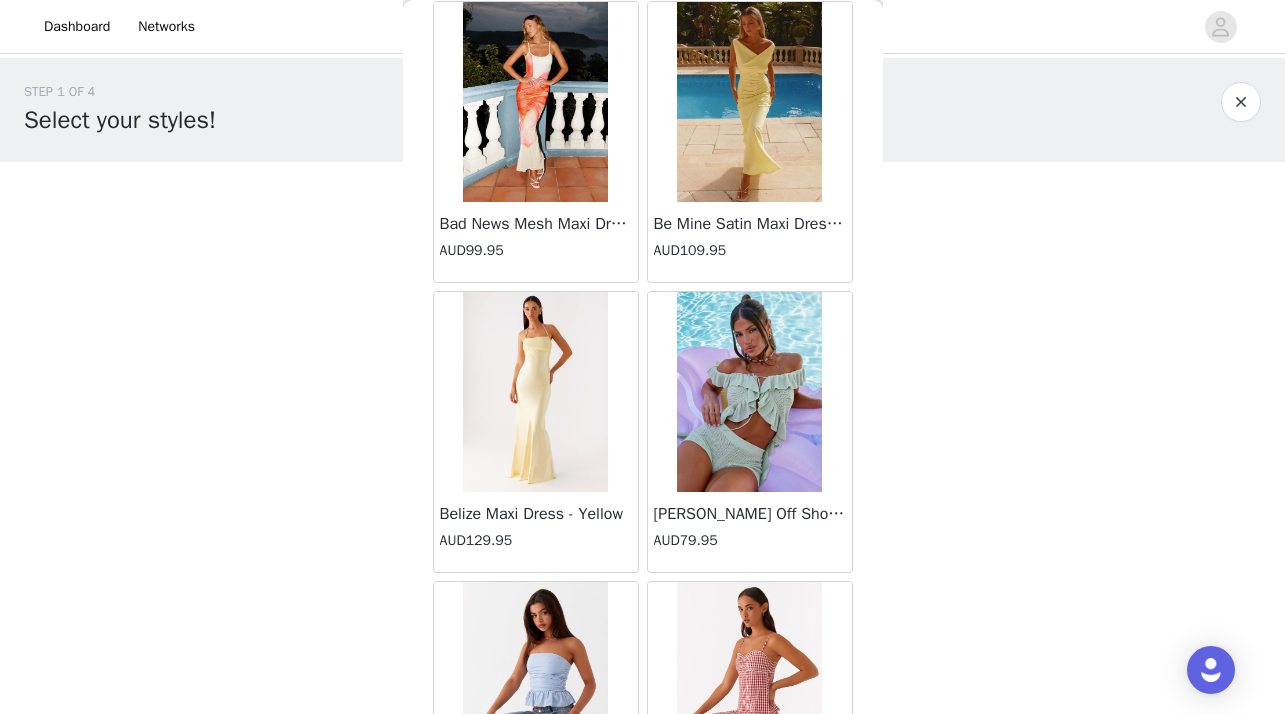 scroll, scrollTop: 2714, scrollLeft: 0, axis: vertical 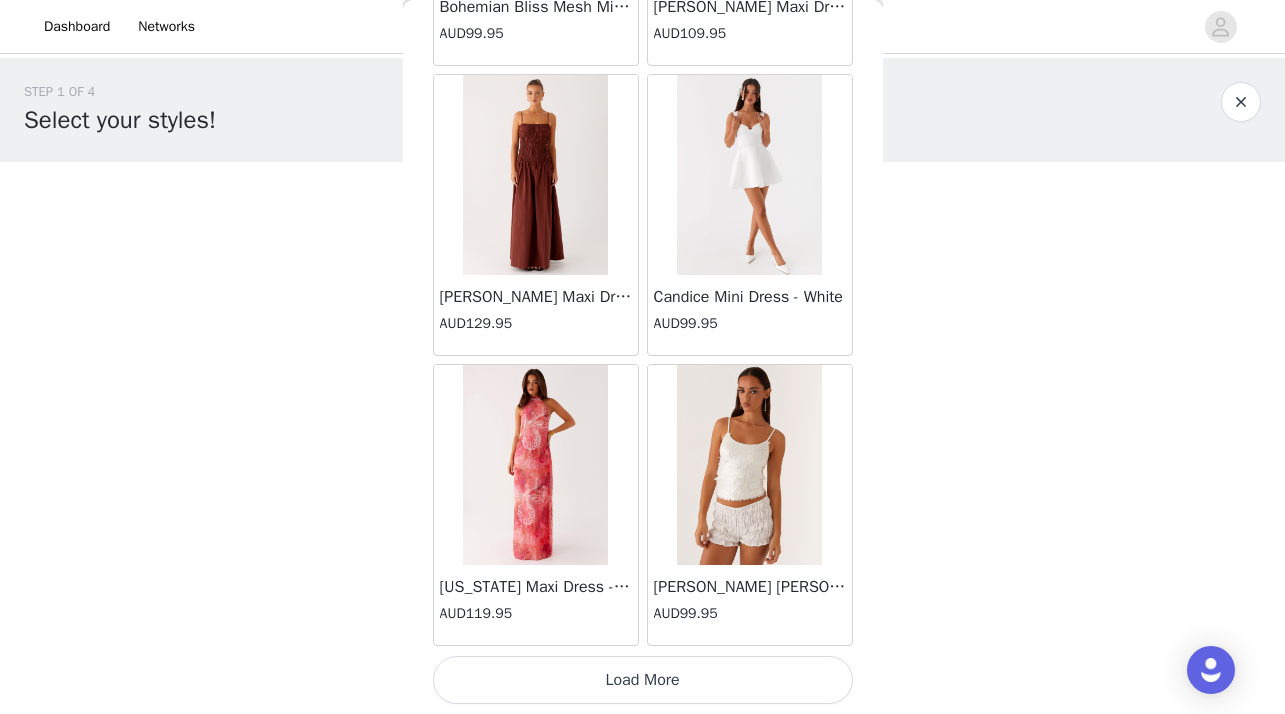 click on "Load More" at bounding box center [643, 680] 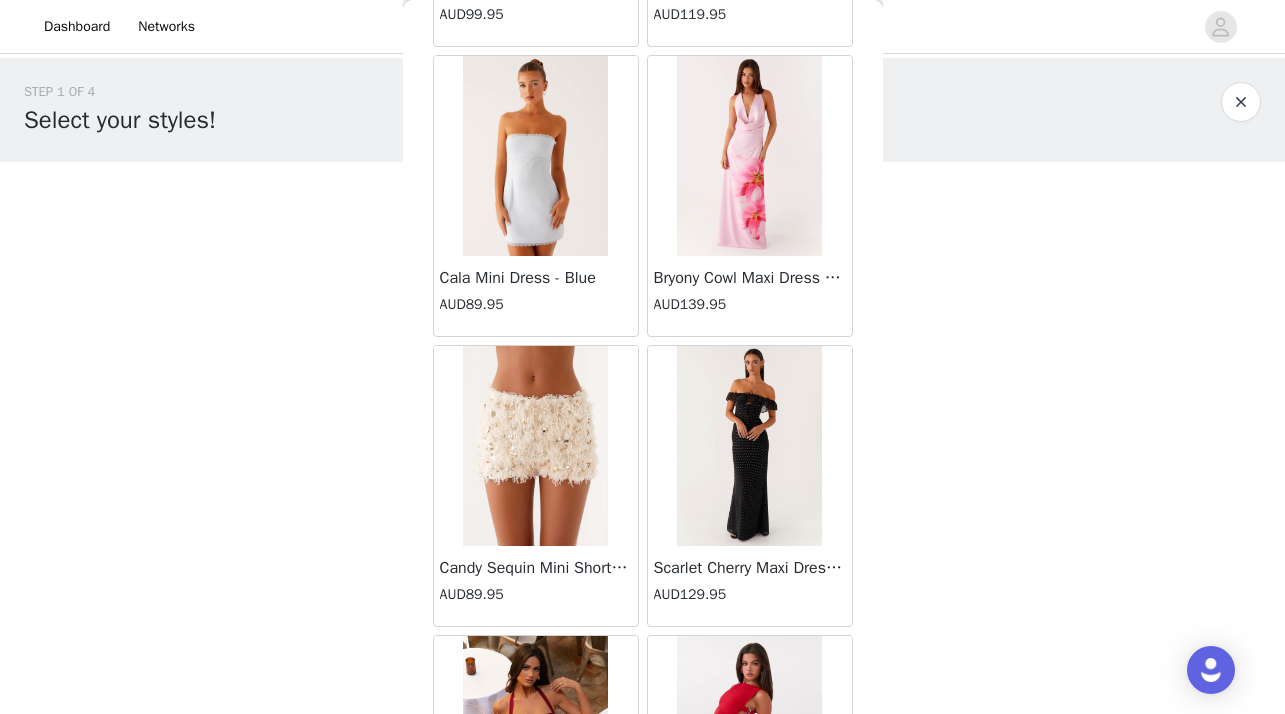 scroll, scrollTop: 6144, scrollLeft: 0, axis: vertical 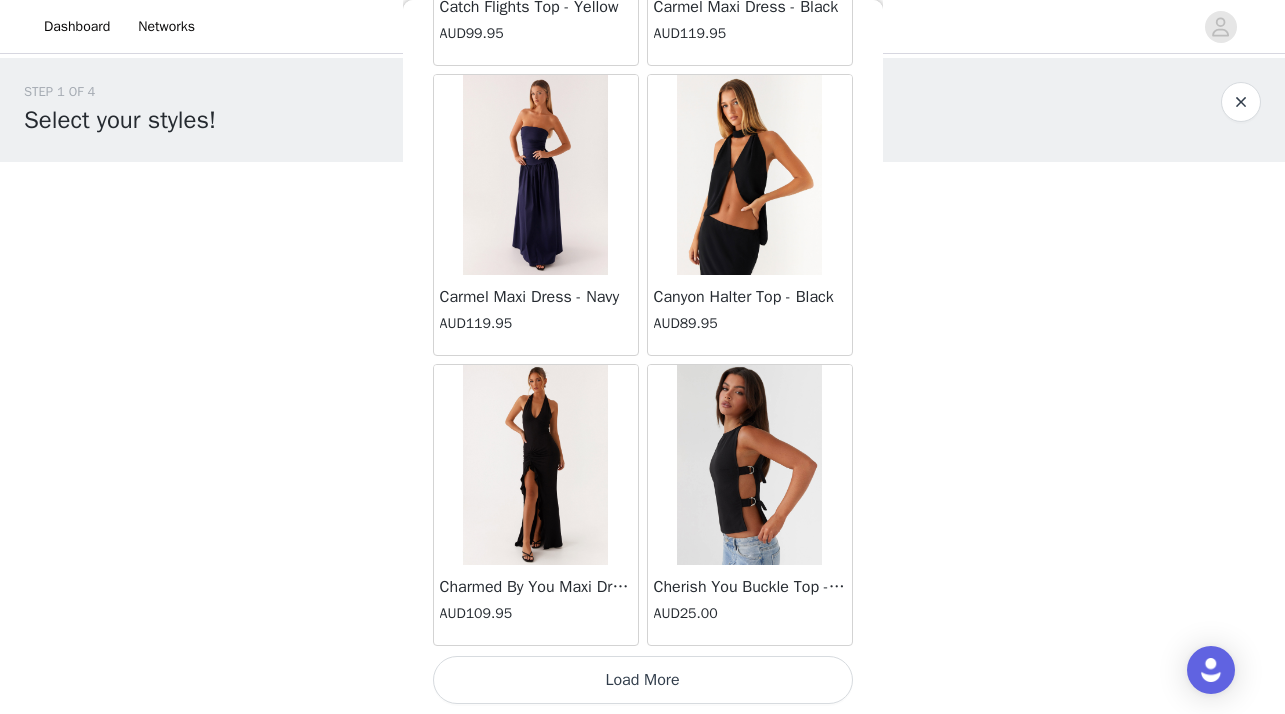 click on "Load More" at bounding box center [643, 680] 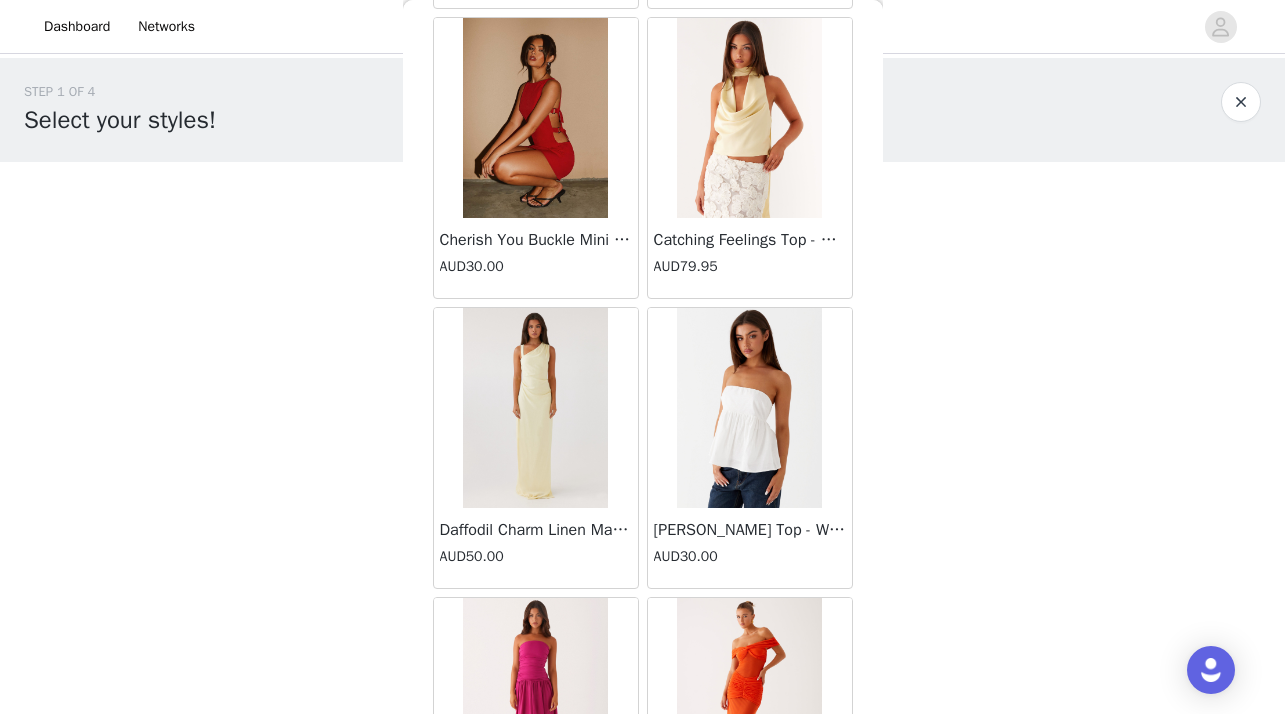 scroll, scrollTop: 8787, scrollLeft: 0, axis: vertical 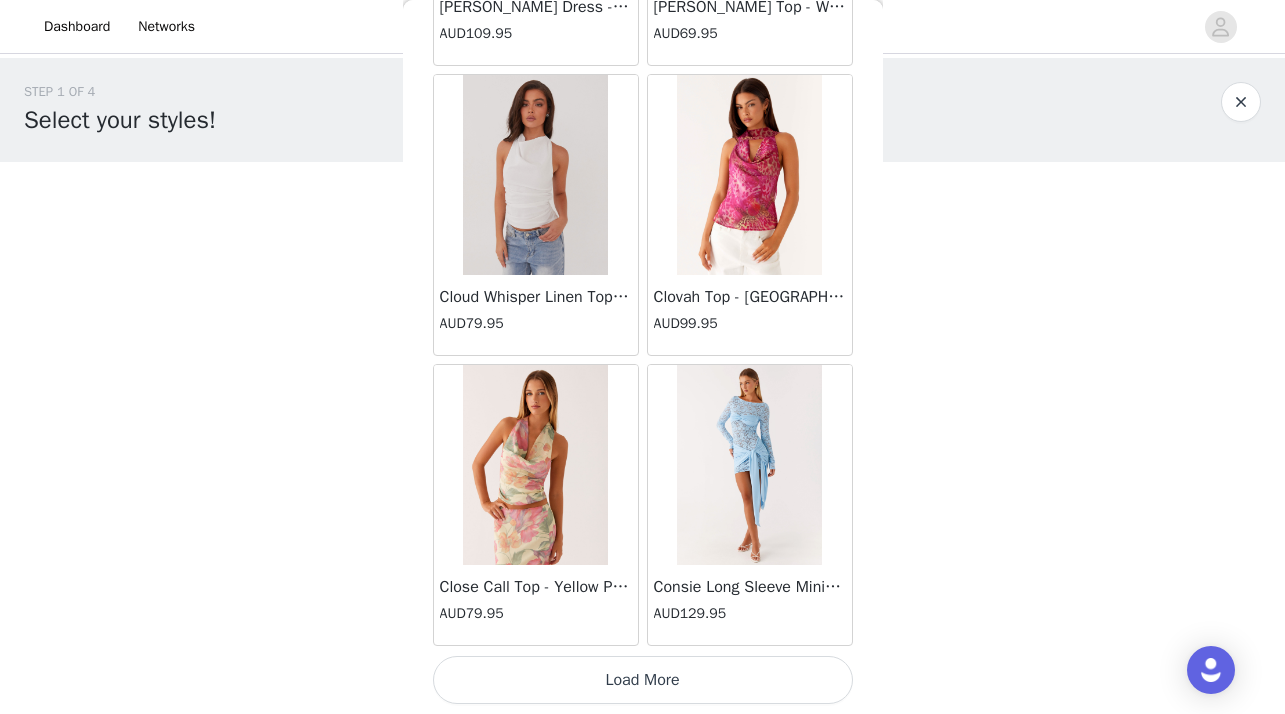 click on "Load More" at bounding box center (643, 680) 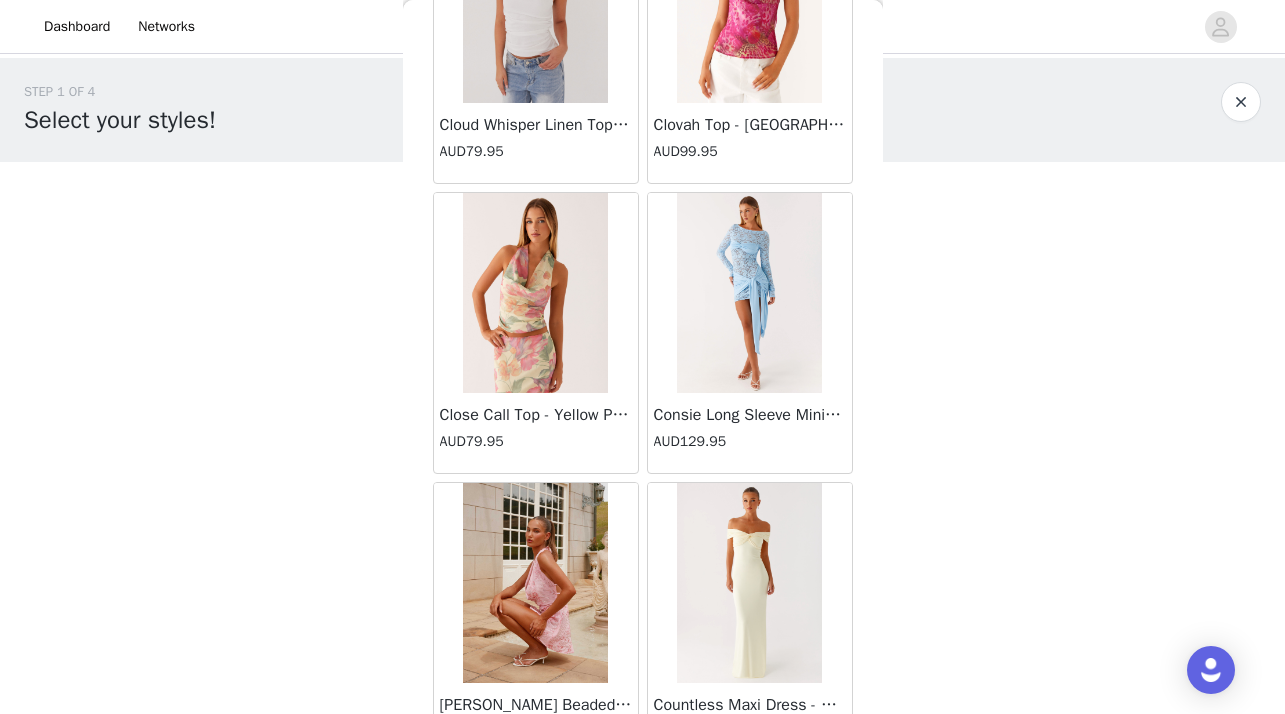 scroll, scrollTop: 11222, scrollLeft: 0, axis: vertical 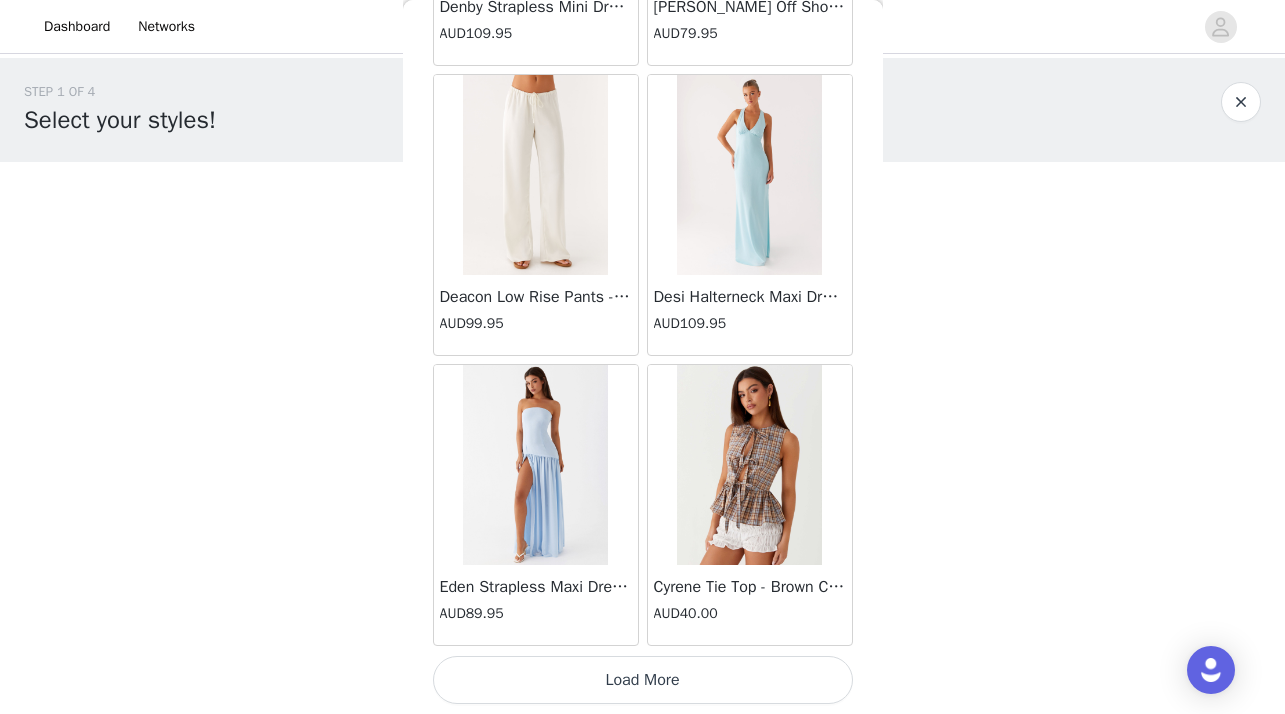 click on "Load More" at bounding box center [643, 680] 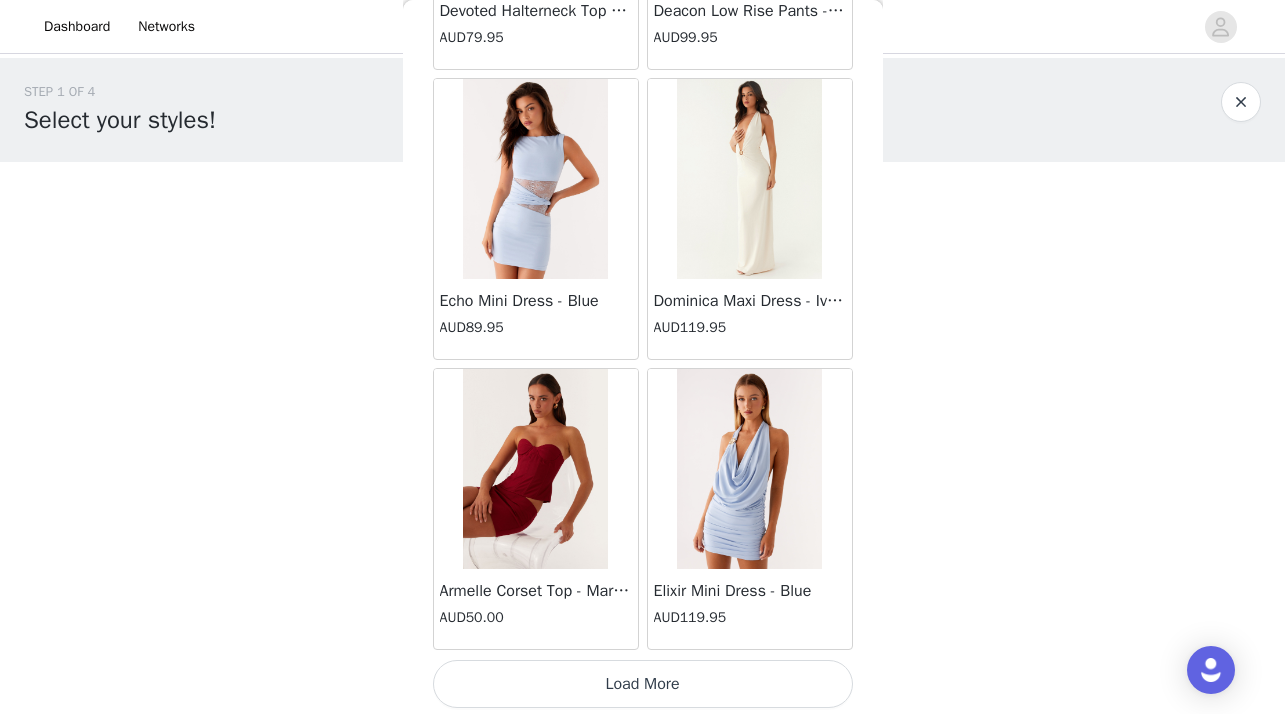 scroll, scrollTop: 16846, scrollLeft: 0, axis: vertical 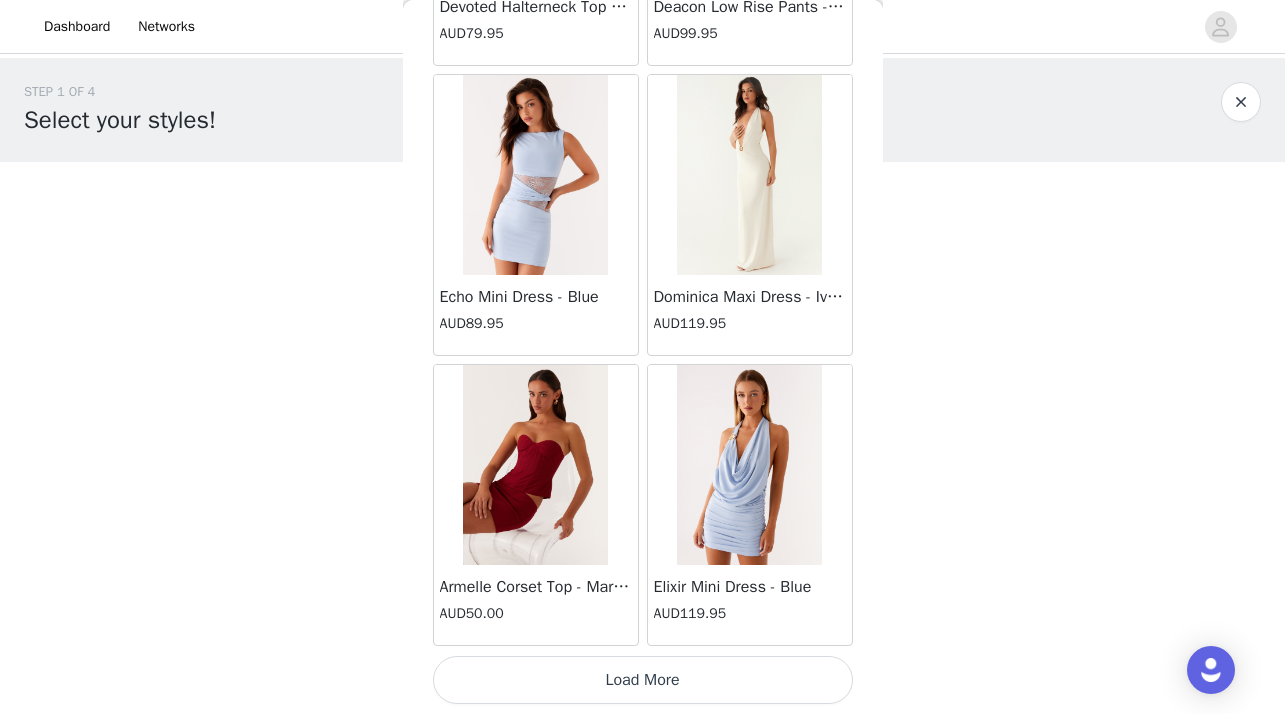 click on "Load More" at bounding box center [643, 680] 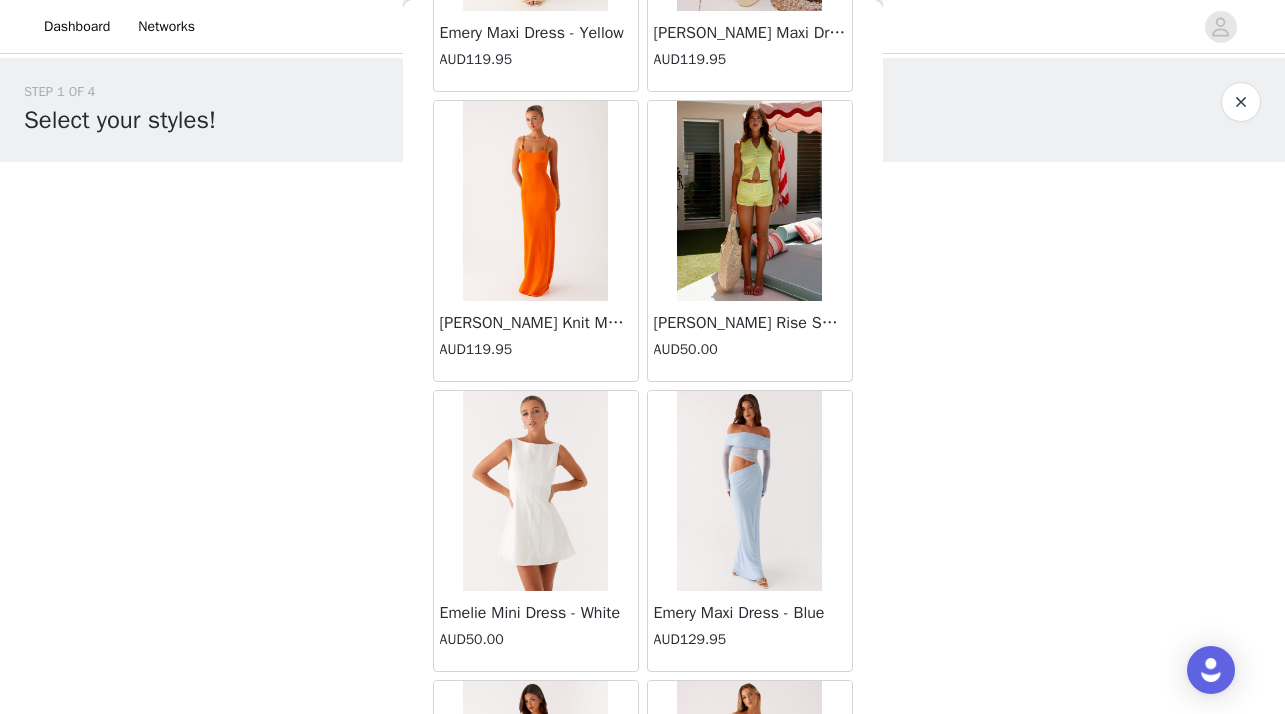 scroll, scrollTop: 17696, scrollLeft: 0, axis: vertical 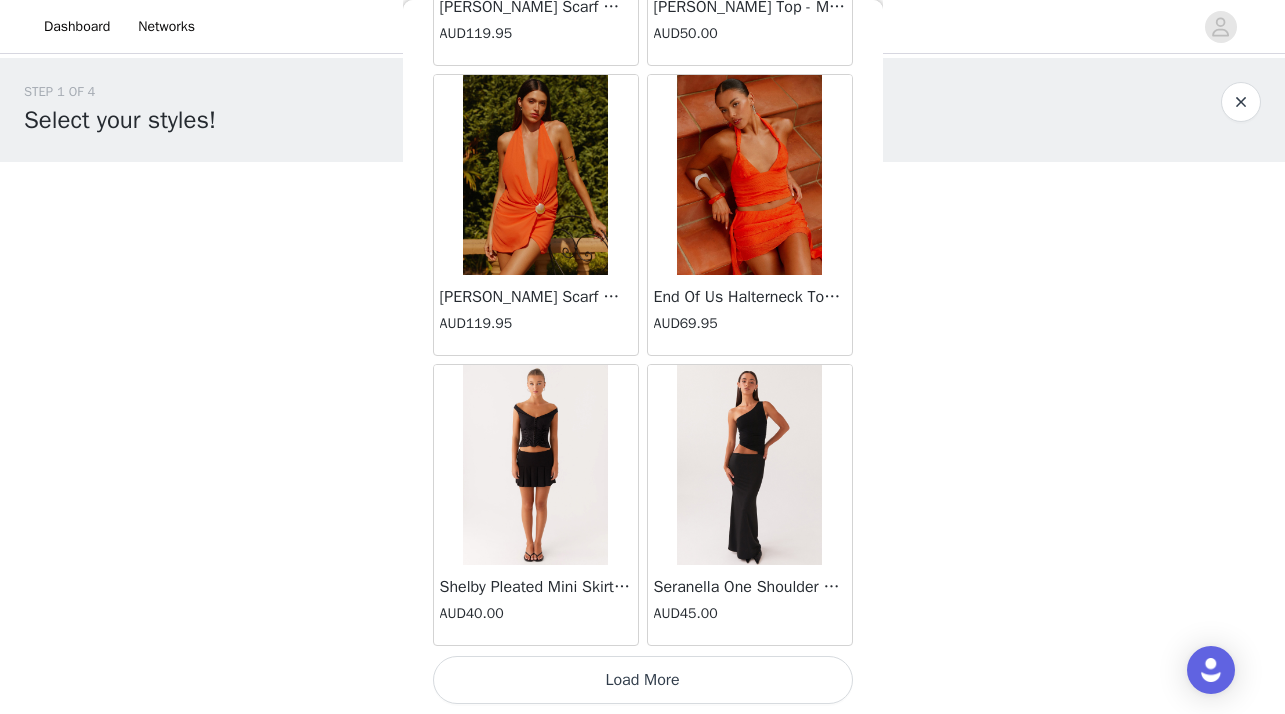 click on "Load More" at bounding box center (643, 680) 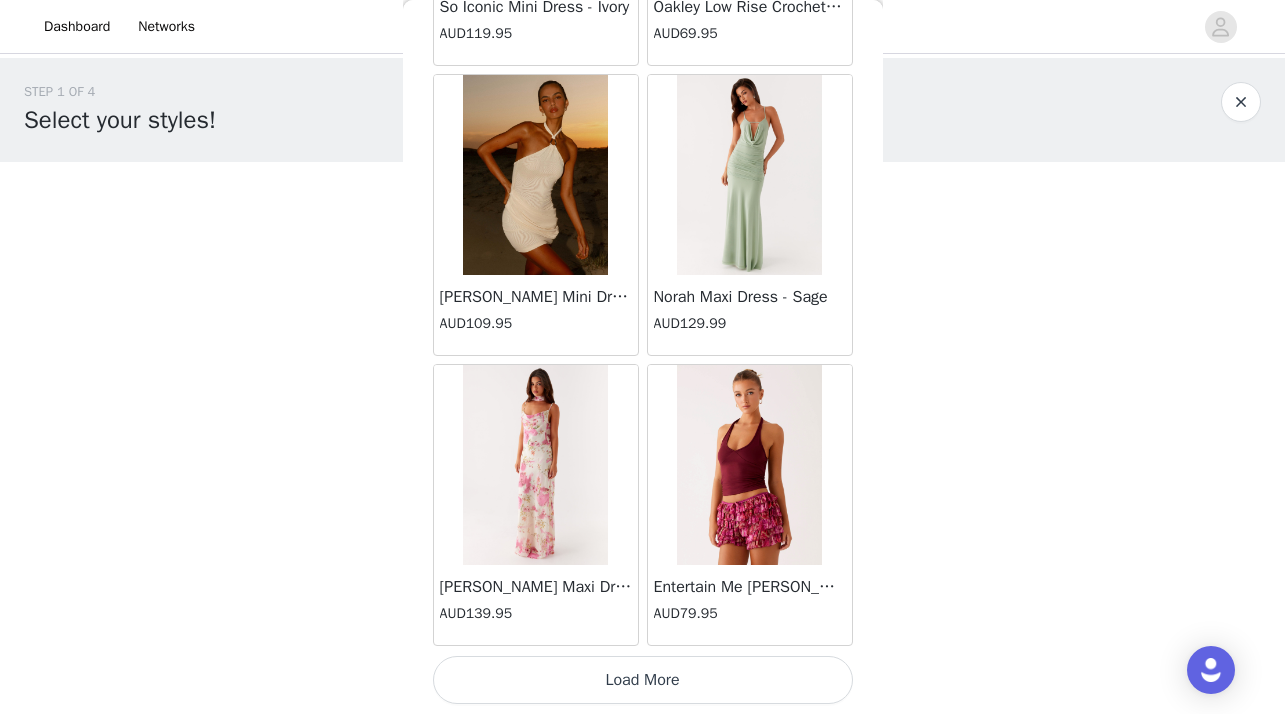 scroll, scrollTop: 22645, scrollLeft: 0, axis: vertical 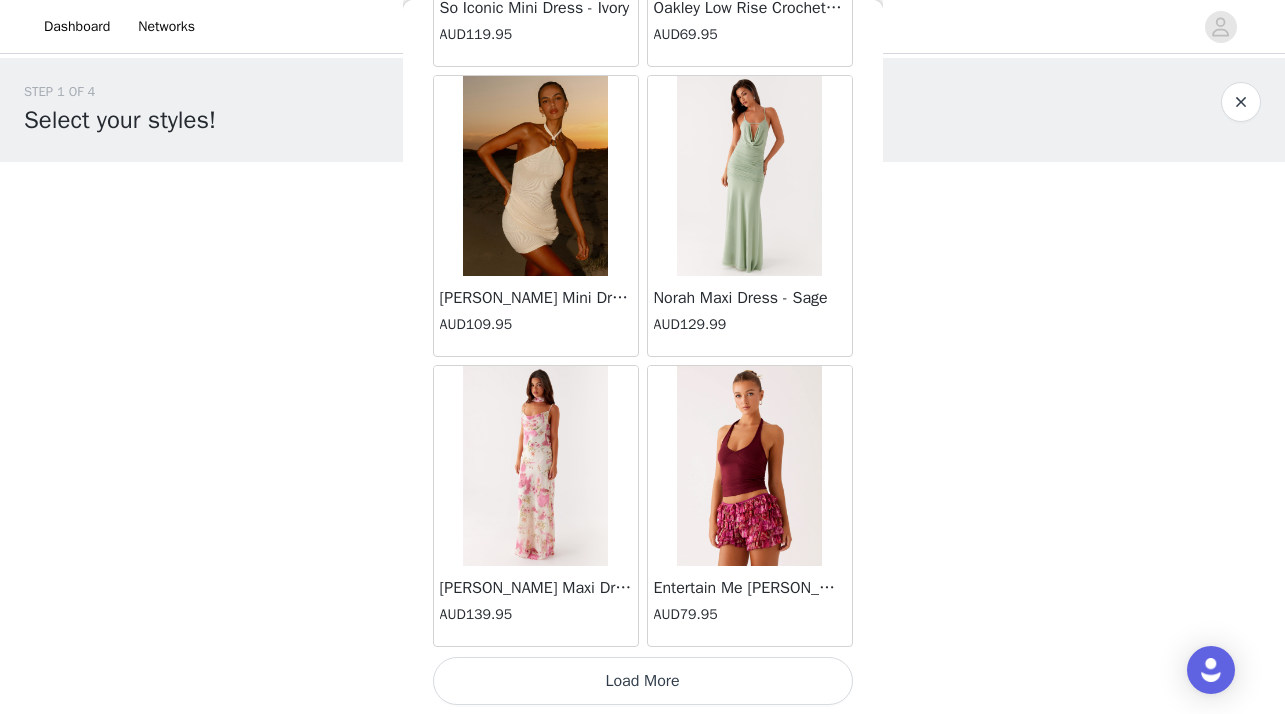 click on "Load More" at bounding box center (643, 681) 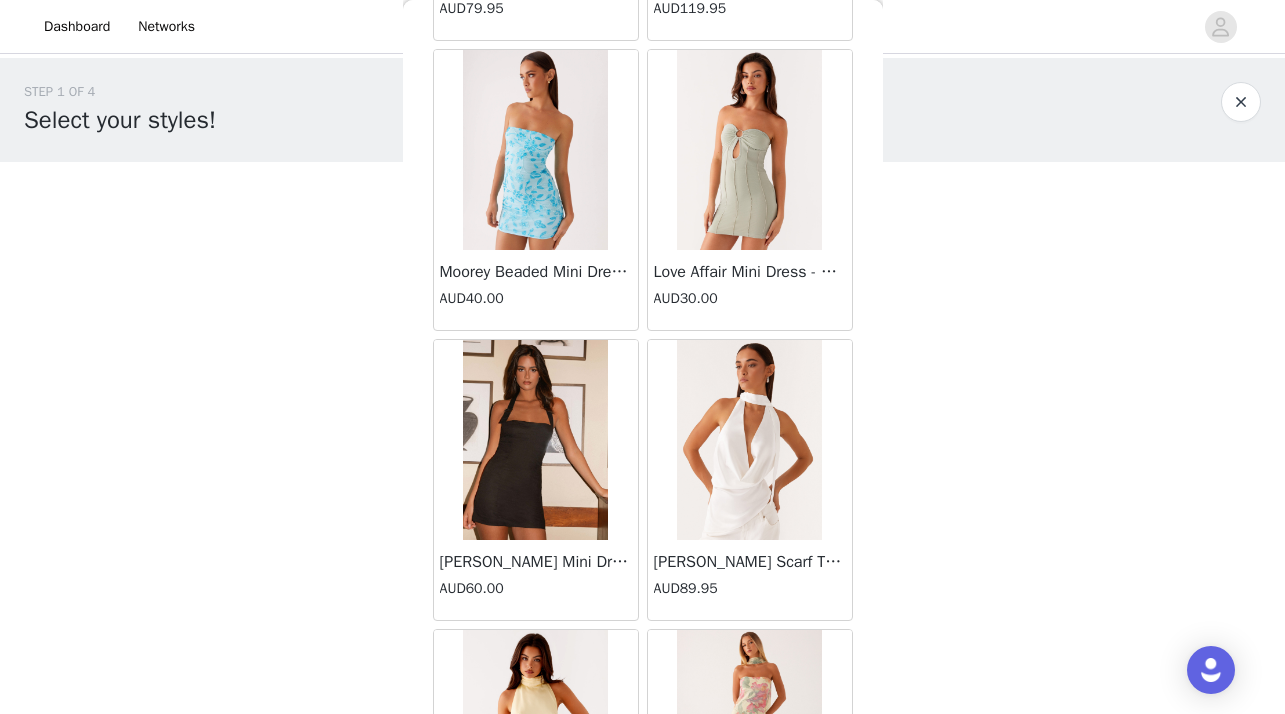 scroll, scrollTop: 25546, scrollLeft: 0, axis: vertical 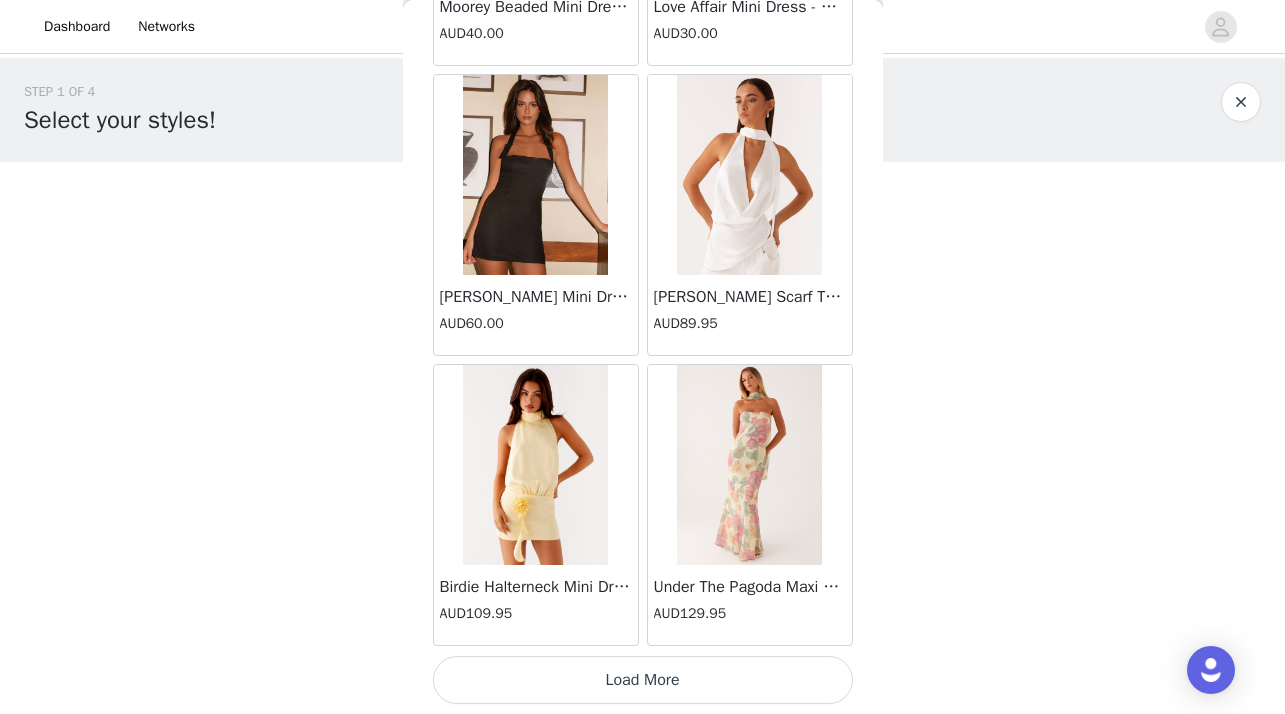 click on "Load More" at bounding box center [643, 680] 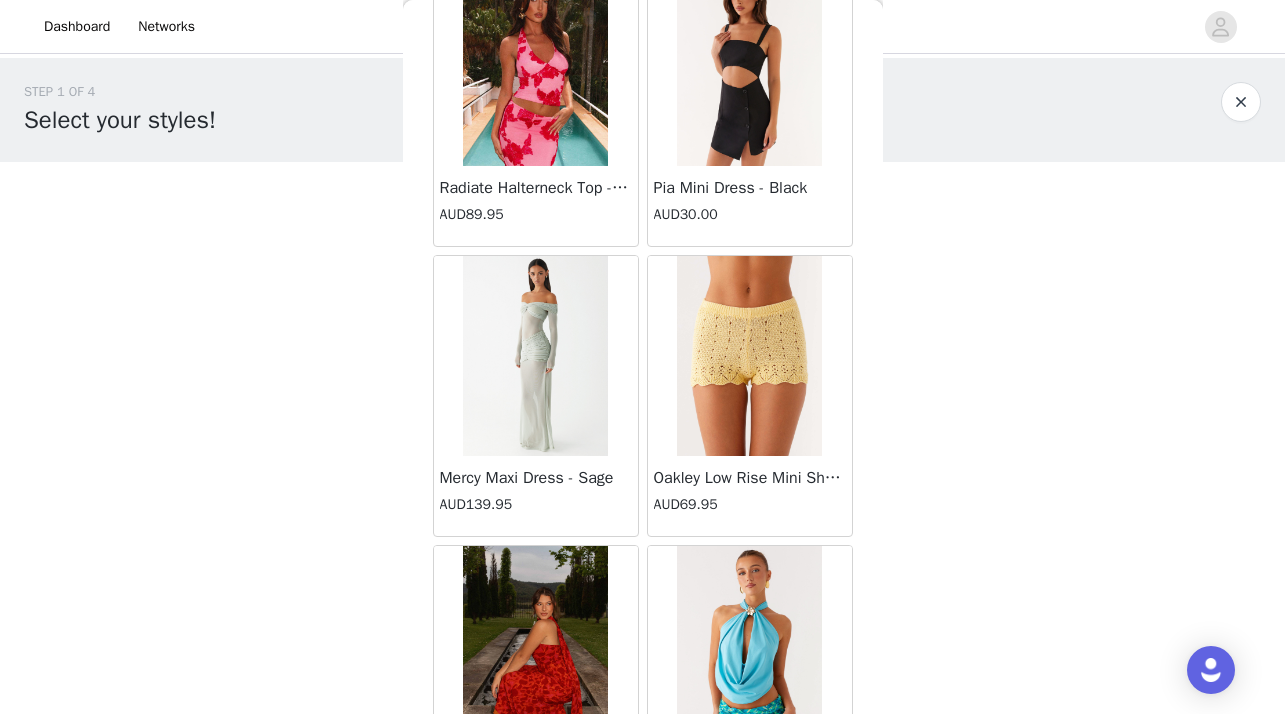 scroll, scrollTop: 26826, scrollLeft: 0, axis: vertical 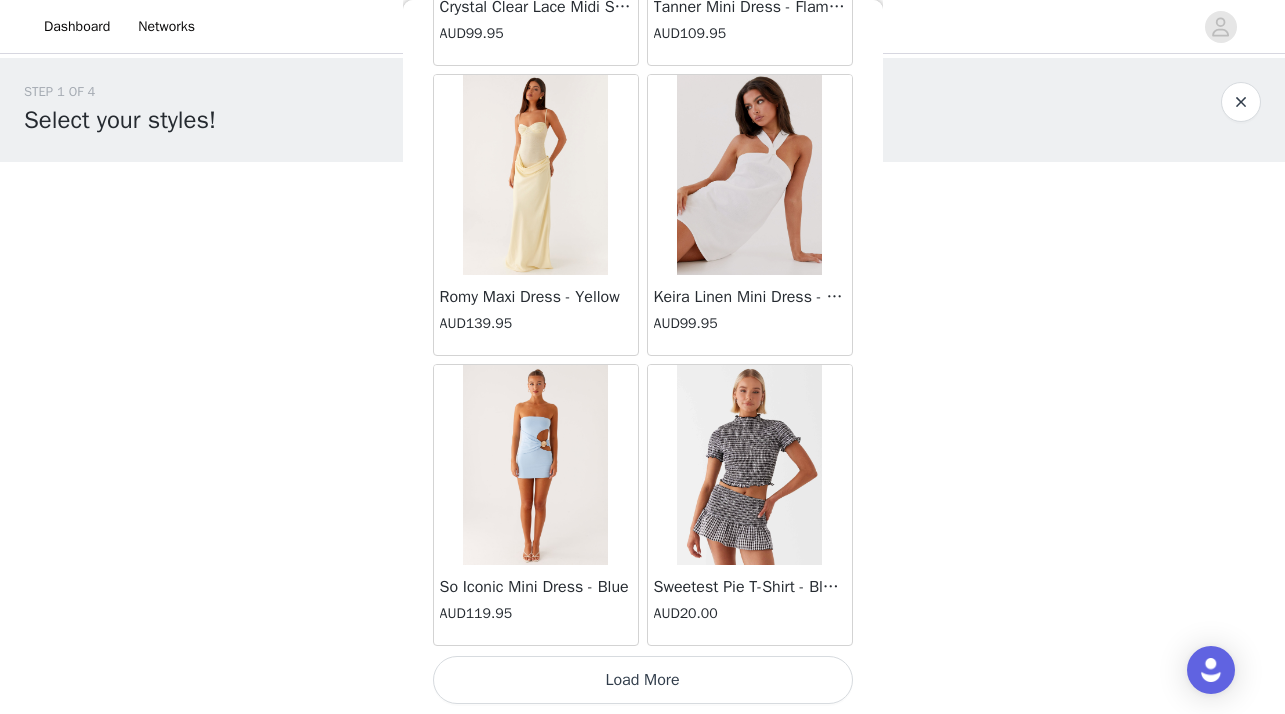 click on "Load More" at bounding box center (643, 680) 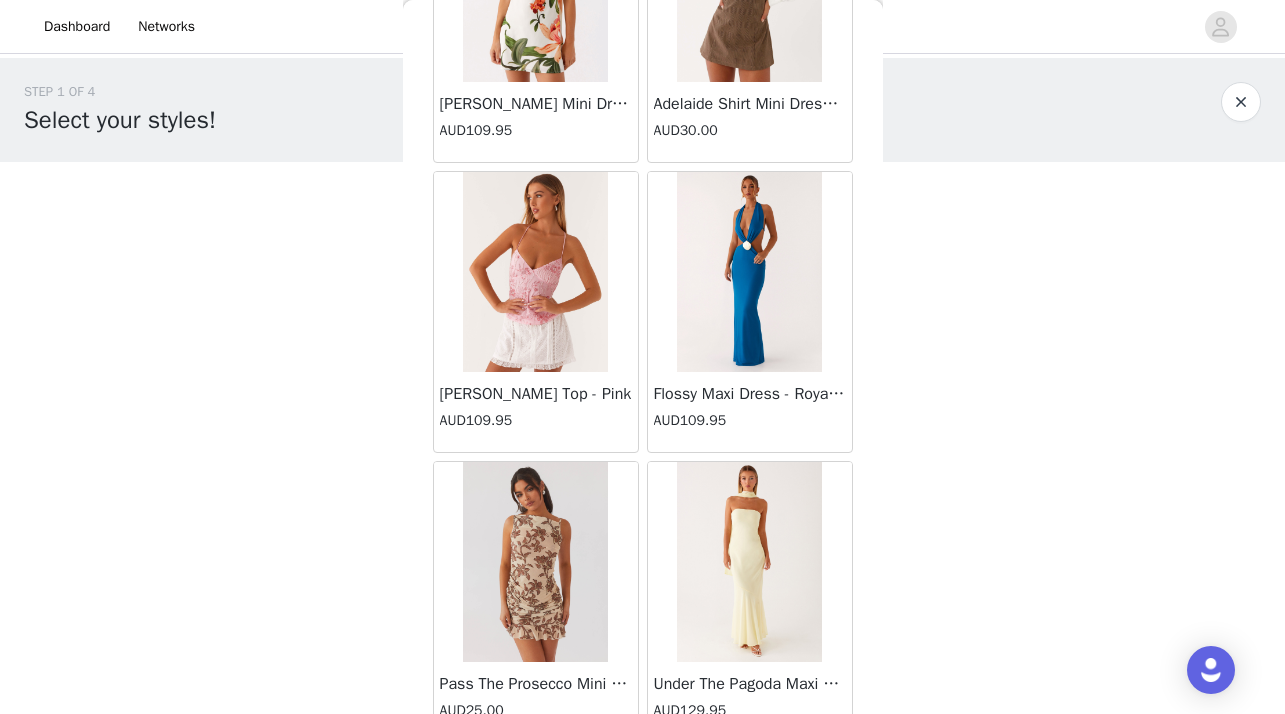 scroll, scrollTop: 30093, scrollLeft: 0, axis: vertical 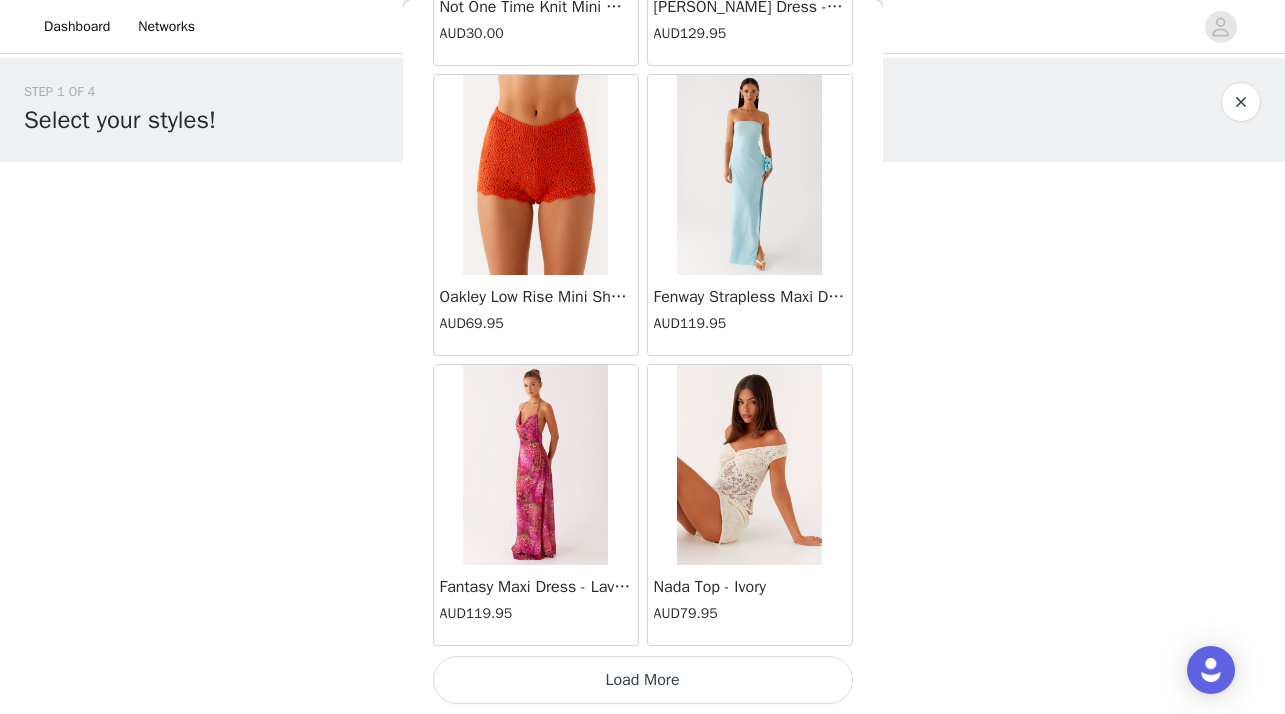 click on "Load More" at bounding box center (643, 680) 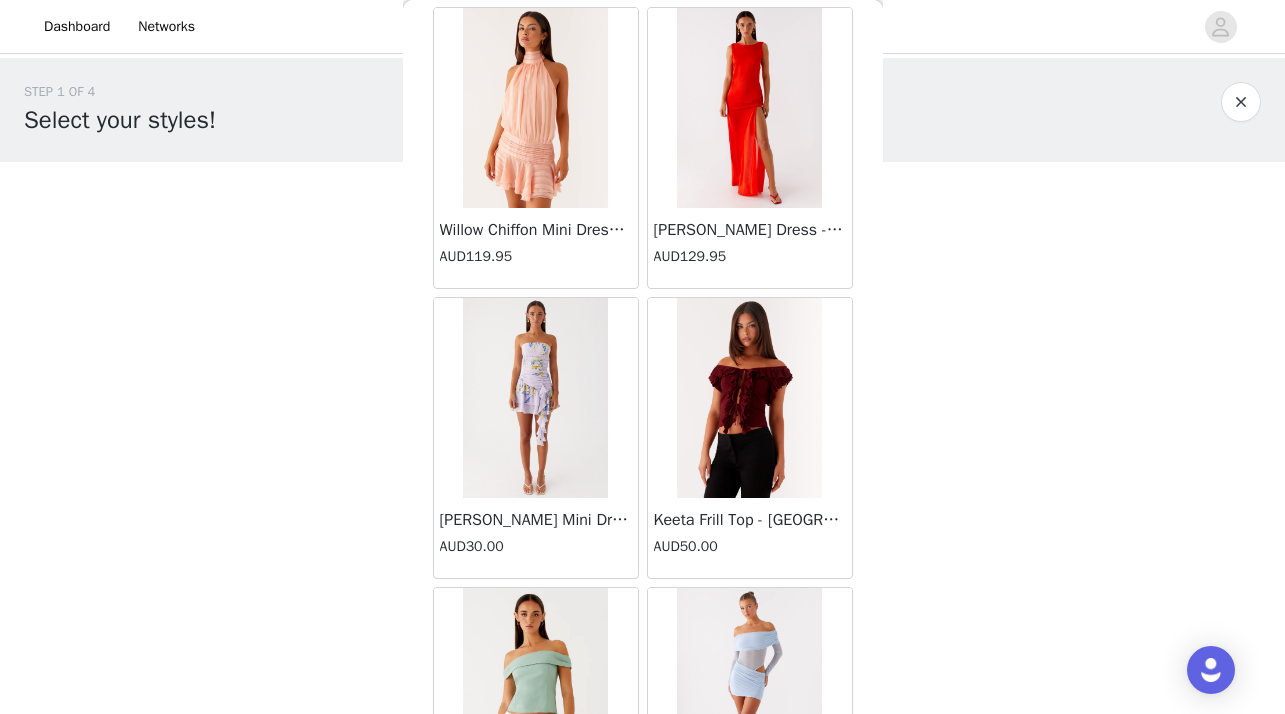scroll, scrollTop: 34246, scrollLeft: 0, axis: vertical 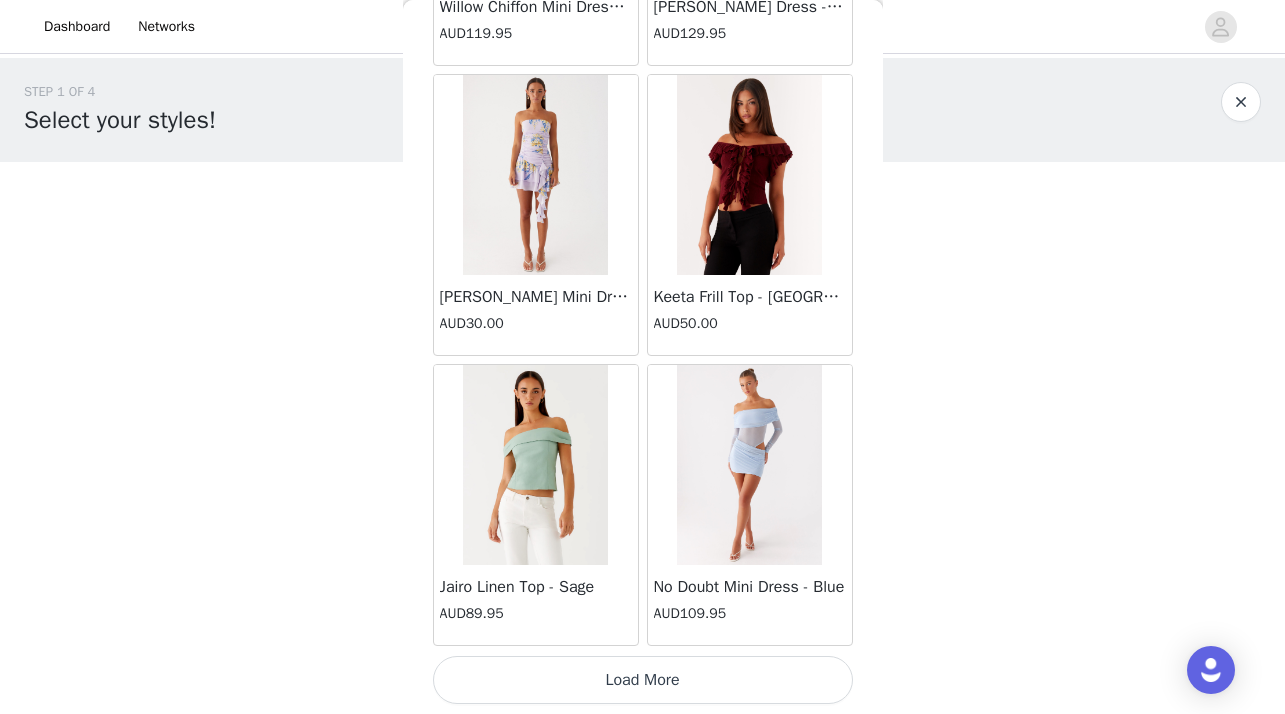 click on "Load More" at bounding box center [643, 680] 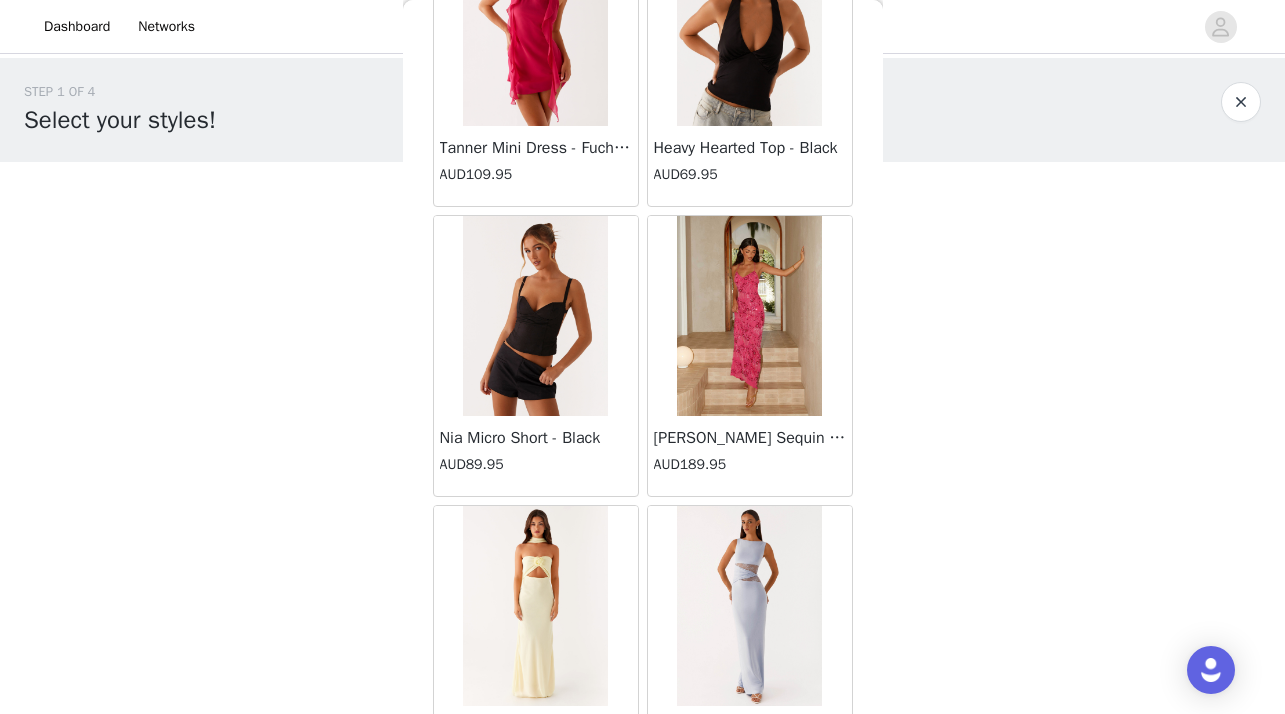 scroll, scrollTop: 37146, scrollLeft: 0, axis: vertical 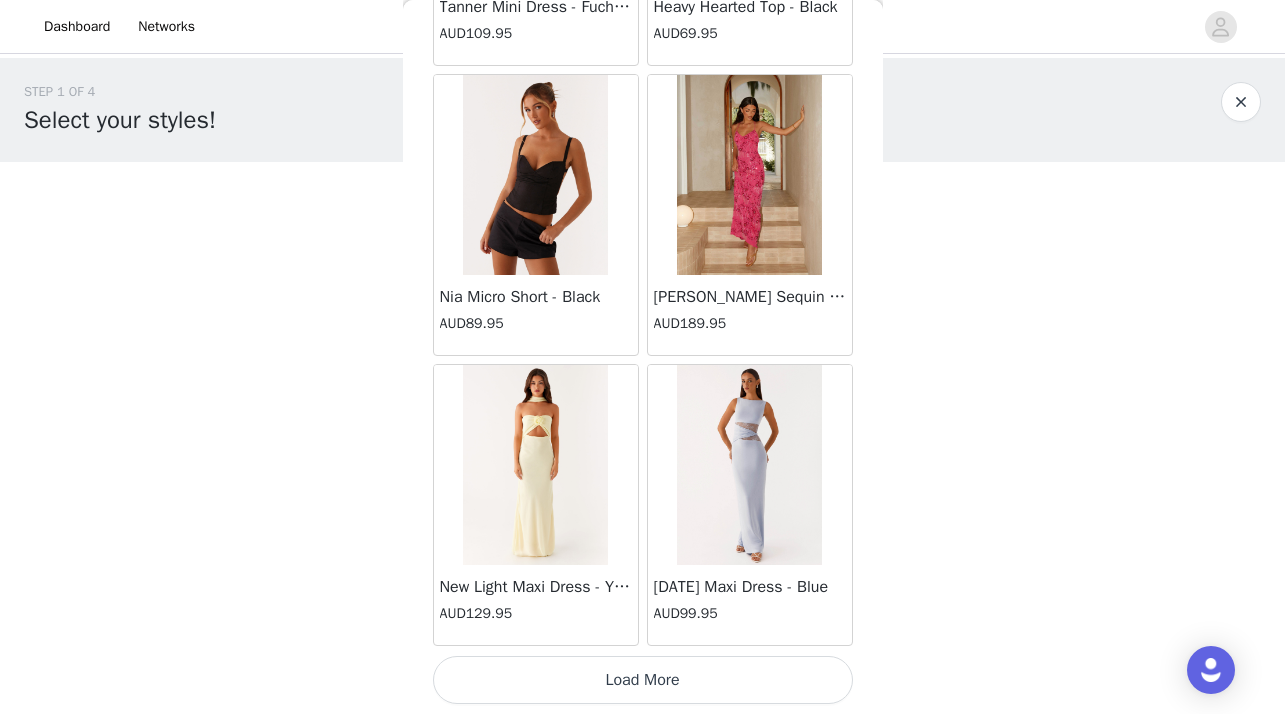 click on "Load More" at bounding box center (643, 680) 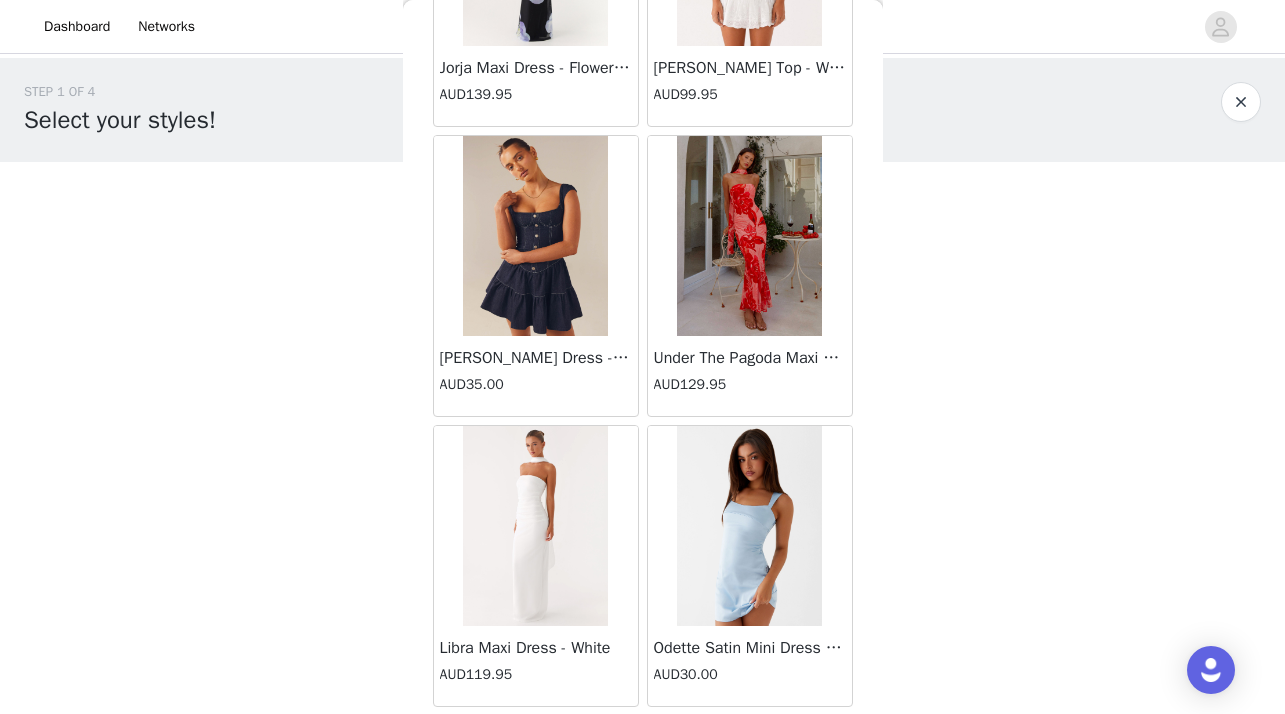 scroll, scrollTop: 40046, scrollLeft: 0, axis: vertical 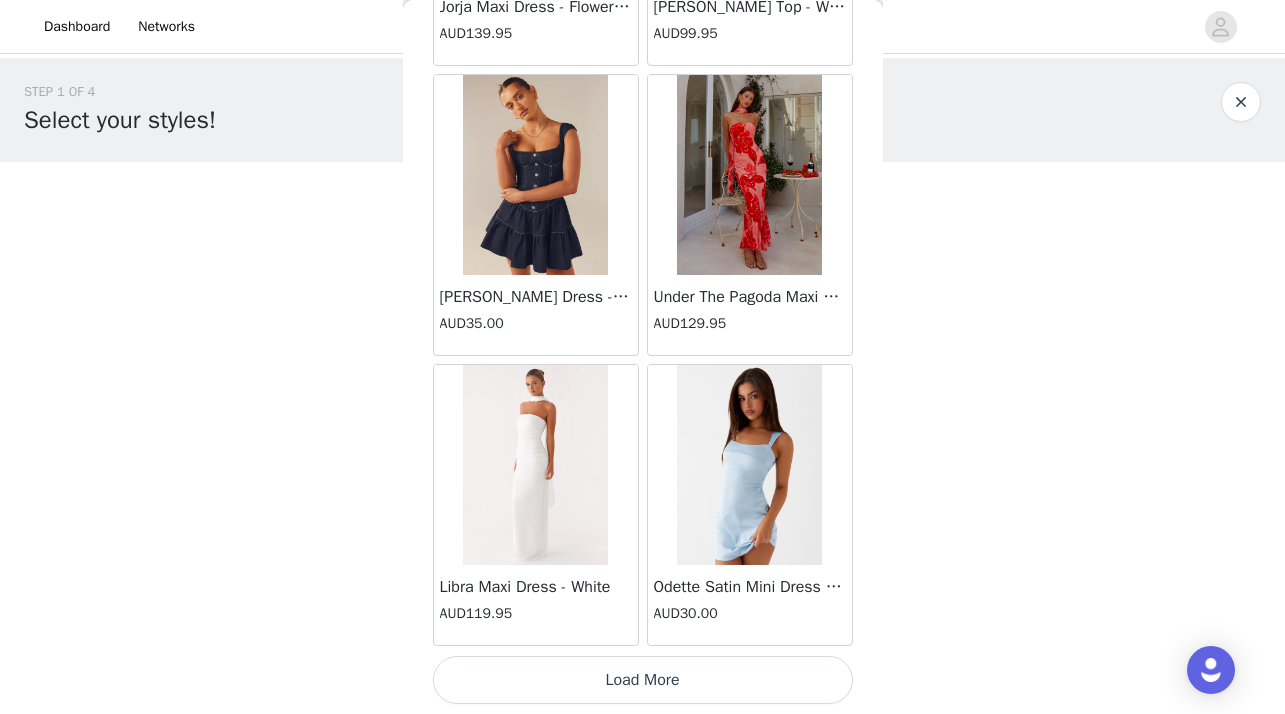 click on "Load More" at bounding box center (643, 680) 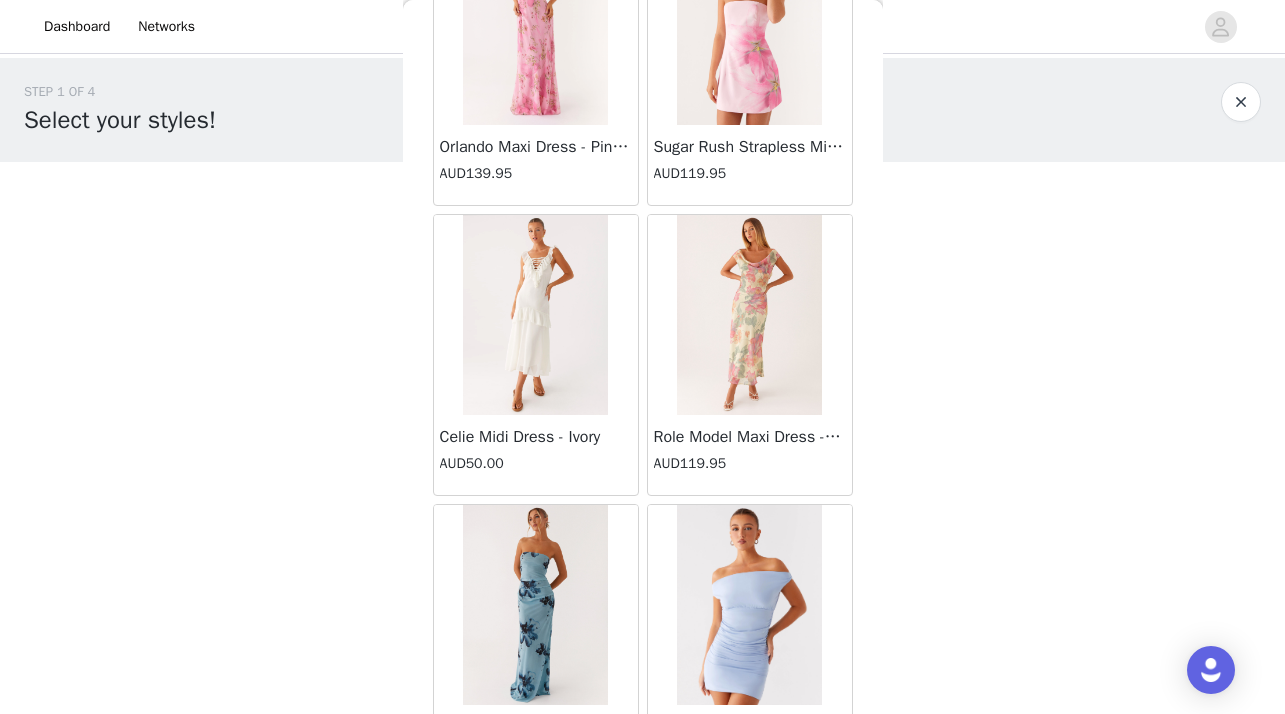 scroll, scrollTop: 42946, scrollLeft: 0, axis: vertical 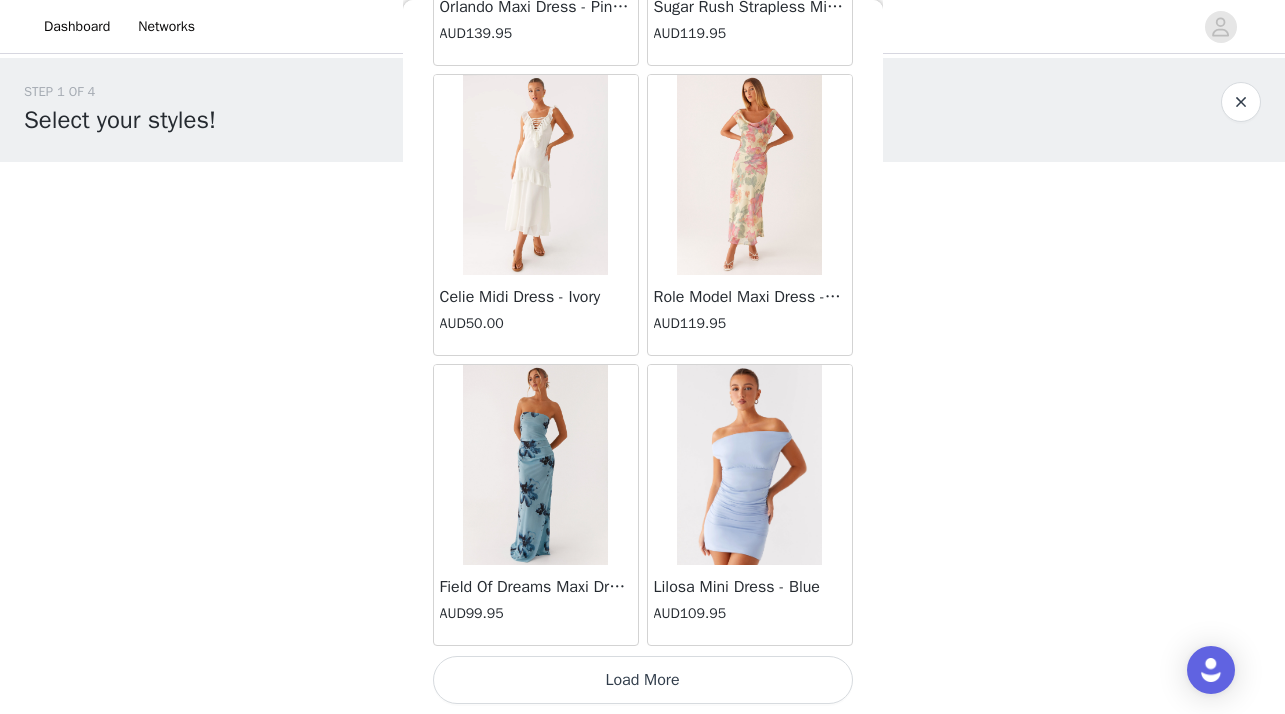 click on "Load More" at bounding box center [643, 680] 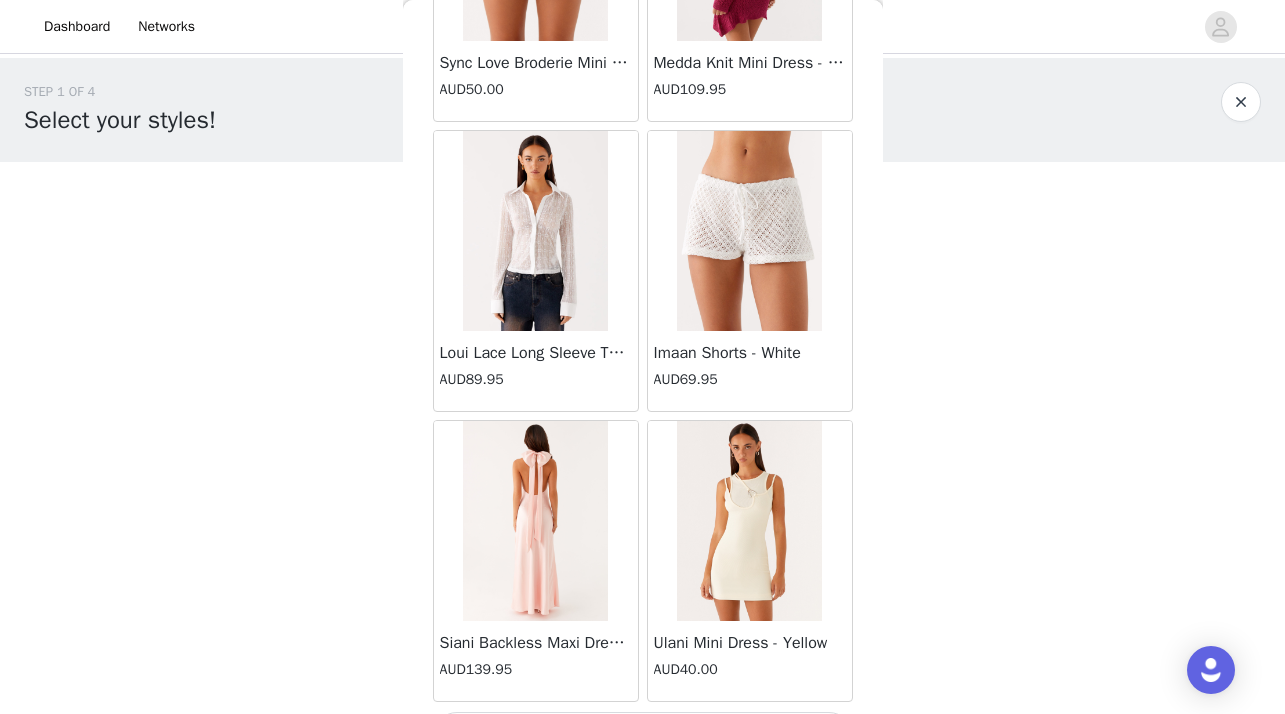 scroll, scrollTop: 45846, scrollLeft: 0, axis: vertical 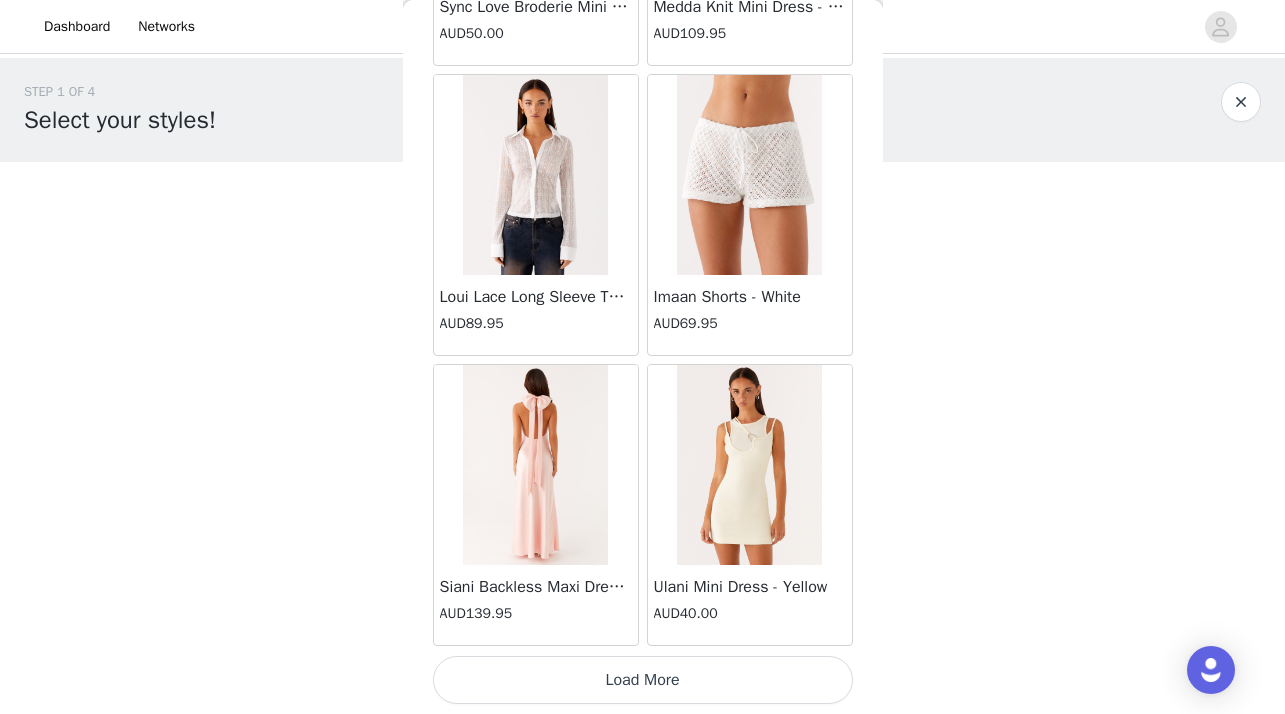 click on "Load More" at bounding box center [643, 680] 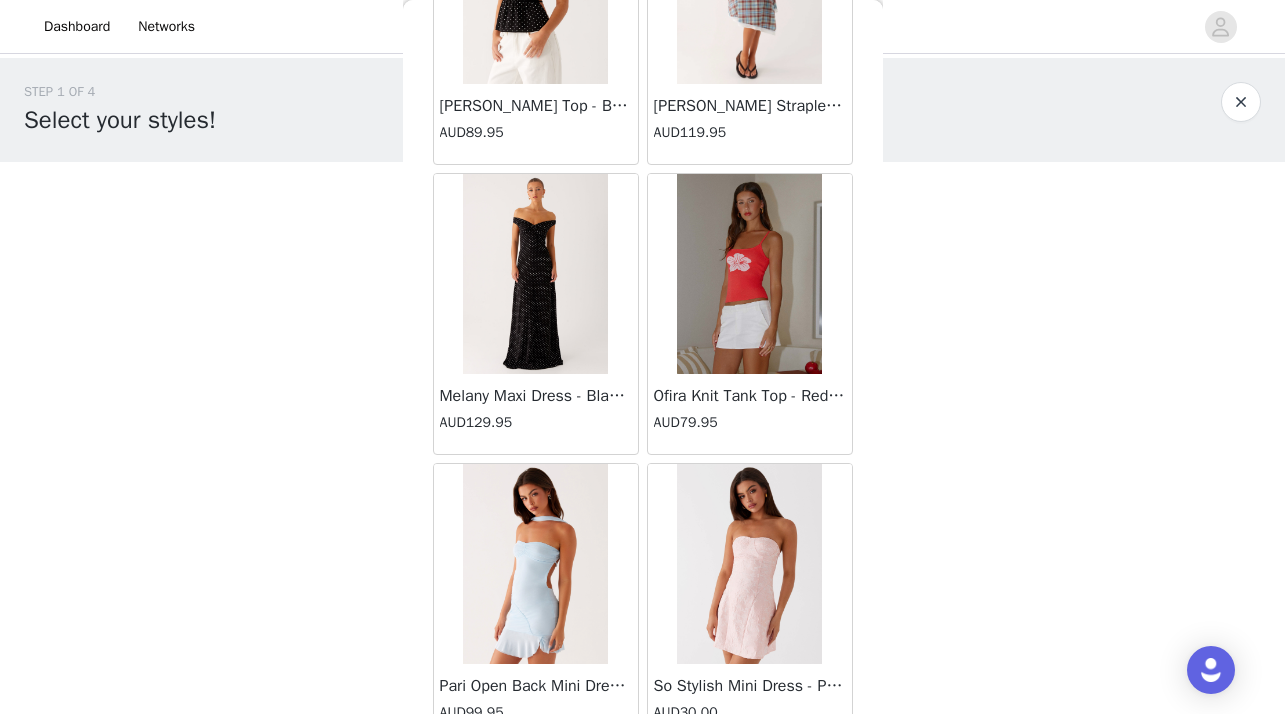 scroll, scrollTop: 48746, scrollLeft: 0, axis: vertical 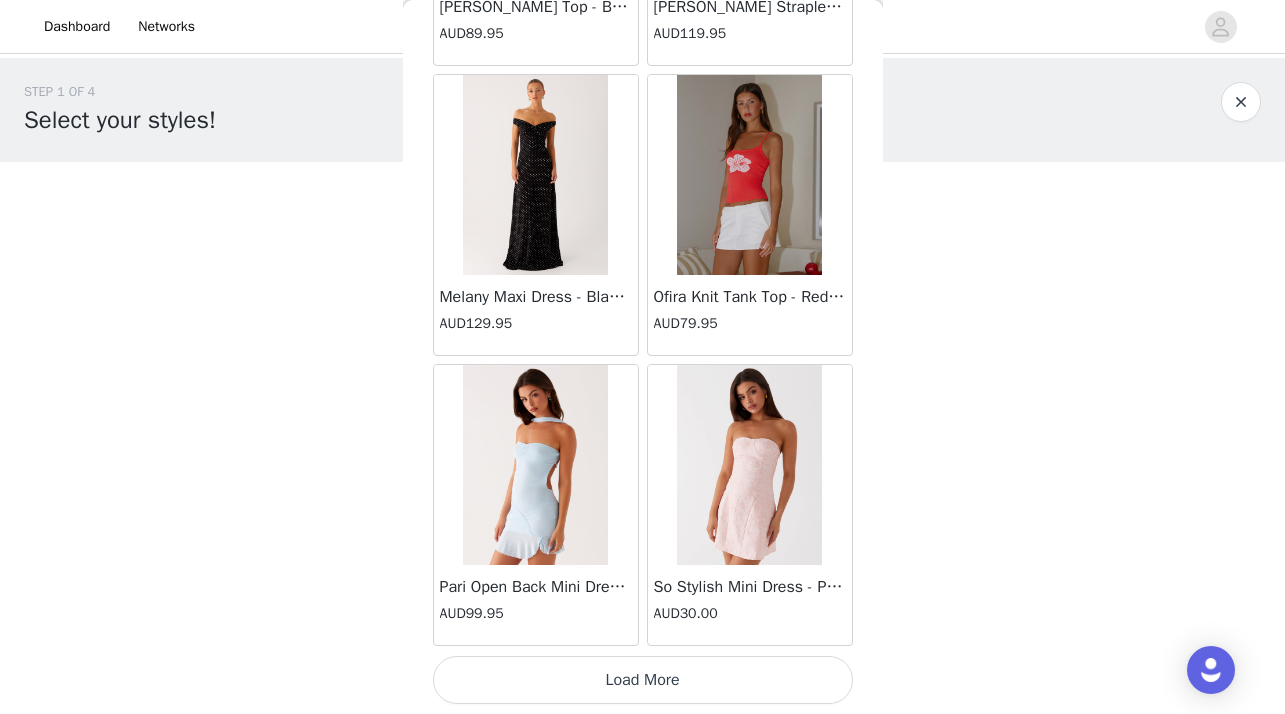 click on "Load More" at bounding box center (643, 680) 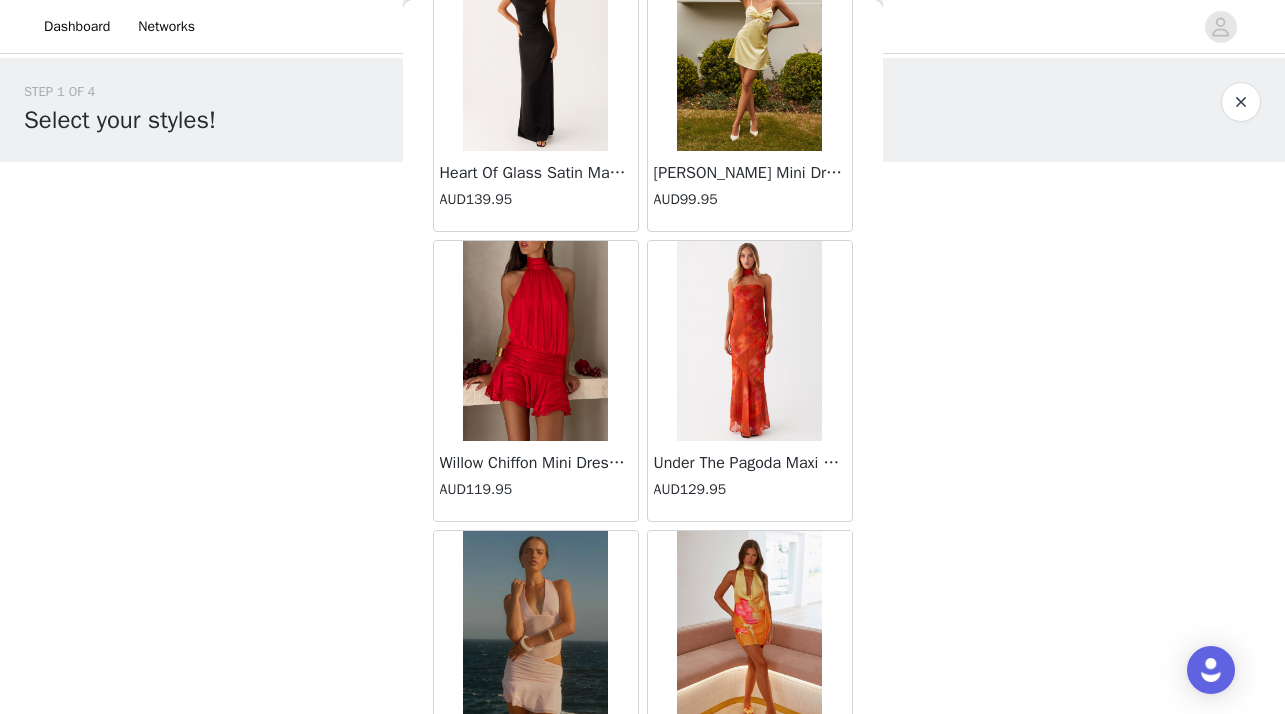 scroll, scrollTop: 50611, scrollLeft: 0, axis: vertical 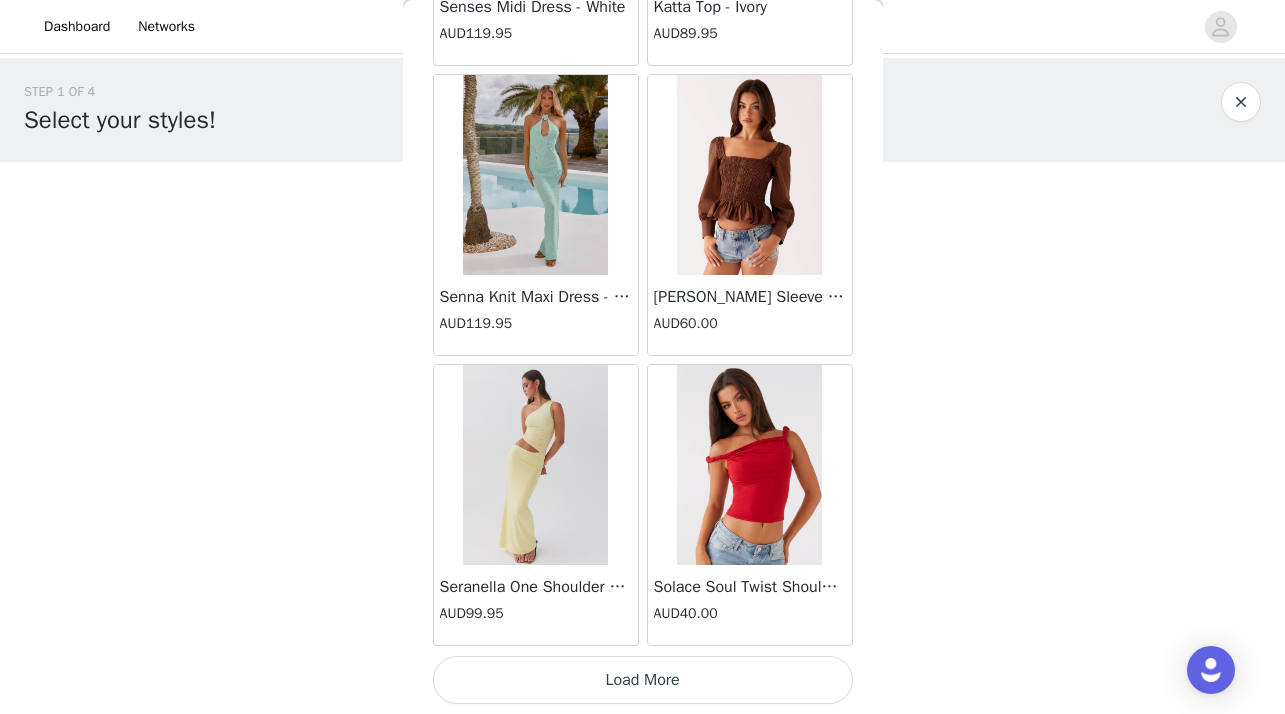 click on "Load More" at bounding box center (643, 680) 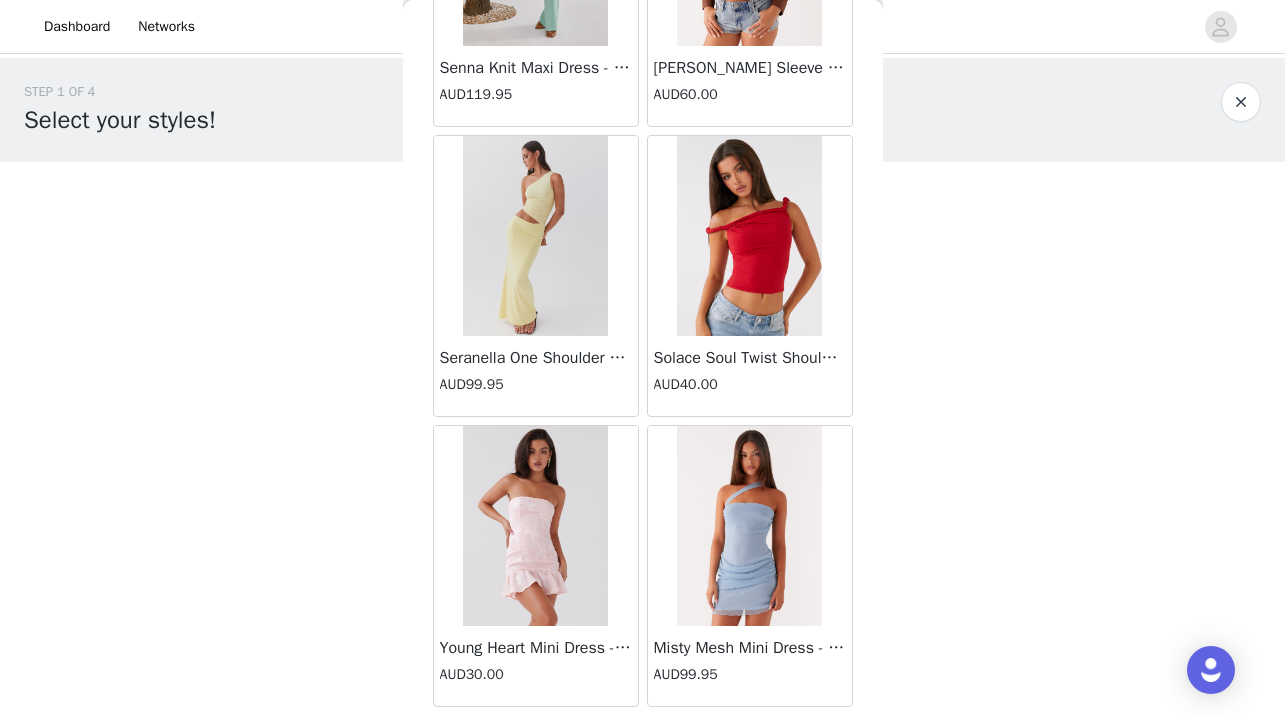 scroll, scrollTop: 51879, scrollLeft: 0, axis: vertical 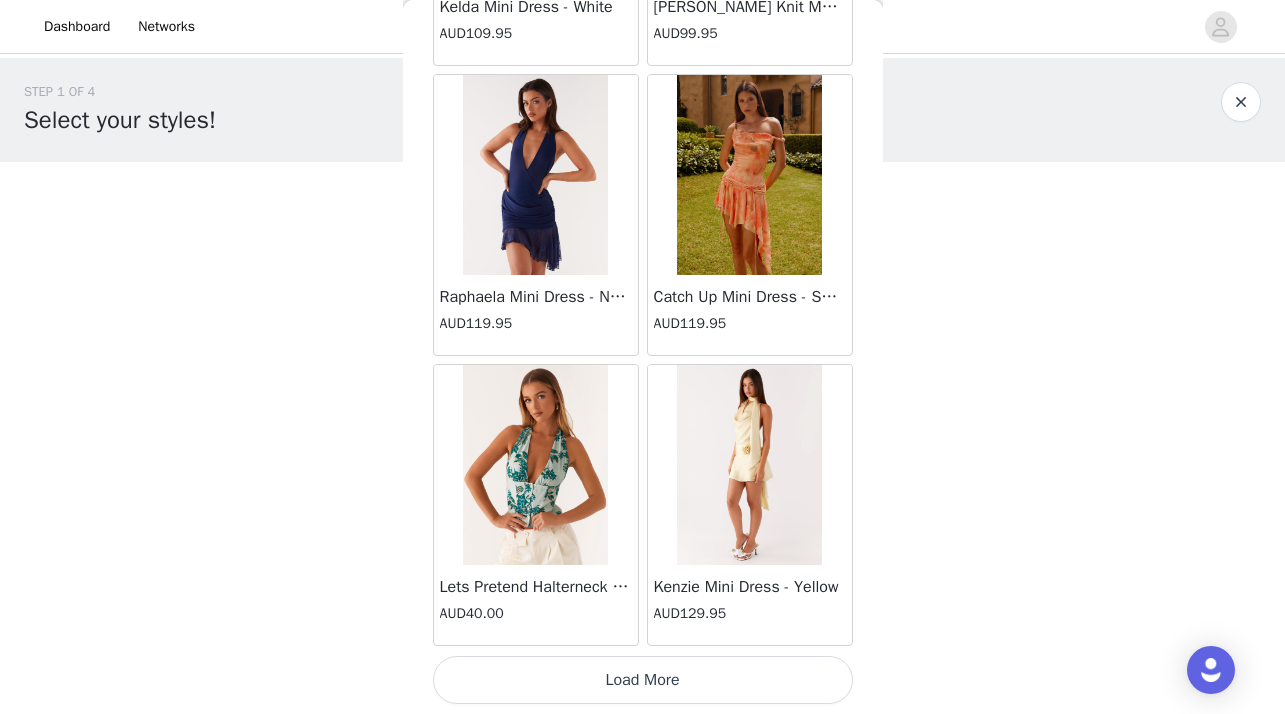 click on "Load More" at bounding box center [643, 680] 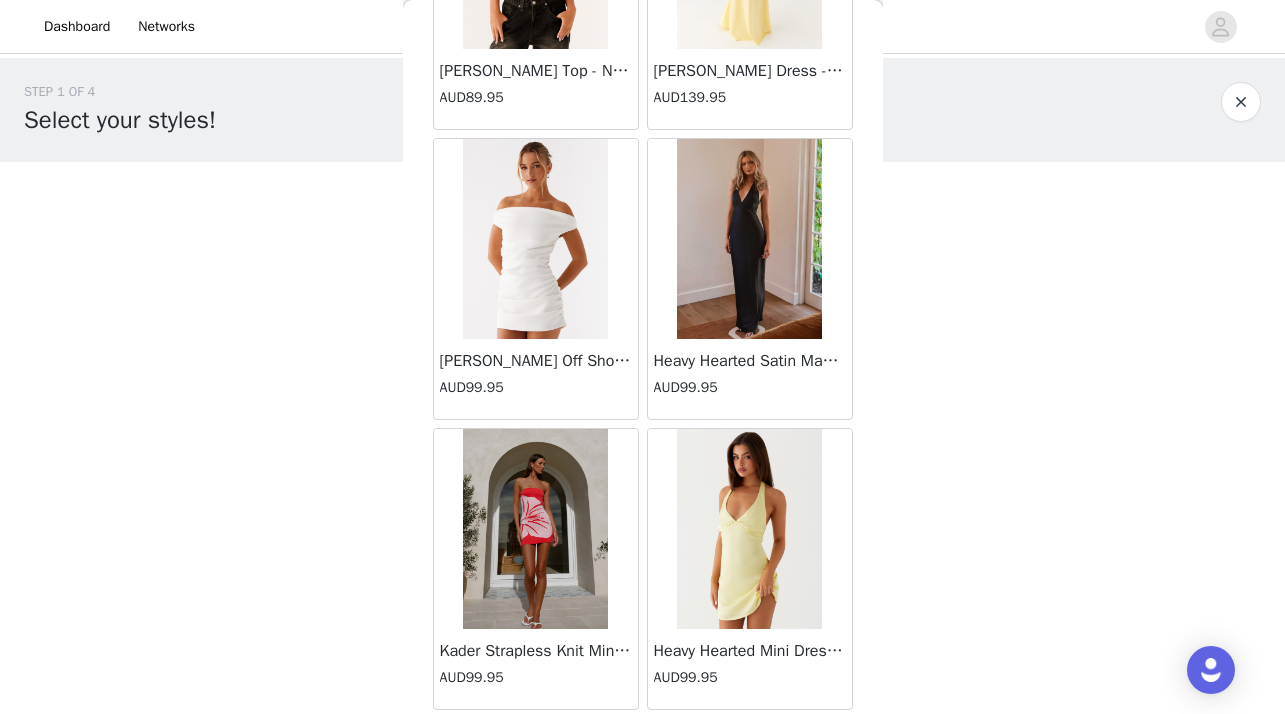 scroll, scrollTop: 57446, scrollLeft: 0, axis: vertical 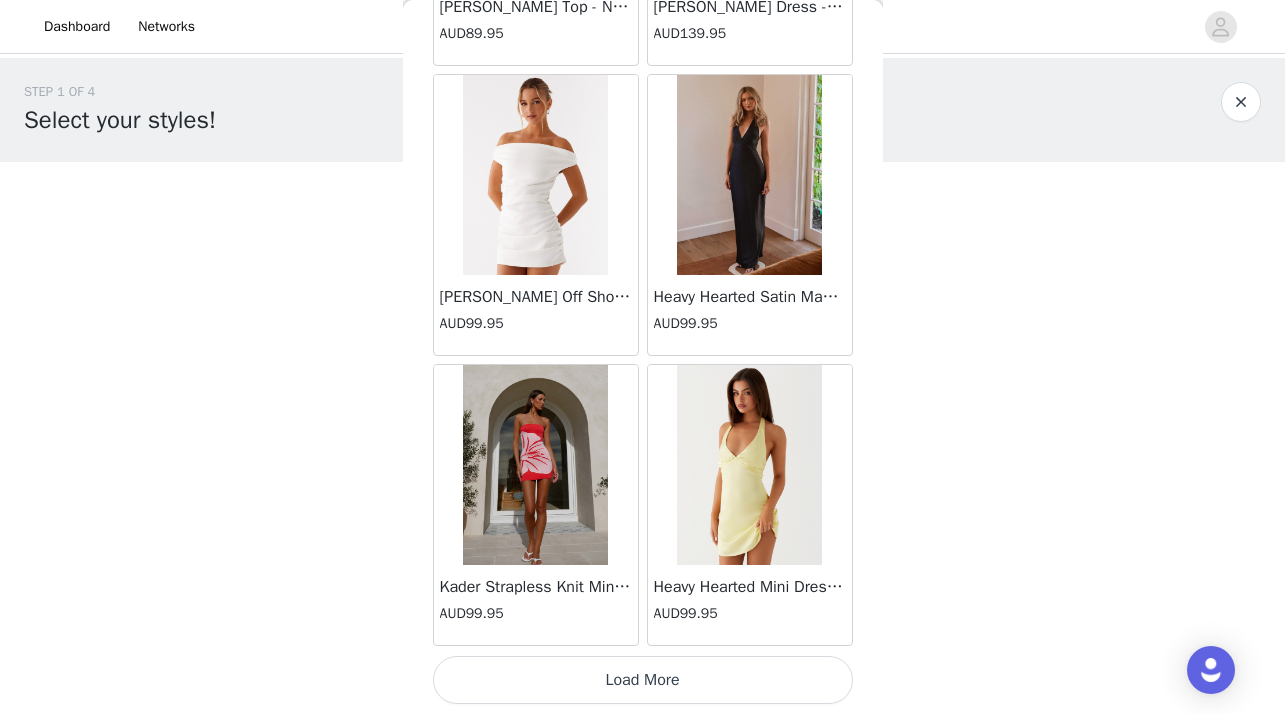 click on "Load More" at bounding box center (643, 680) 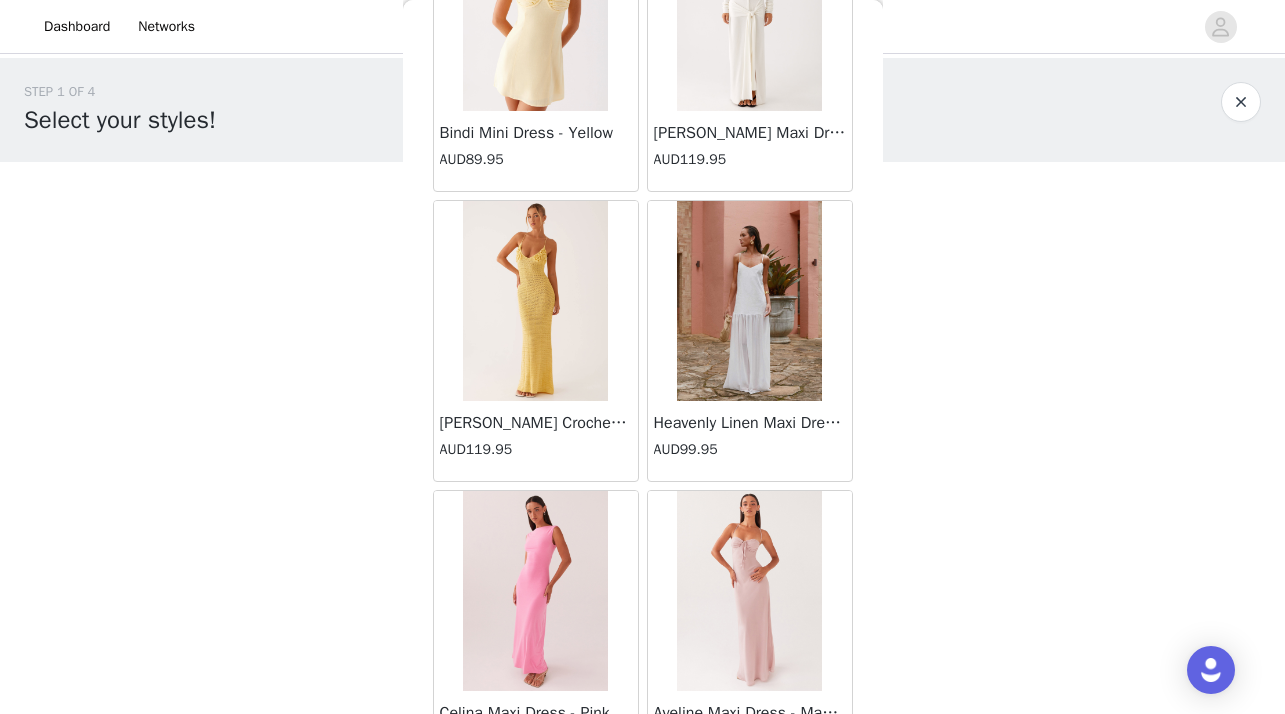scroll, scrollTop: 60346, scrollLeft: 0, axis: vertical 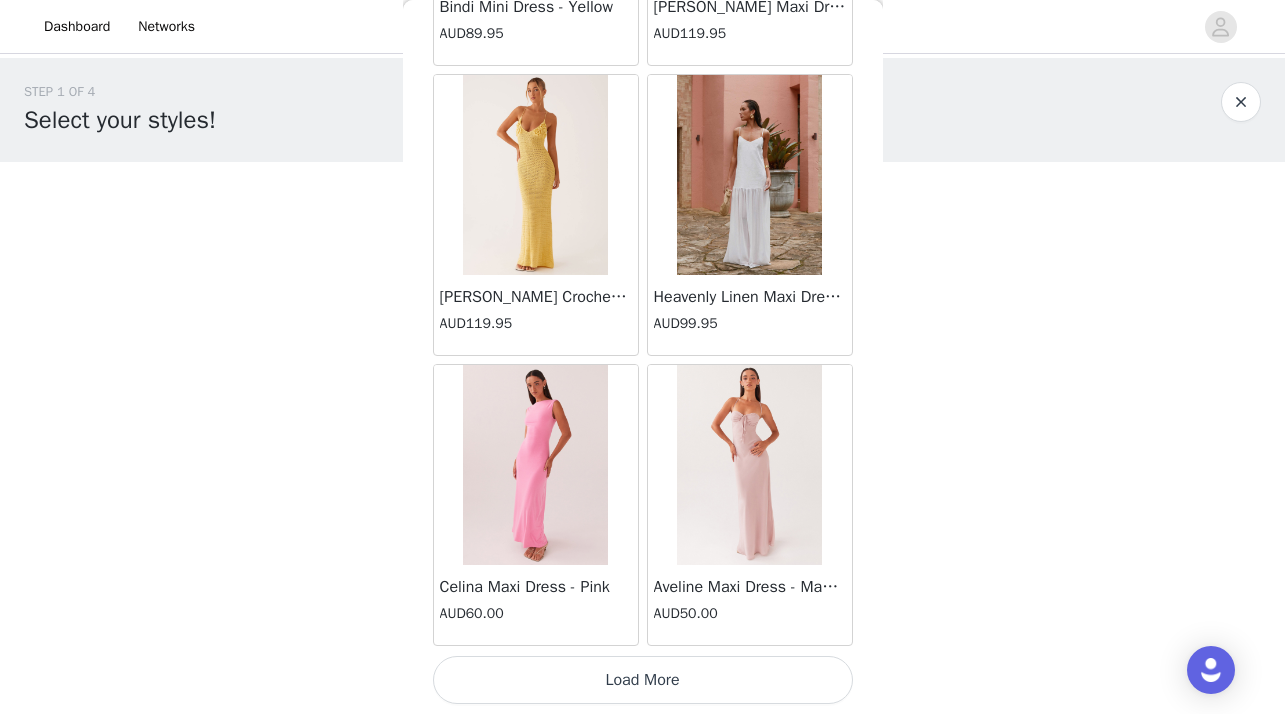 click on "Load More" at bounding box center (643, 680) 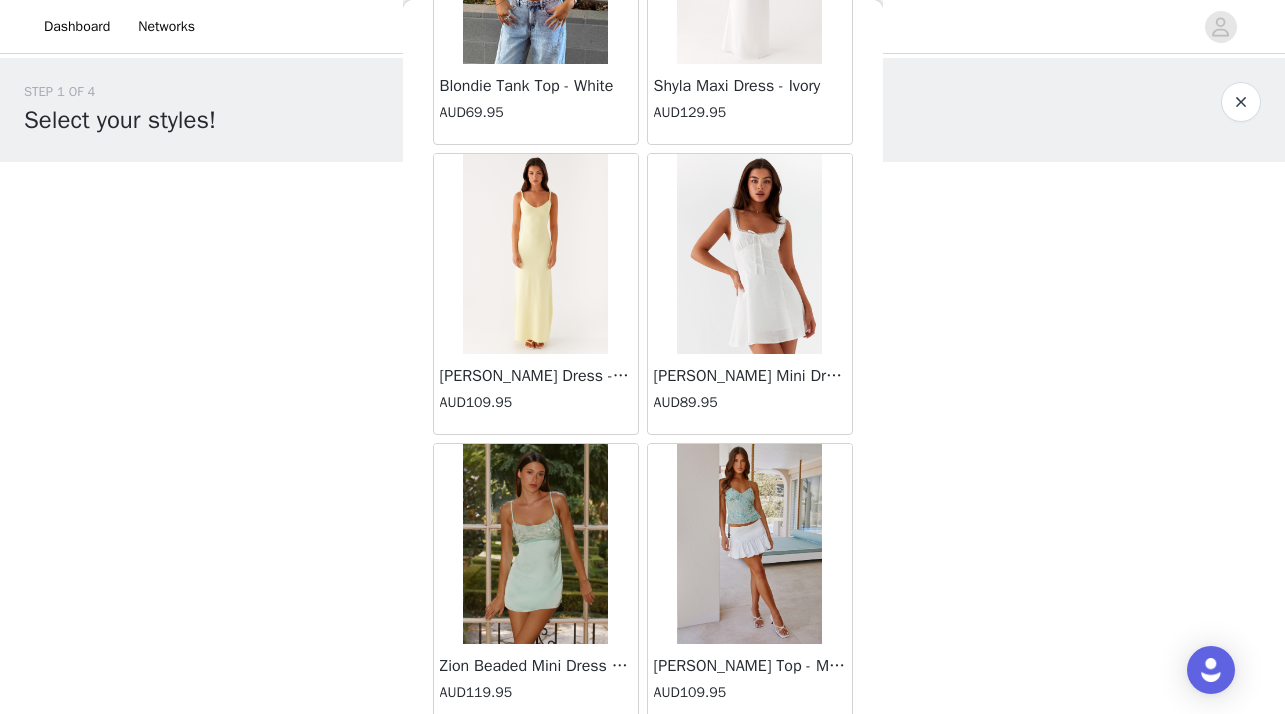 scroll, scrollTop: 63246, scrollLeft: 0, axis: vertical 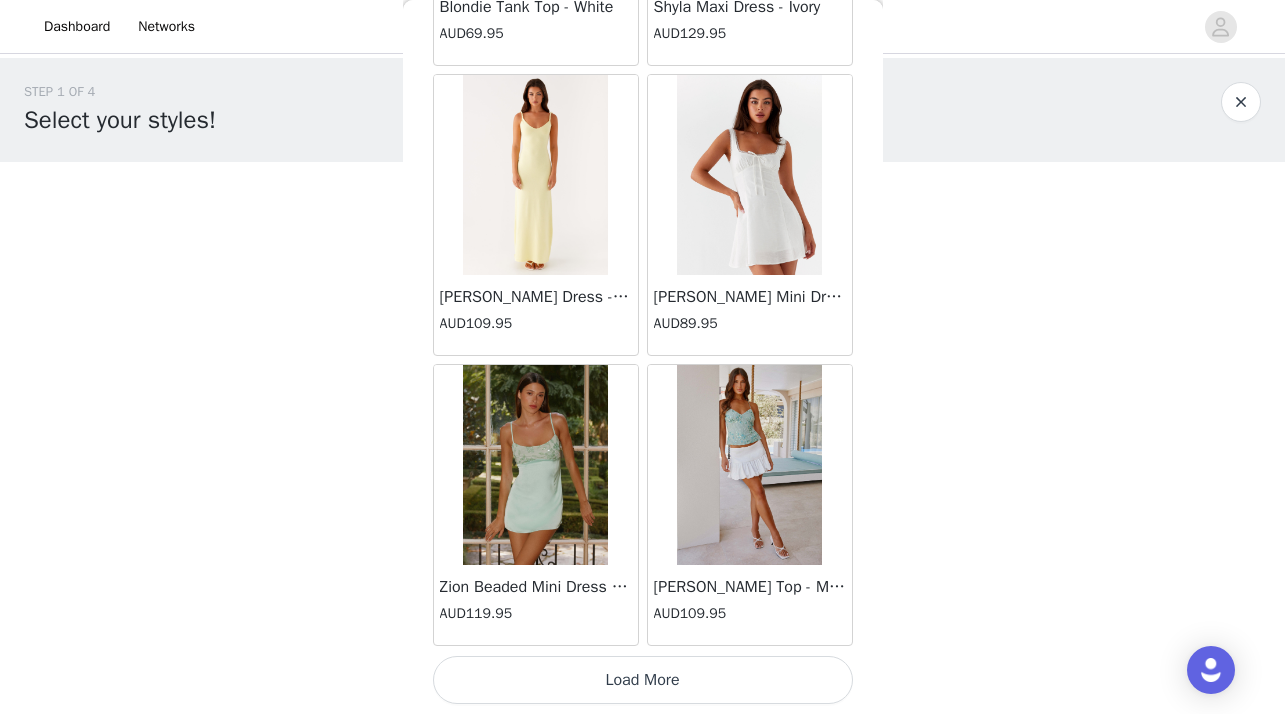 click on "Load More" at bounding box center (643, 680) 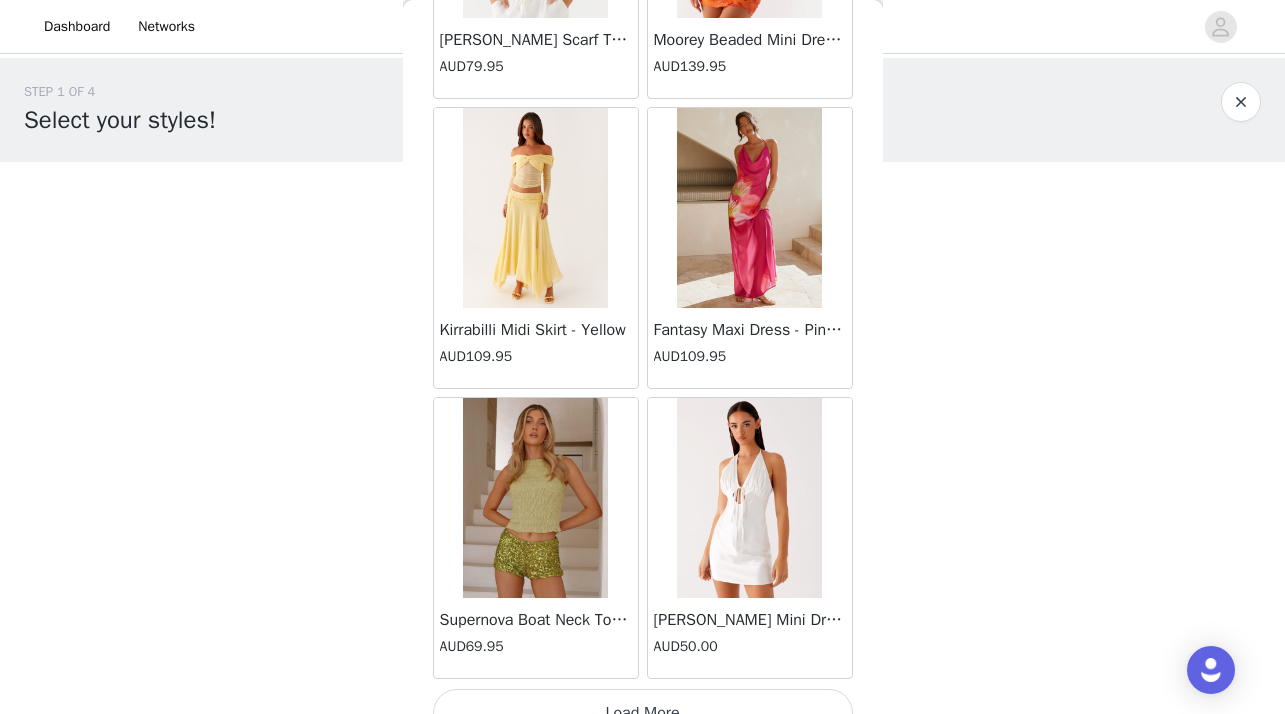 scroll, scrollTop: 66146, scrollLeft: 0, axis: vertical 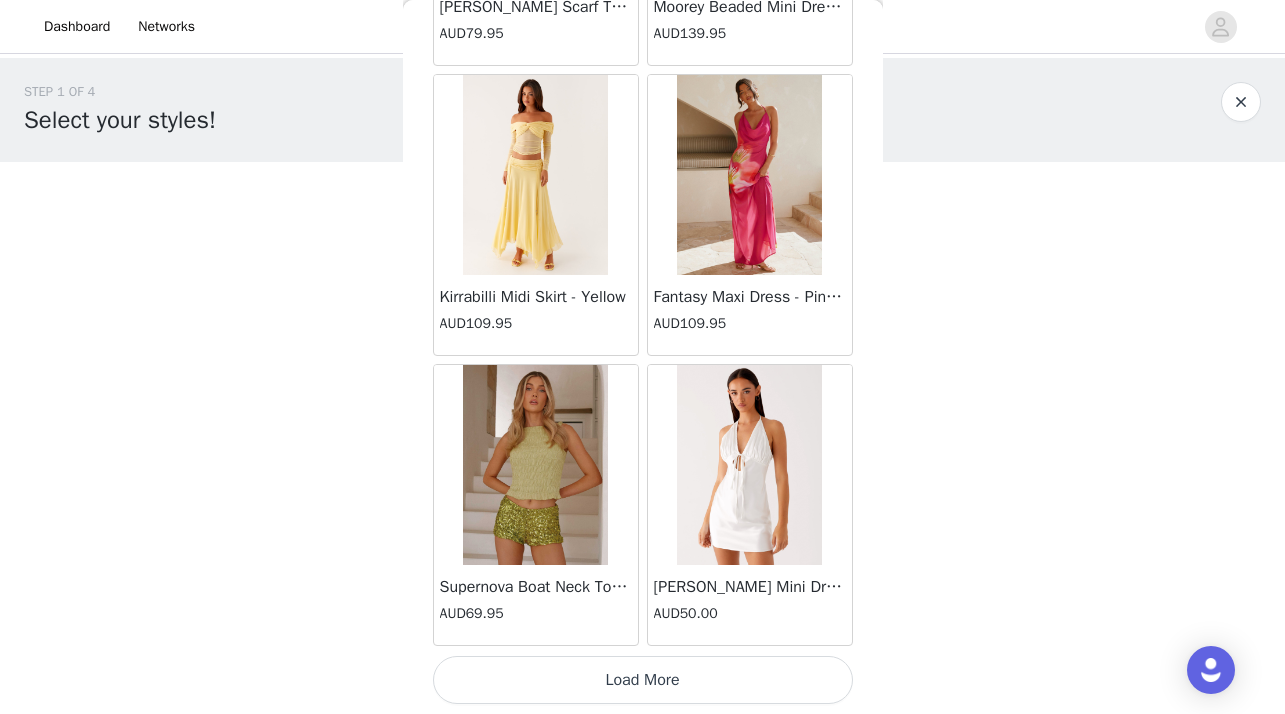 click on "Load More" at bounding box center (643, 680) 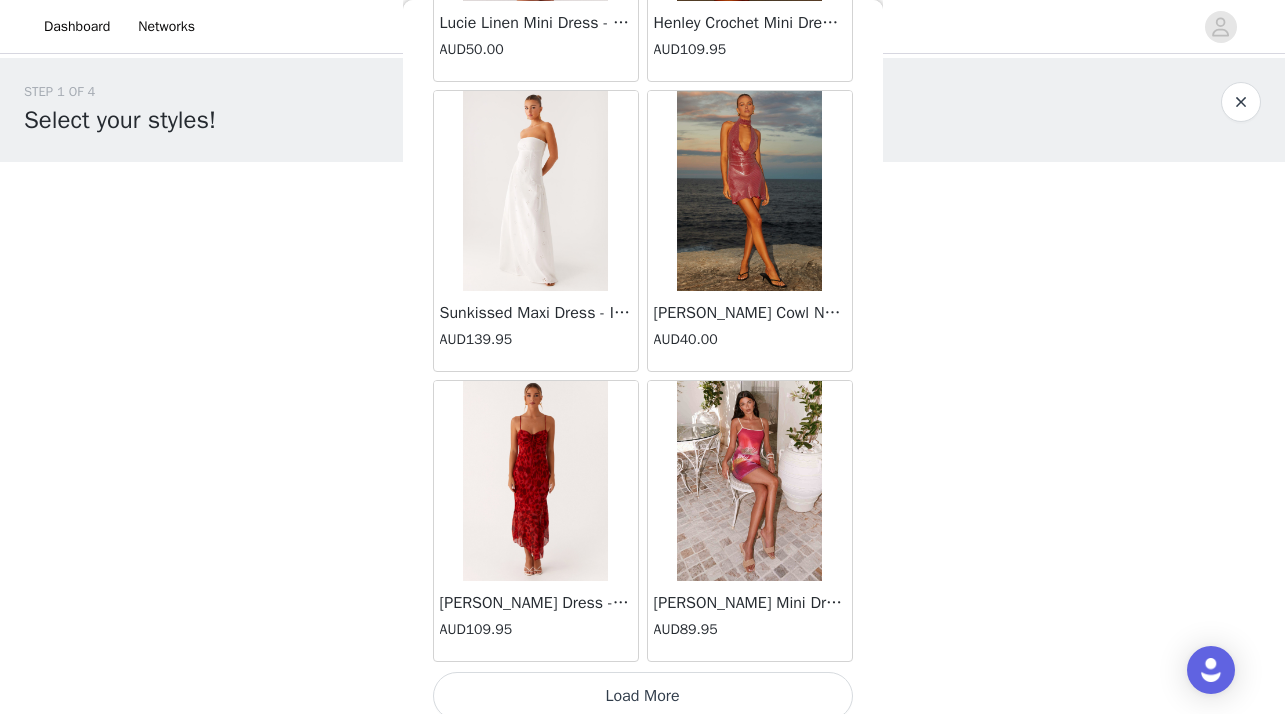 scroll, scrollTop: 69046, scrollLeft: 0, axis: vertical 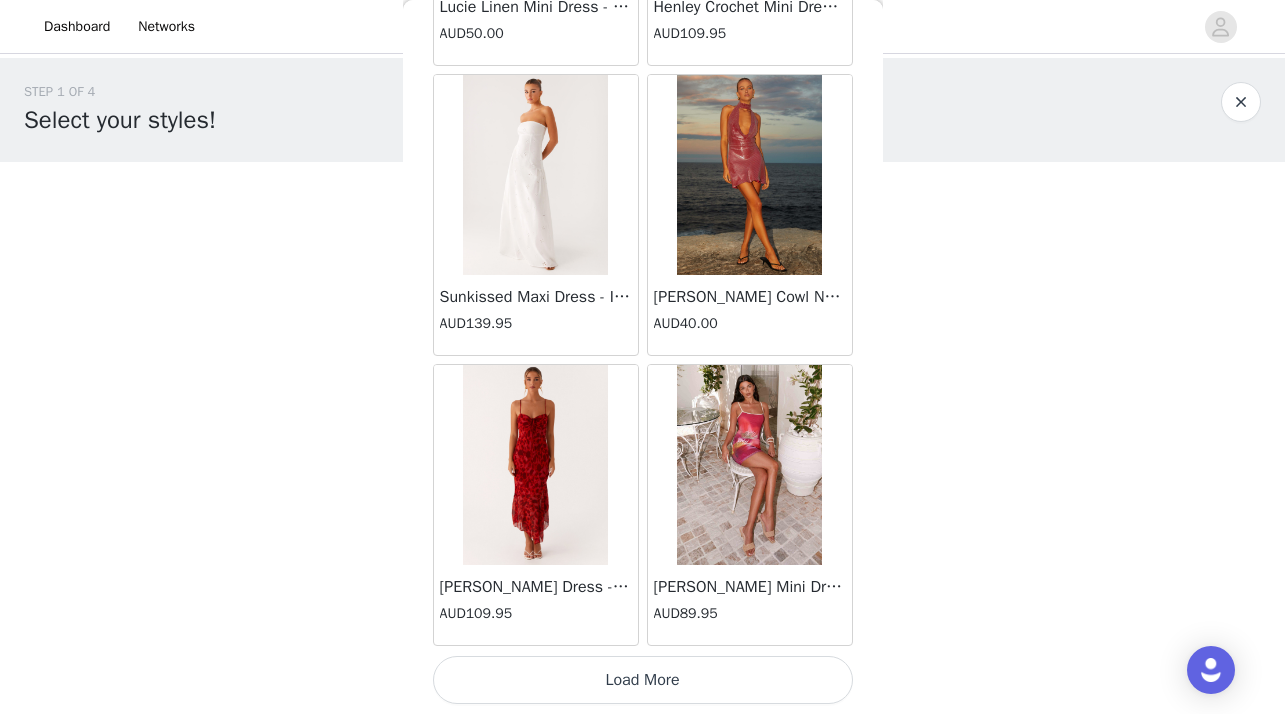click on "Load More" at bounding box center [643, 680] 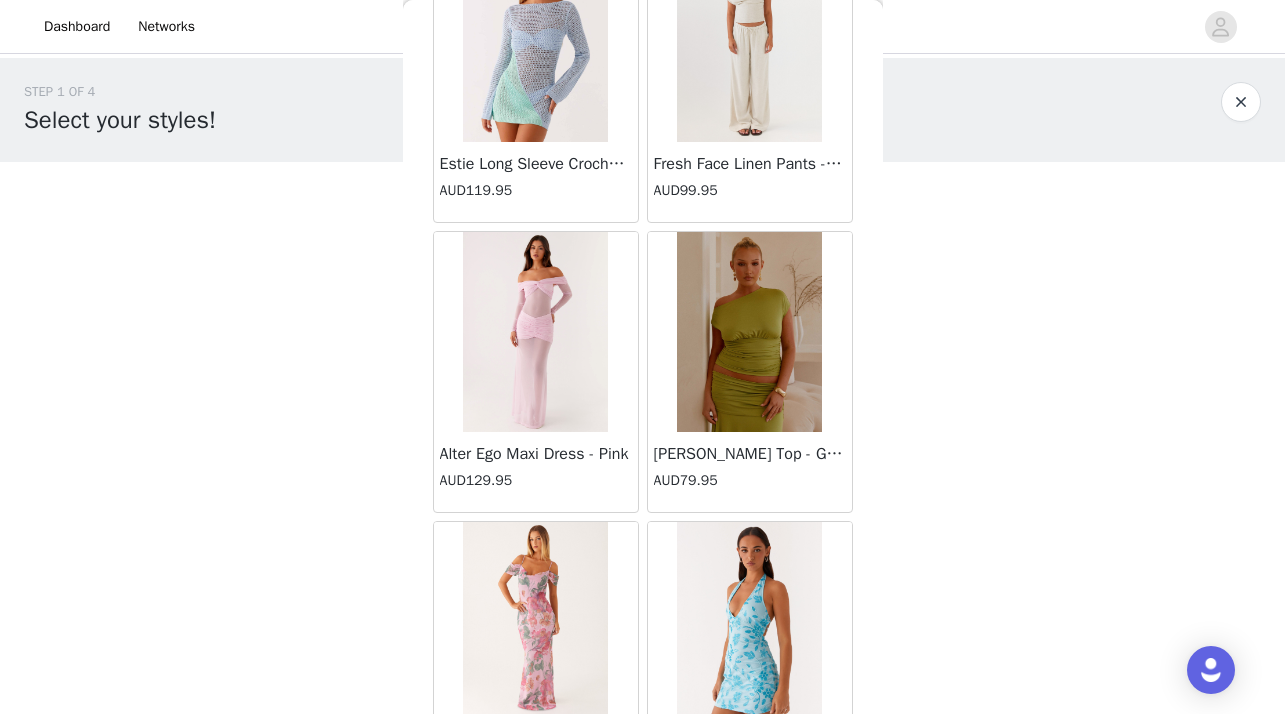 scroll, scrollTop: 71946, scrollLeft: 0, axis: vertical 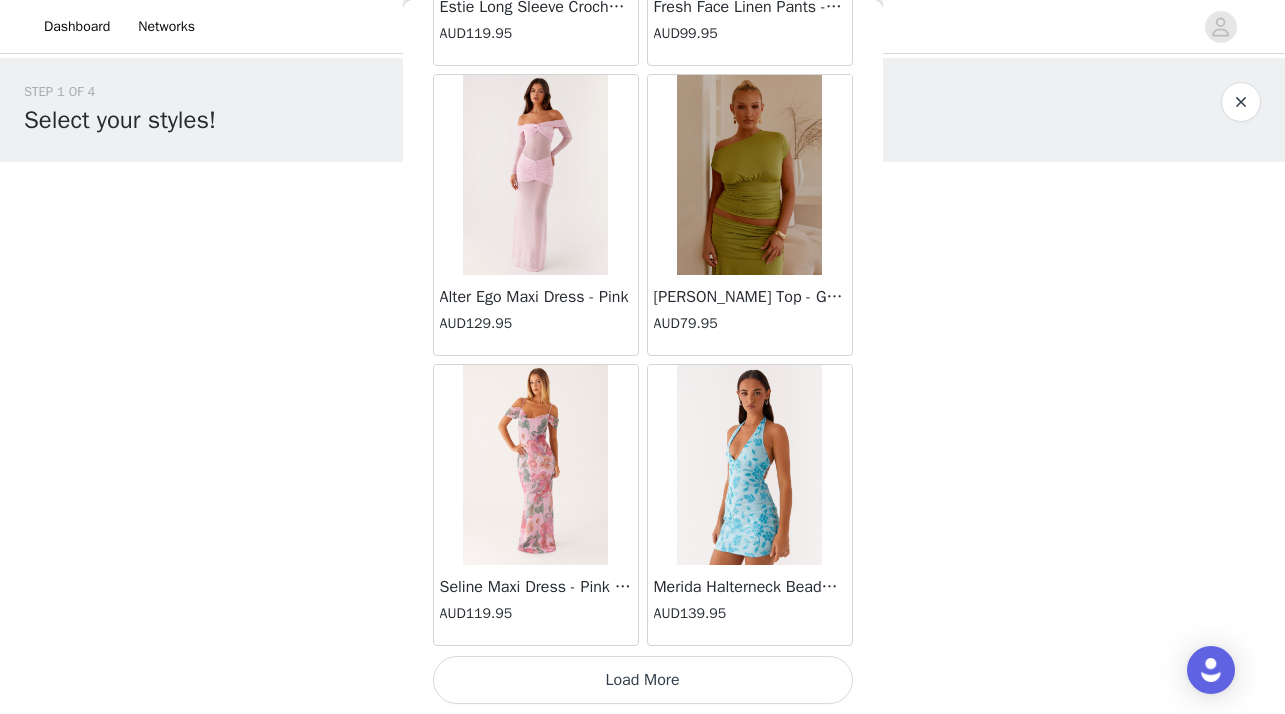 click on "Load More" at bounding box center (643, 680) 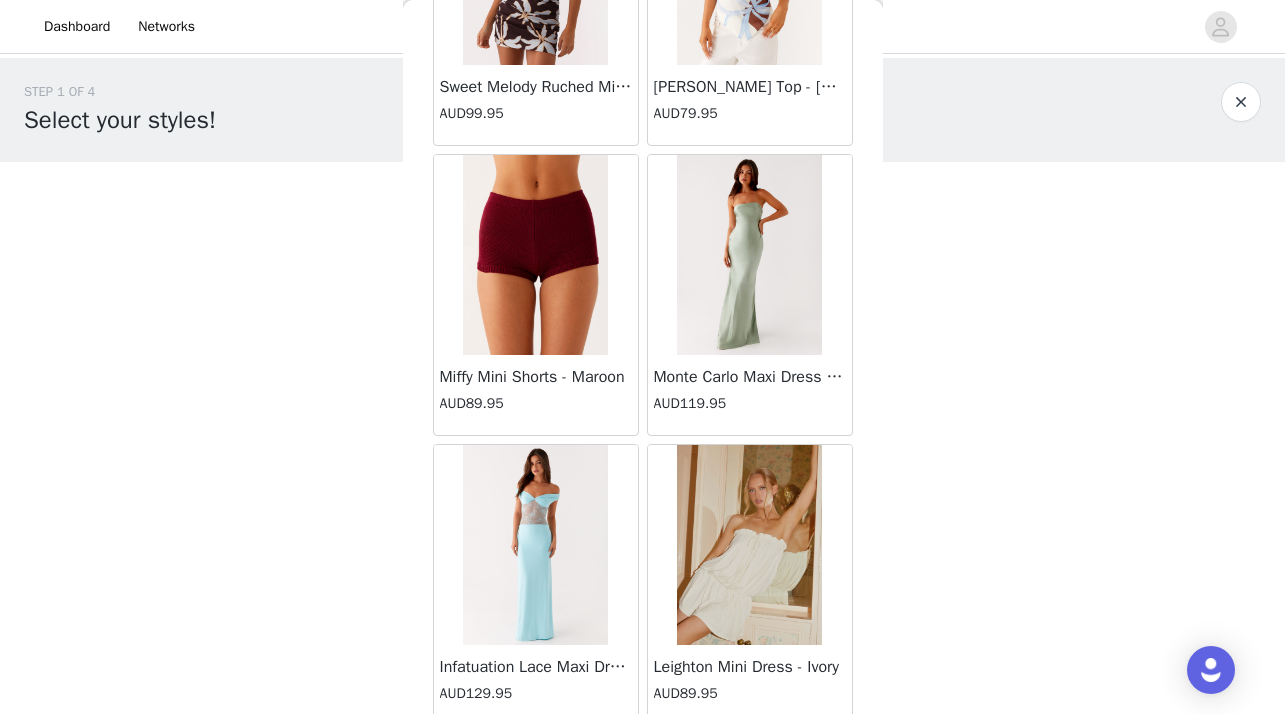 scroll, scrollTop: 74846, scrollLeft: 0, axis: vertical 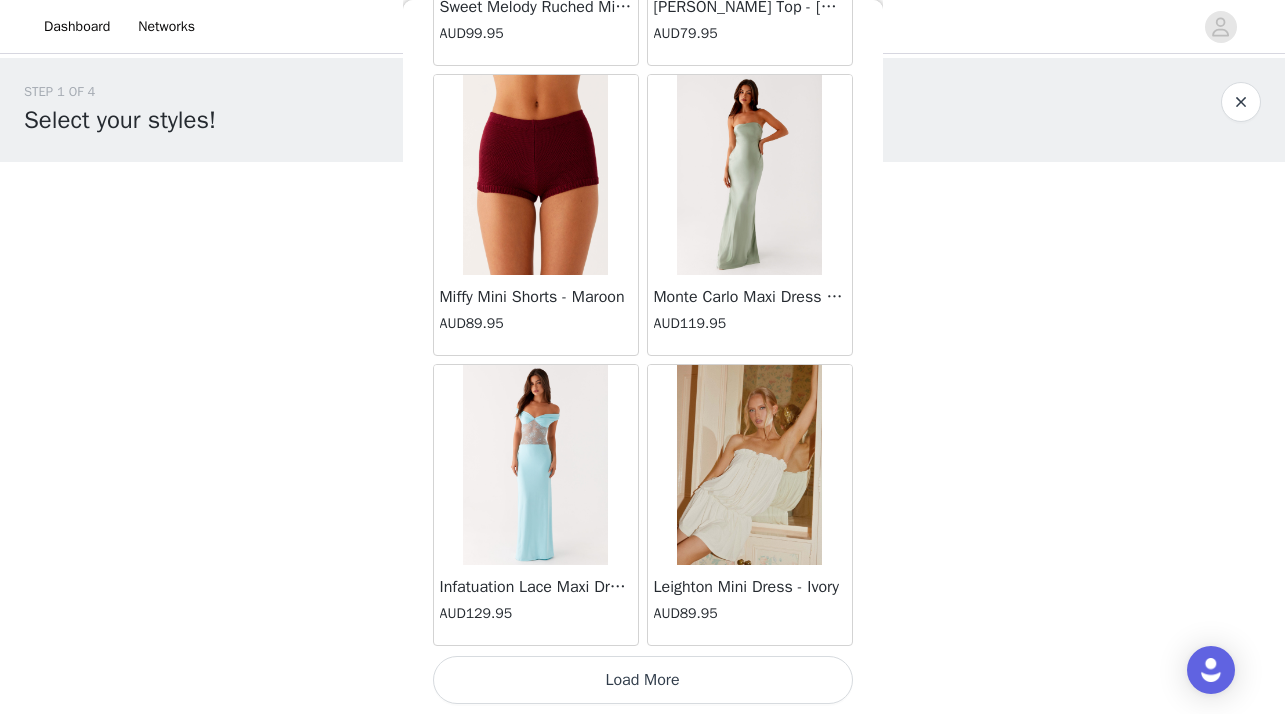 click on "Load More" at bounding box center (643, 680) 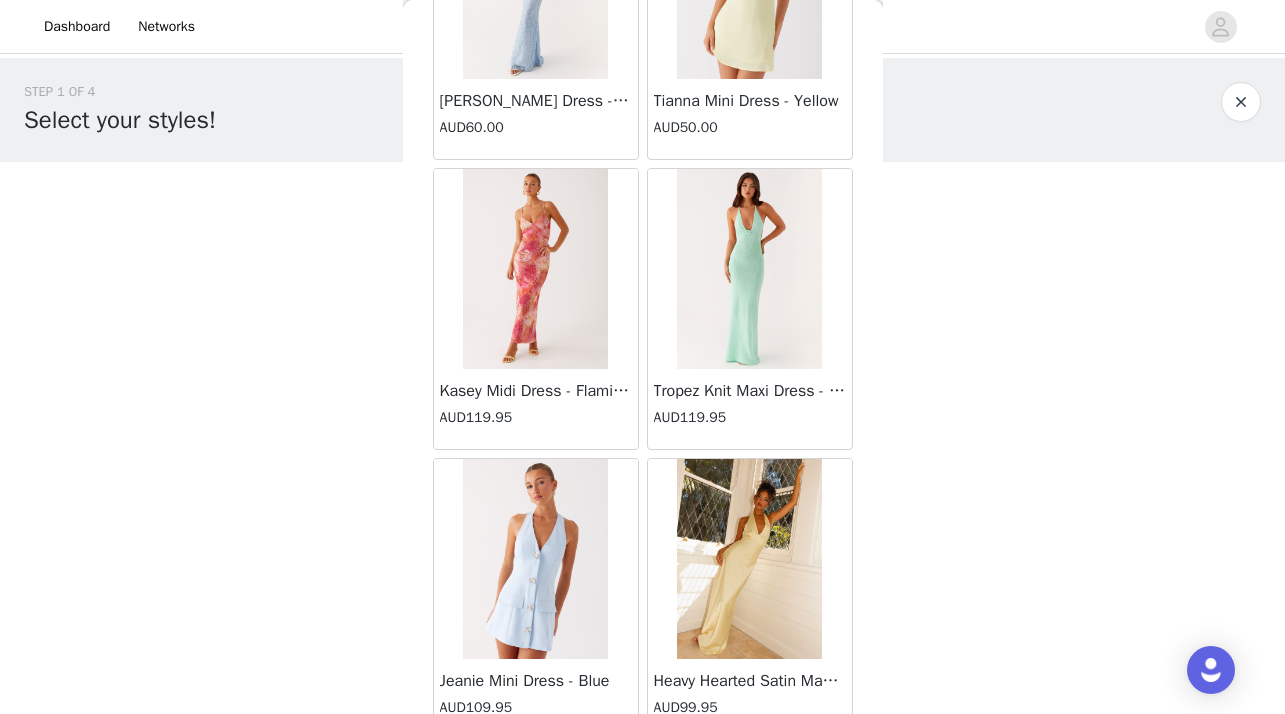 scroll, scrollTop: 77746, scrollLeft: 0, axis: vertical 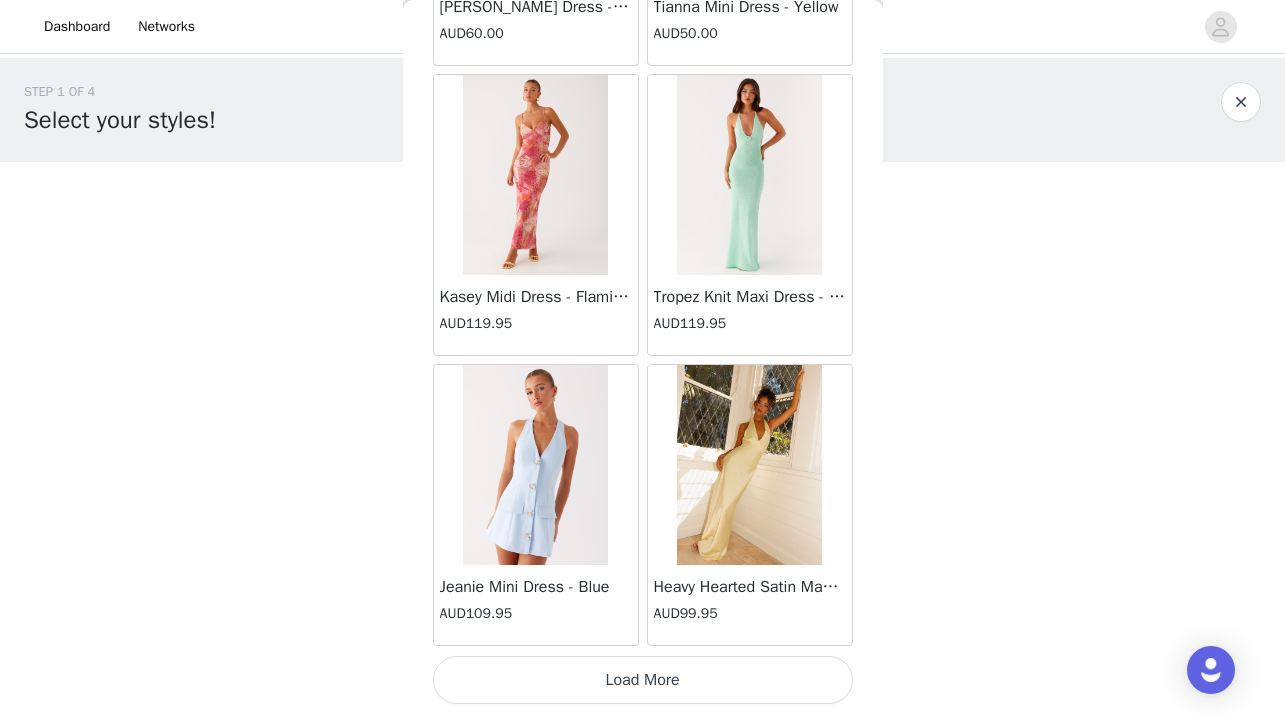 click on "Load More" at bounding box center (643, 680) 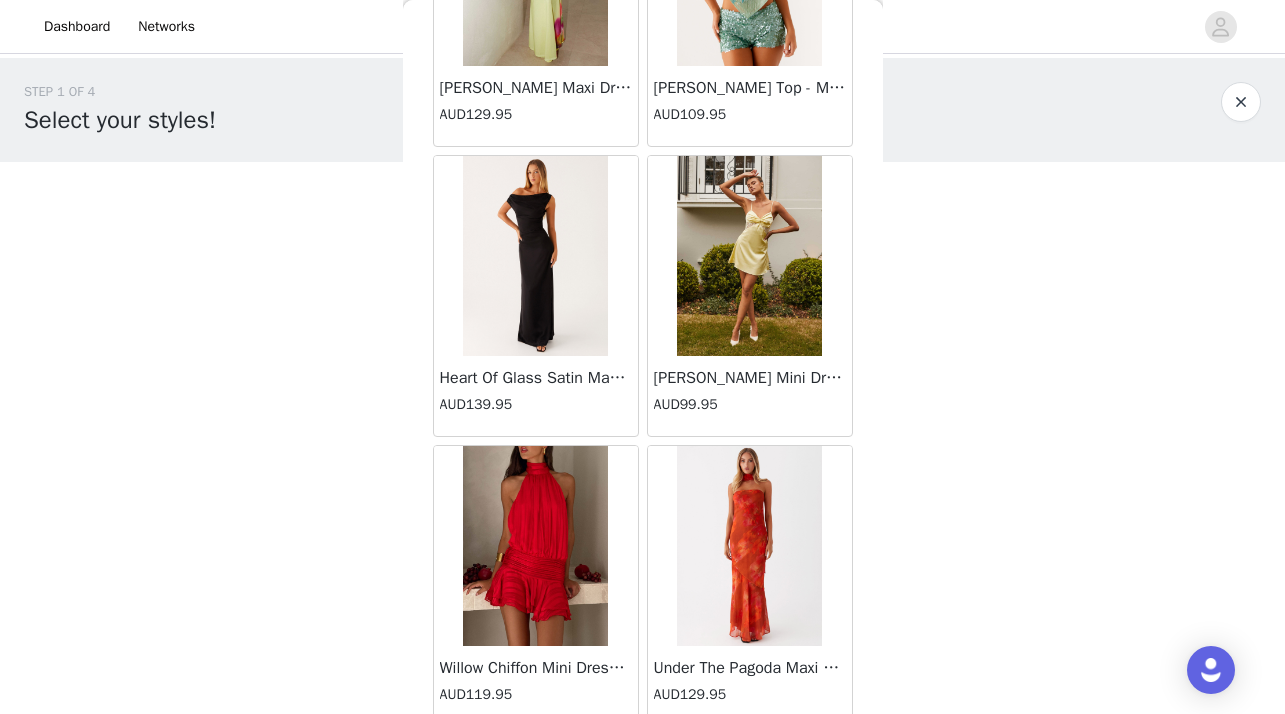 scroll, scrollTop: 50392, scrollLeft: 0, axis: vertical 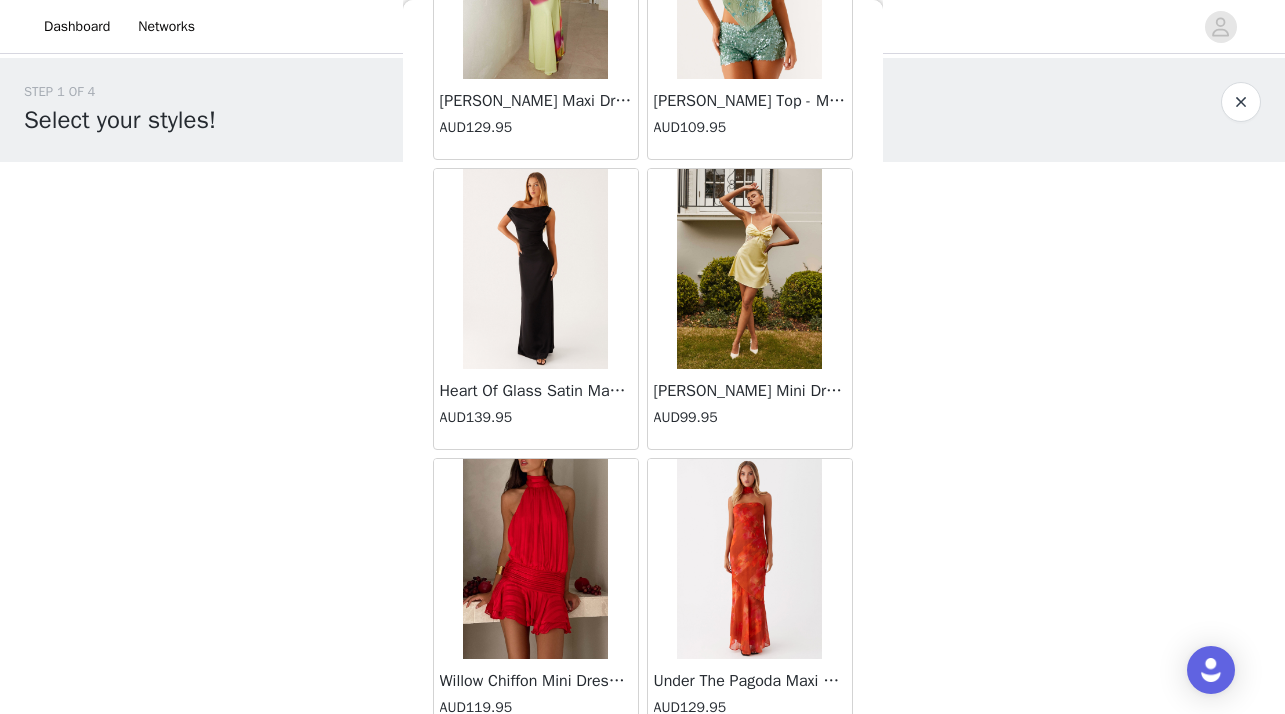 click at bounding box center [535, 559] 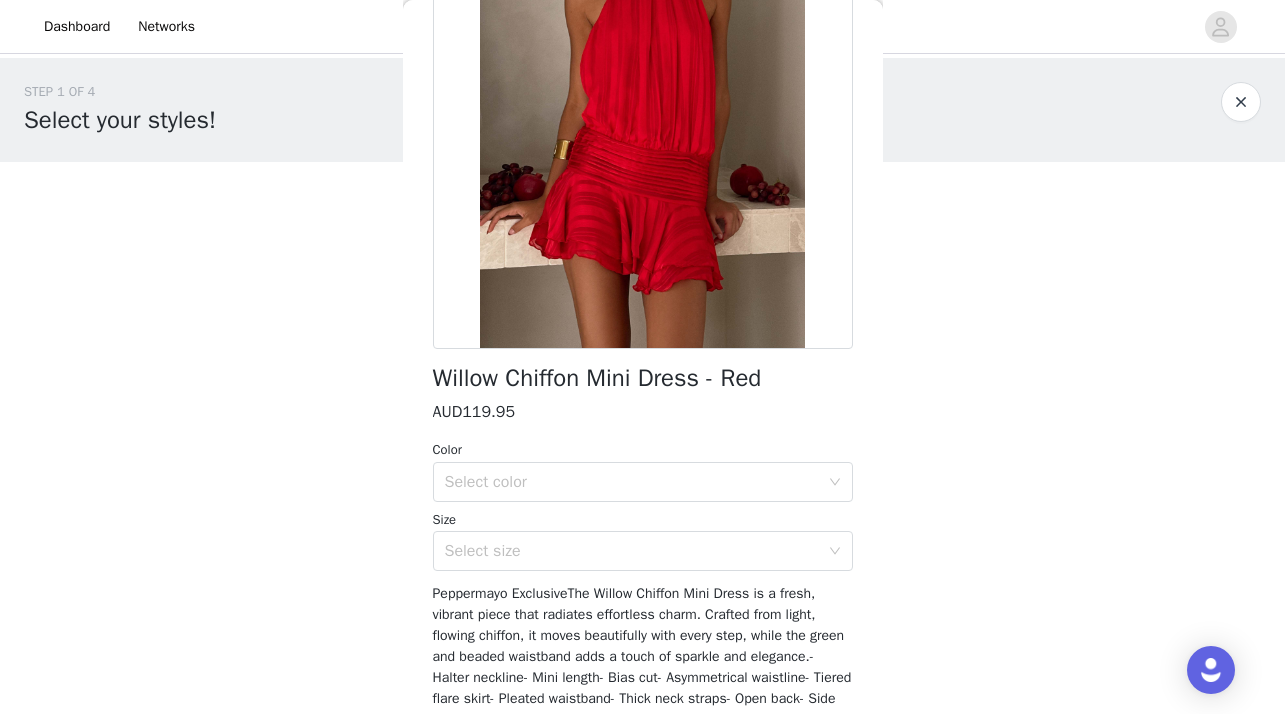 scroll, scrollTop: 206, scrollLeft: 0, axis: vertical 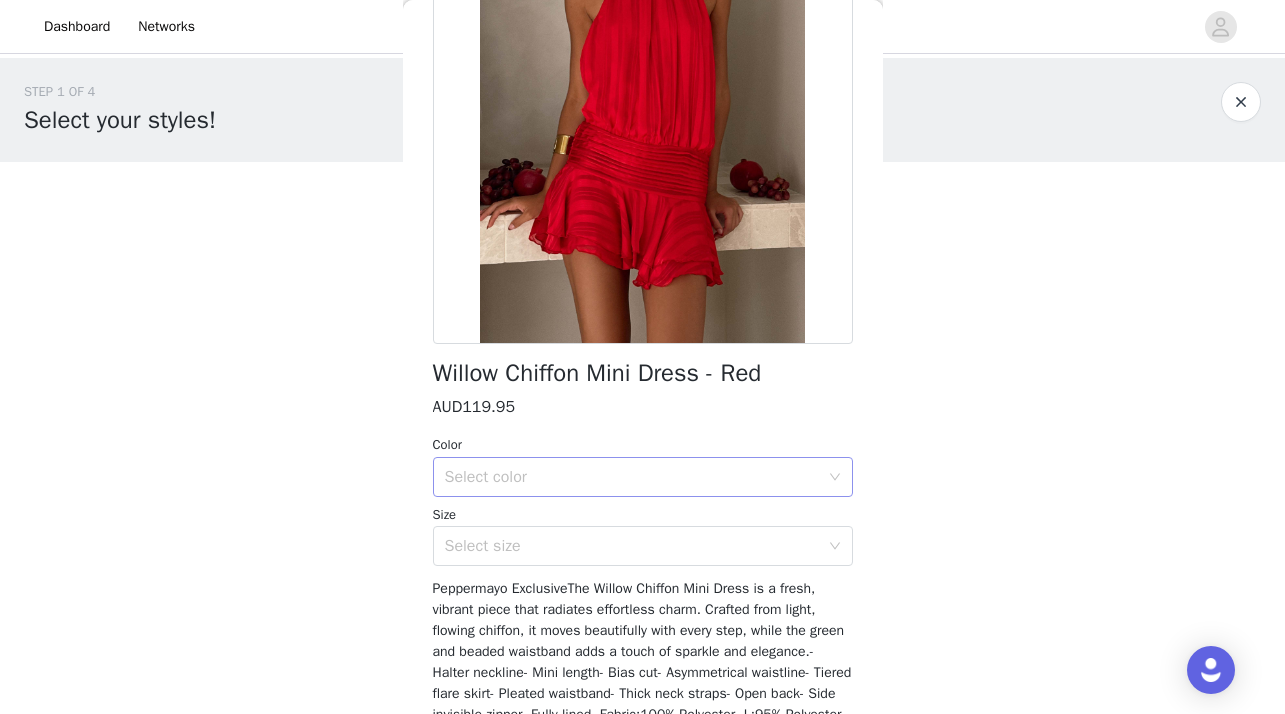click on "Select color" at bounding box center (632, 477) 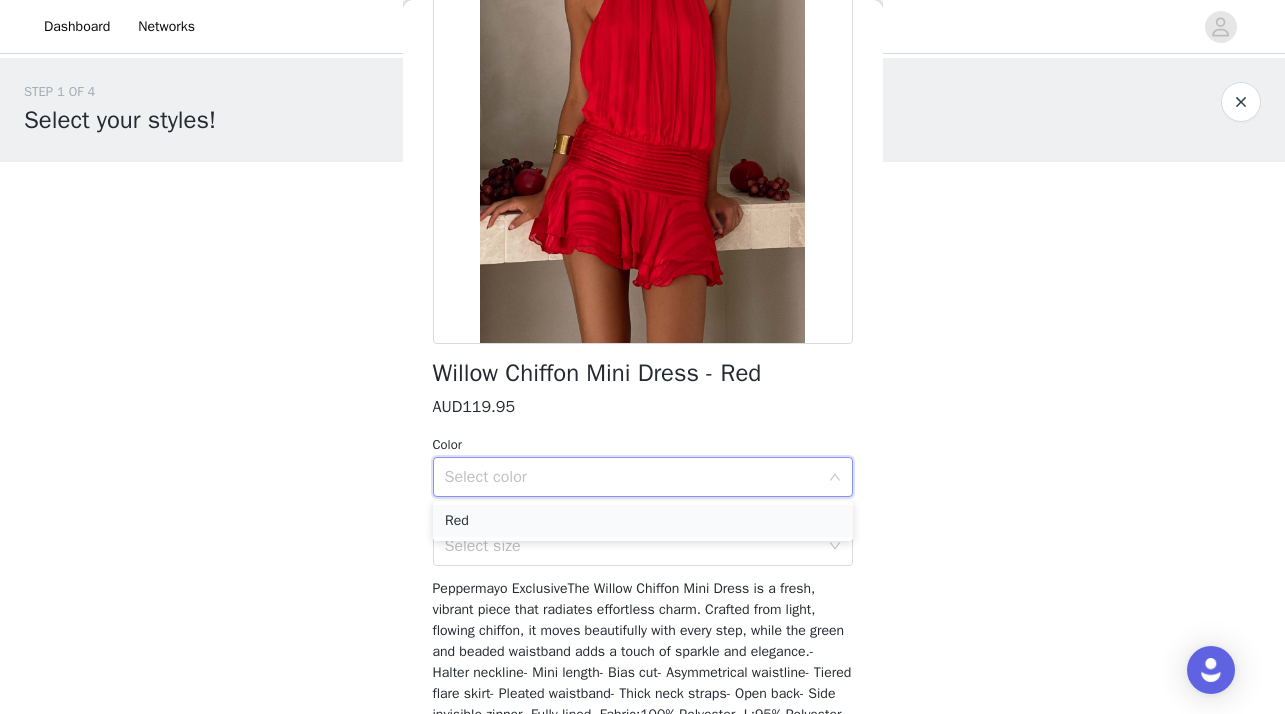click on "Red" at bounding box center [643, 521] 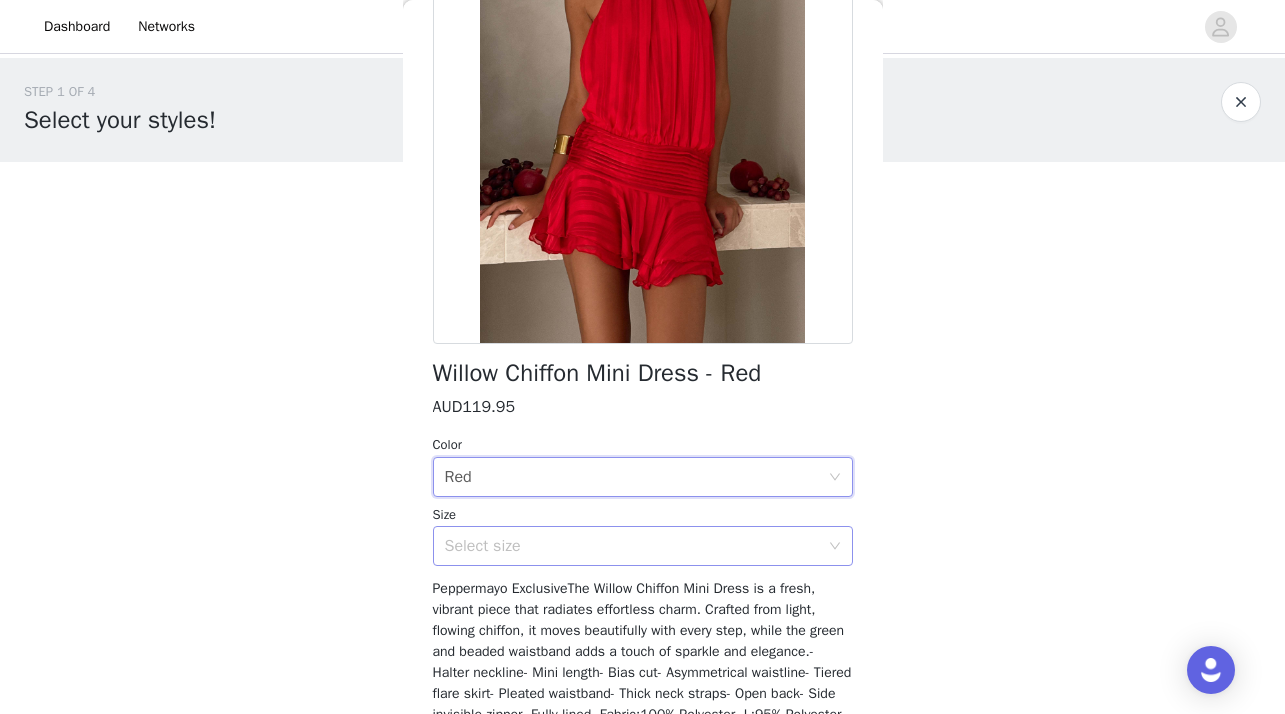 click on "Select size" at bounding box center [632, 546] 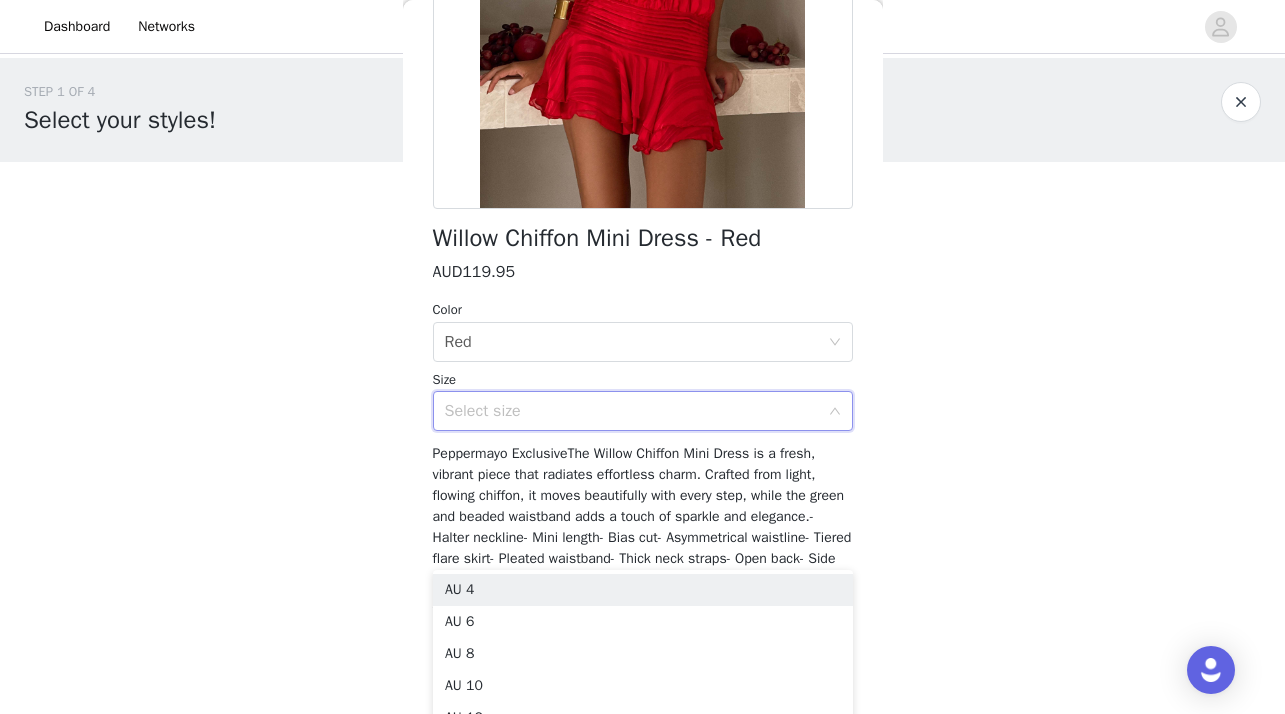 scroll, scrollTop: 406, scrollLeft: 0, axis: vertical 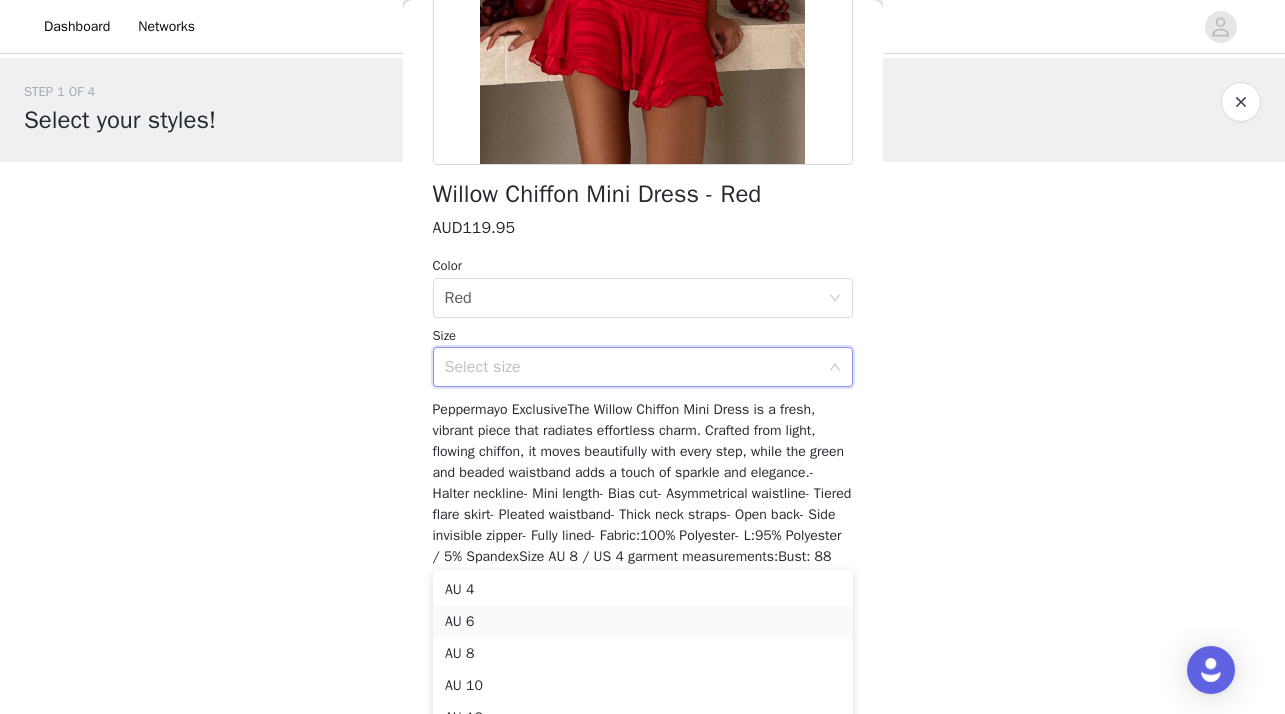 click on "AU 6" at bounding box center (643, 622) 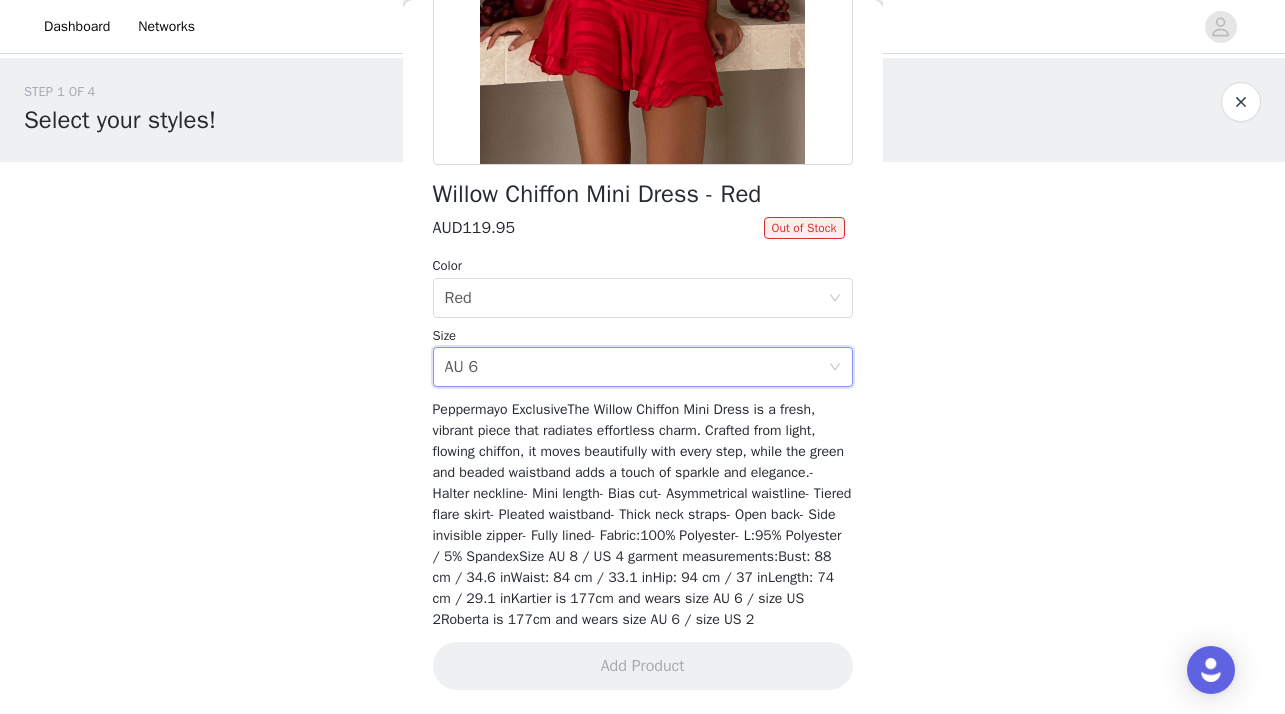 scroll, scrollTop: 379, scrollLeft: 0, axis: vertical 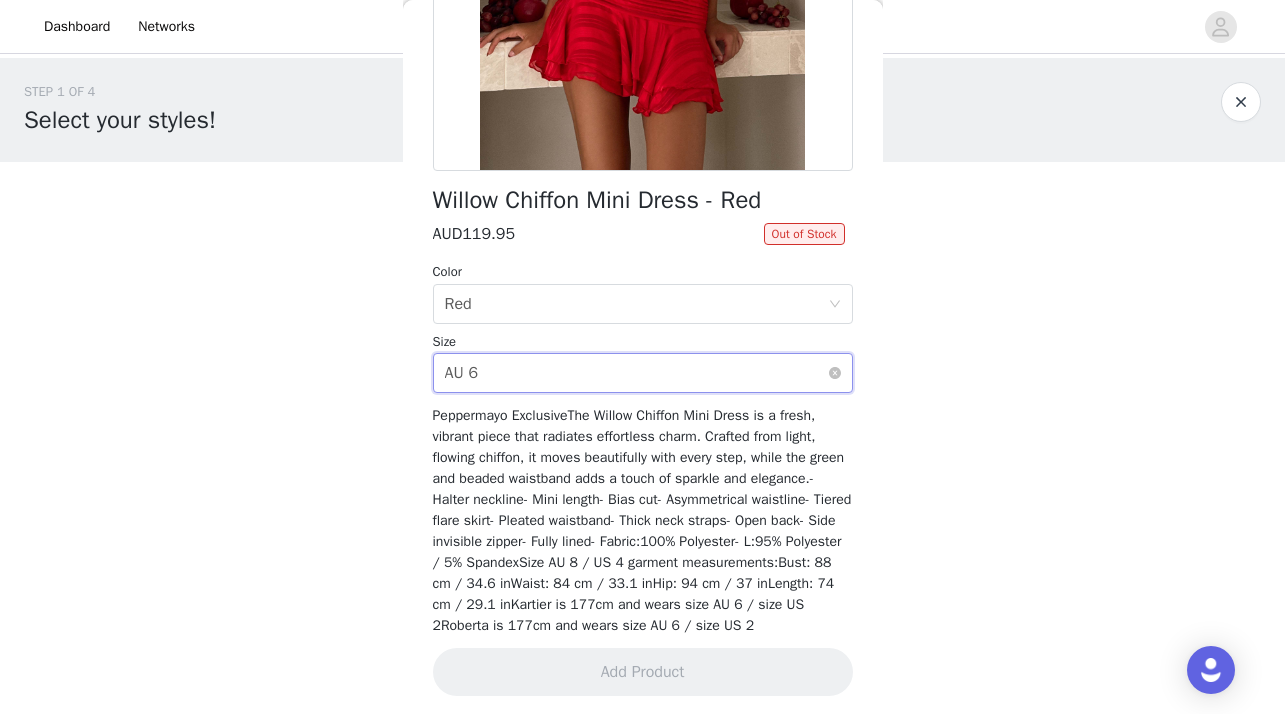 click on "Select size AU 6" at bounding box center [636, 373] 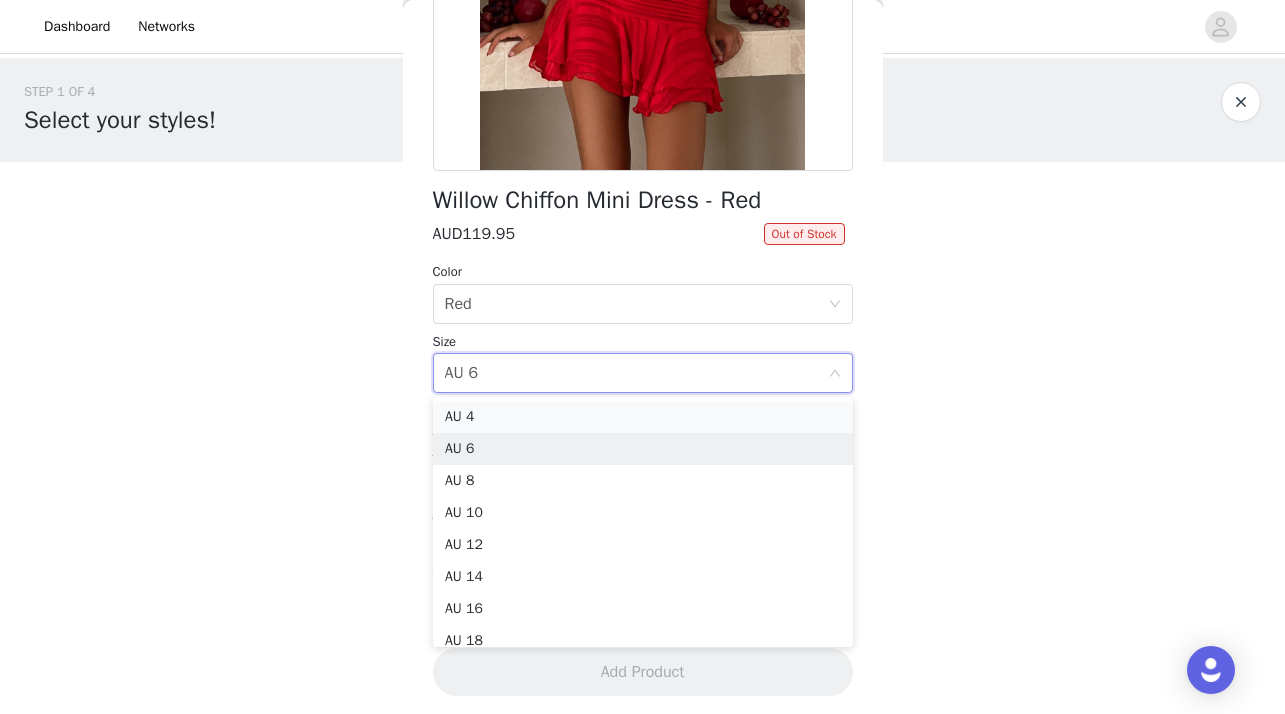 click on "AU 4" at bounding box center [643, 417] 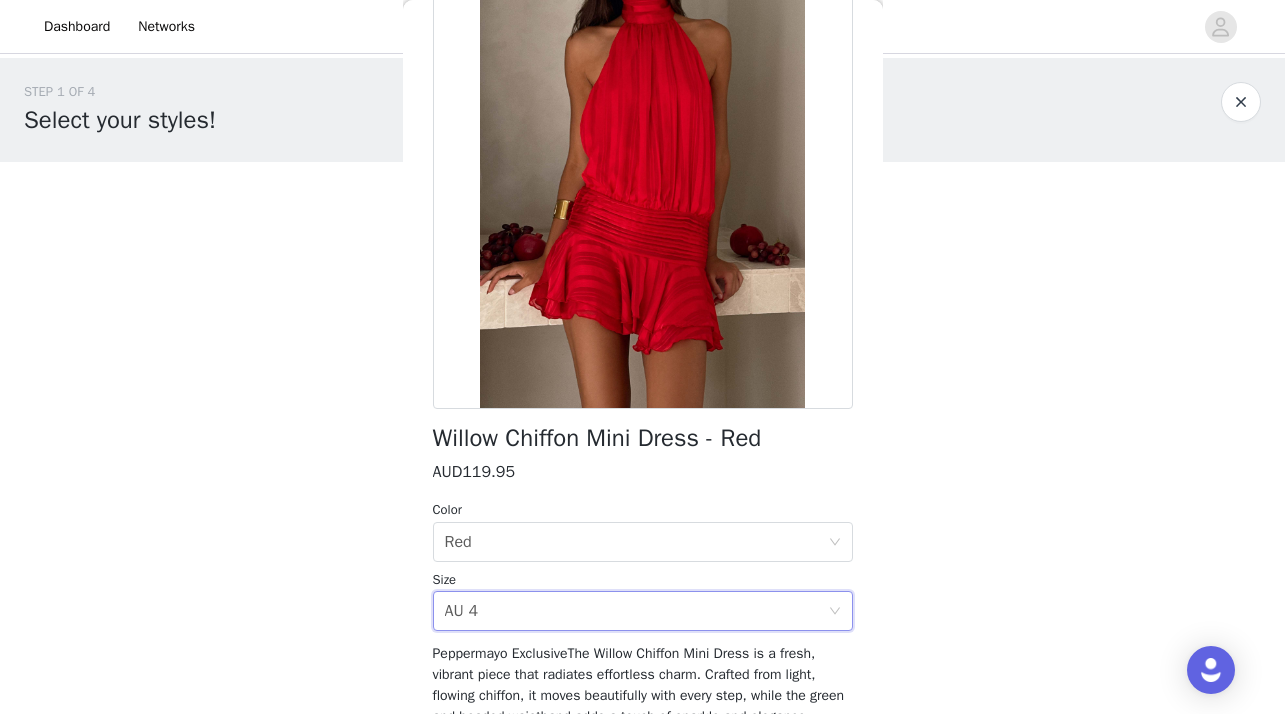 scroll, scrollTop: 140, scrollLeft: 0, axis: vertical 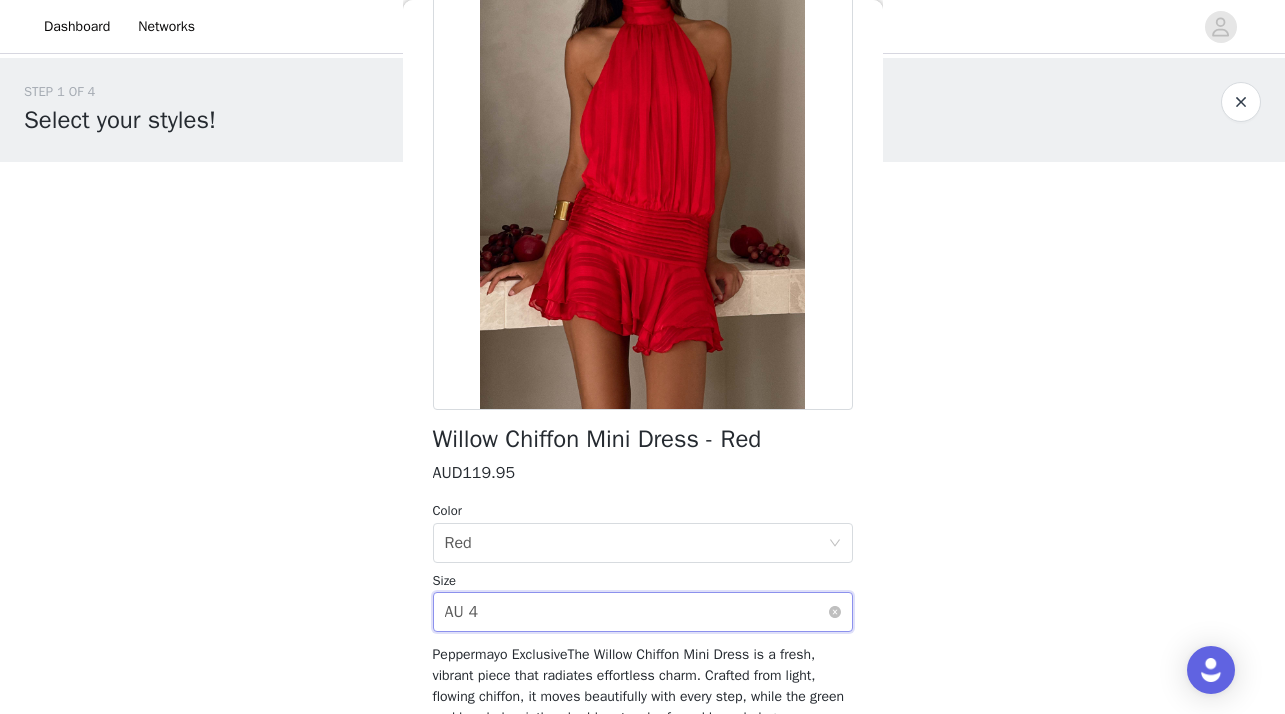 click on "Select size AU 4" at bounding box center (636, 612) 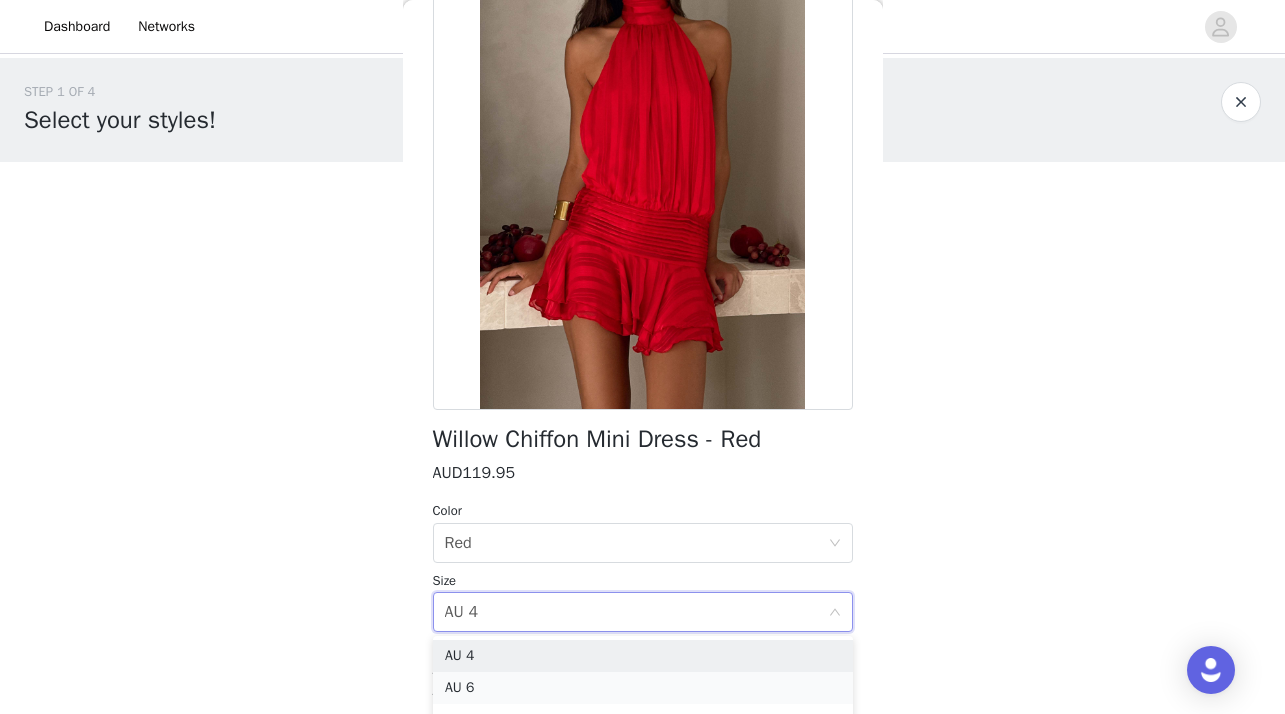 click on "AU 6" at bounding box center [643, 688] 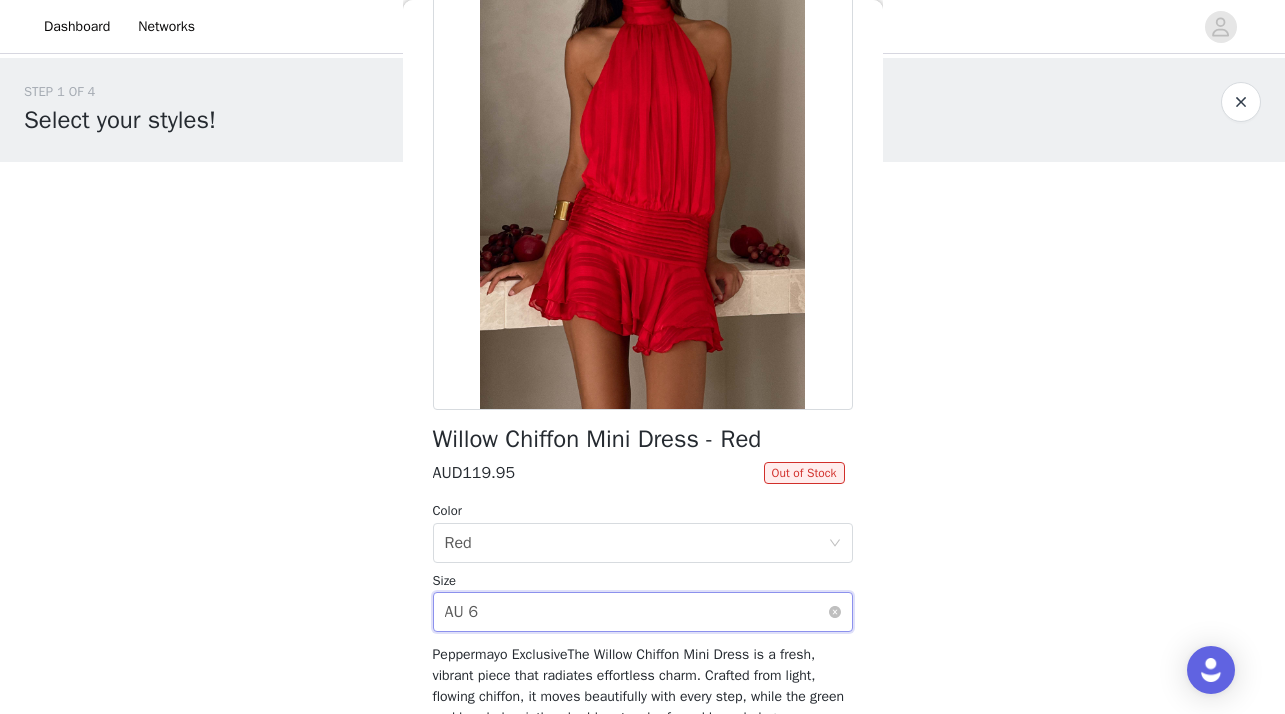 click on "Select size AU 6" at bounding box center [636, 612] 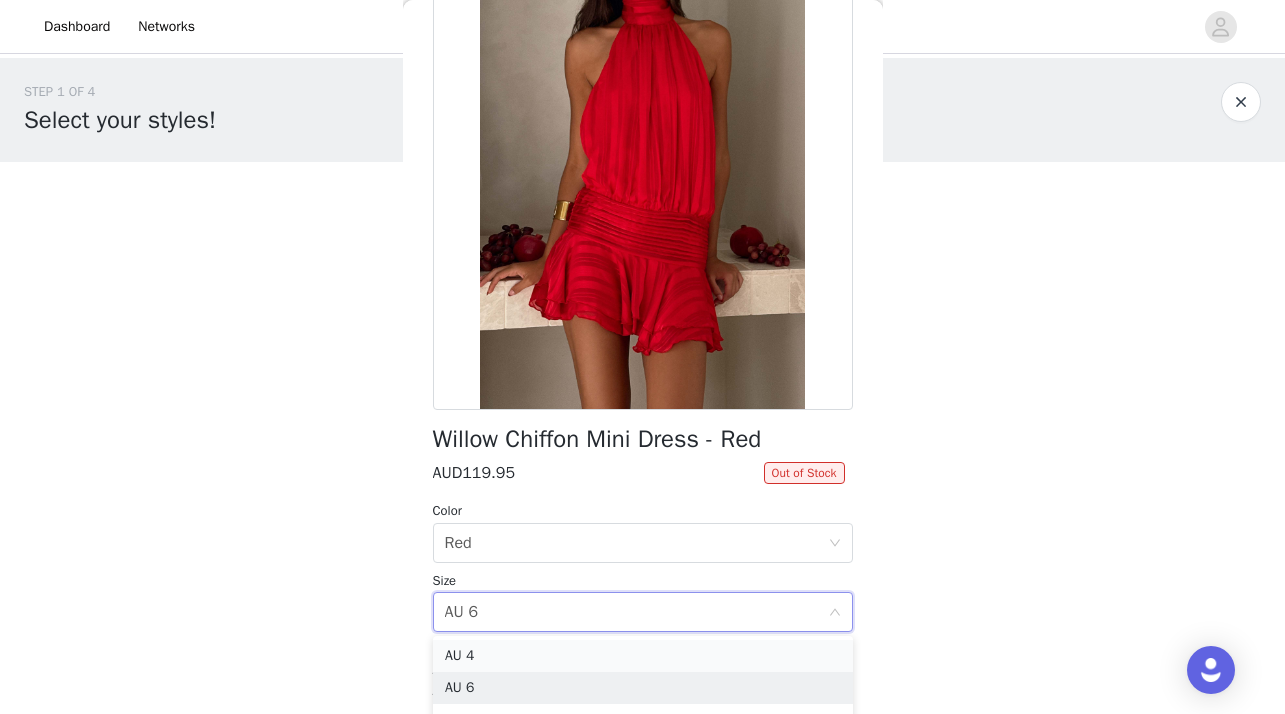 click on "AU 4" at bounding box center [643, 656] 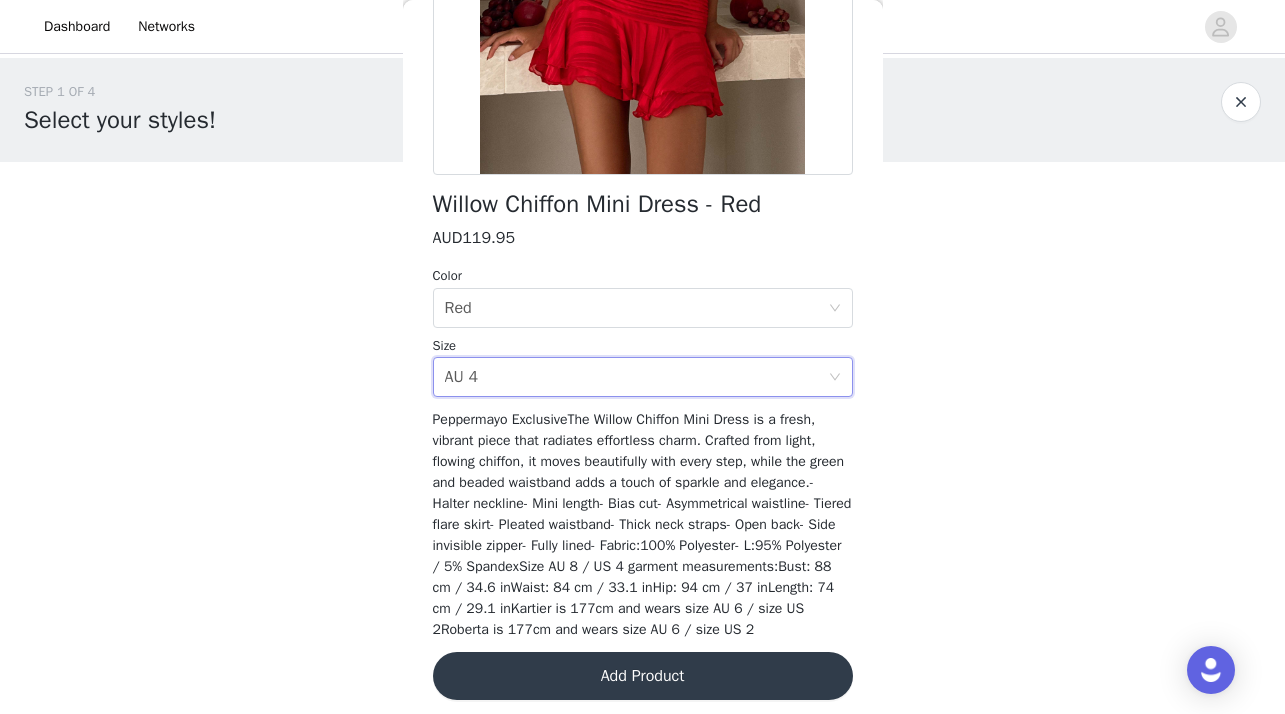 scroll, scrollTop: 406, scrollLeft: 0, axis: vertical 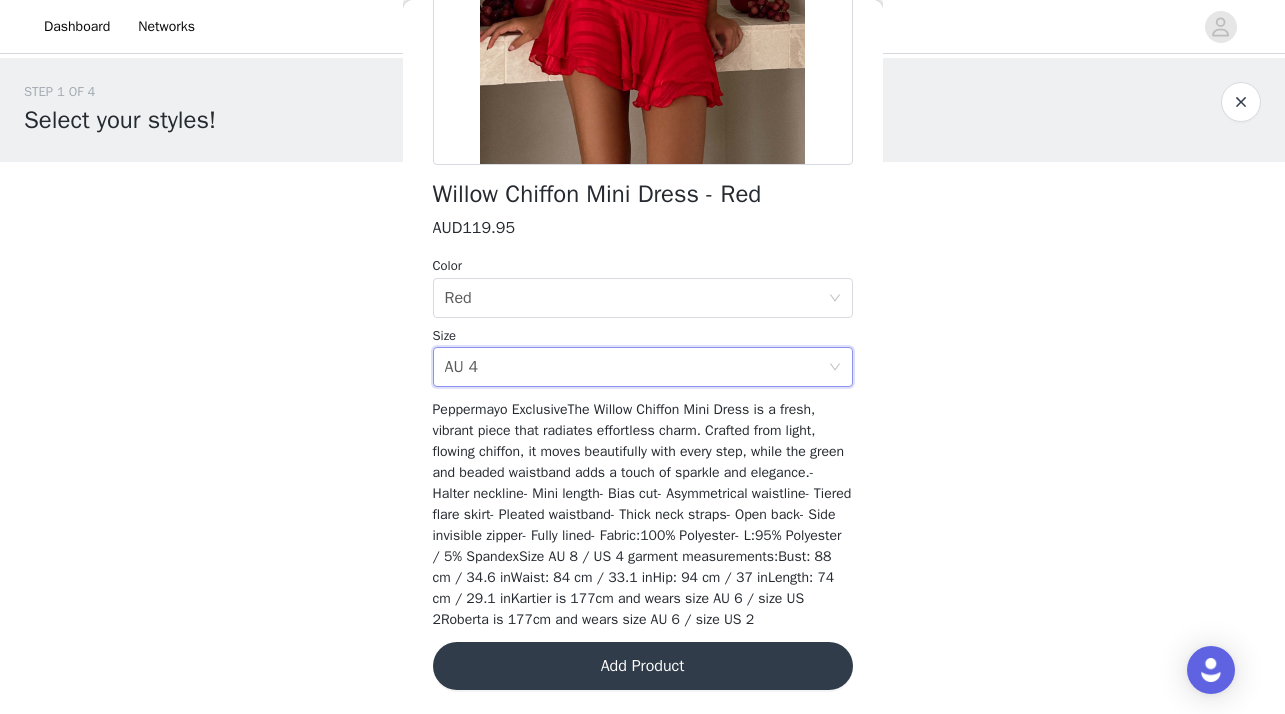 click on "Add Product" at bounding box center (643, 666) 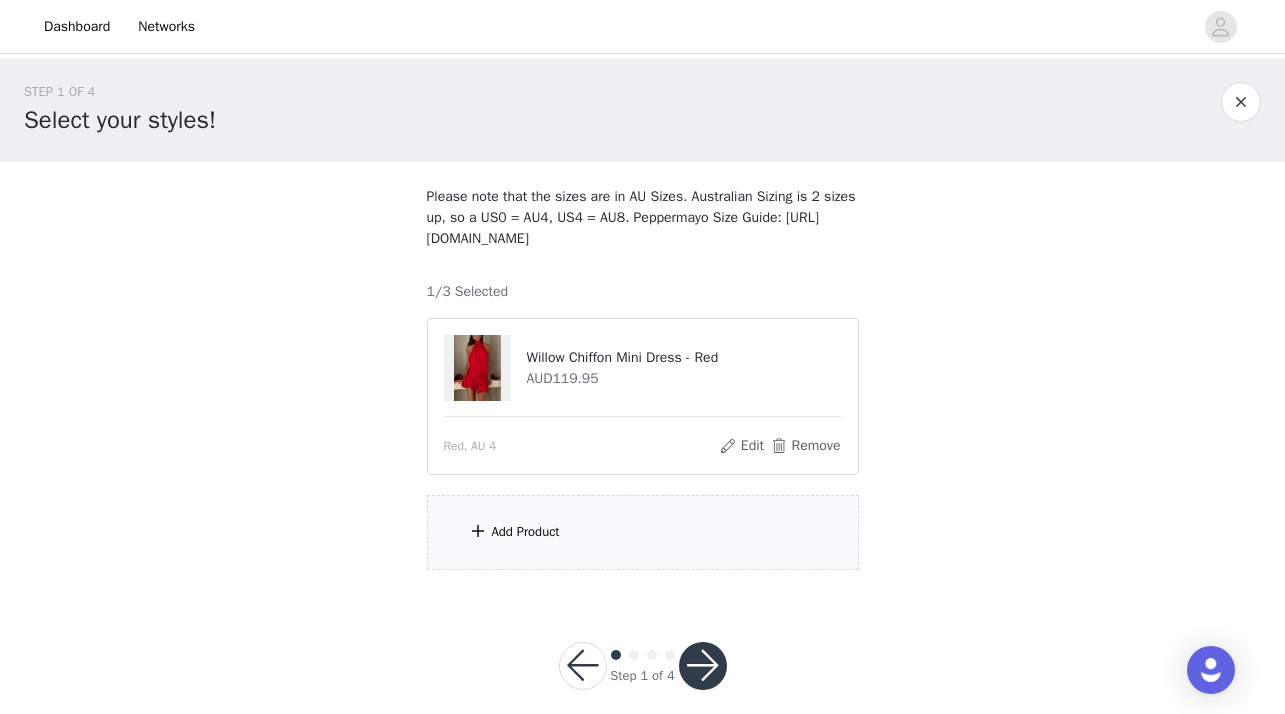 click on "Add Product" at bounding box center [526, 532] 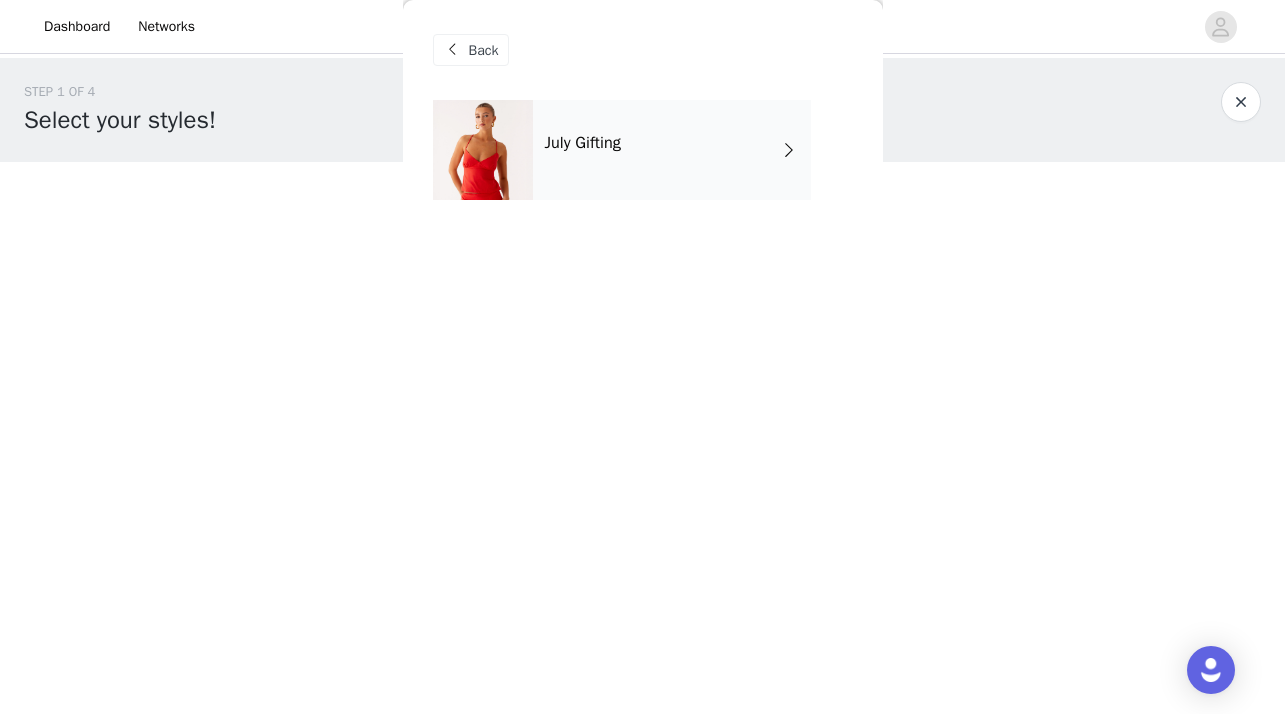 click on "July Gifting" at bounding box center (672, 150) 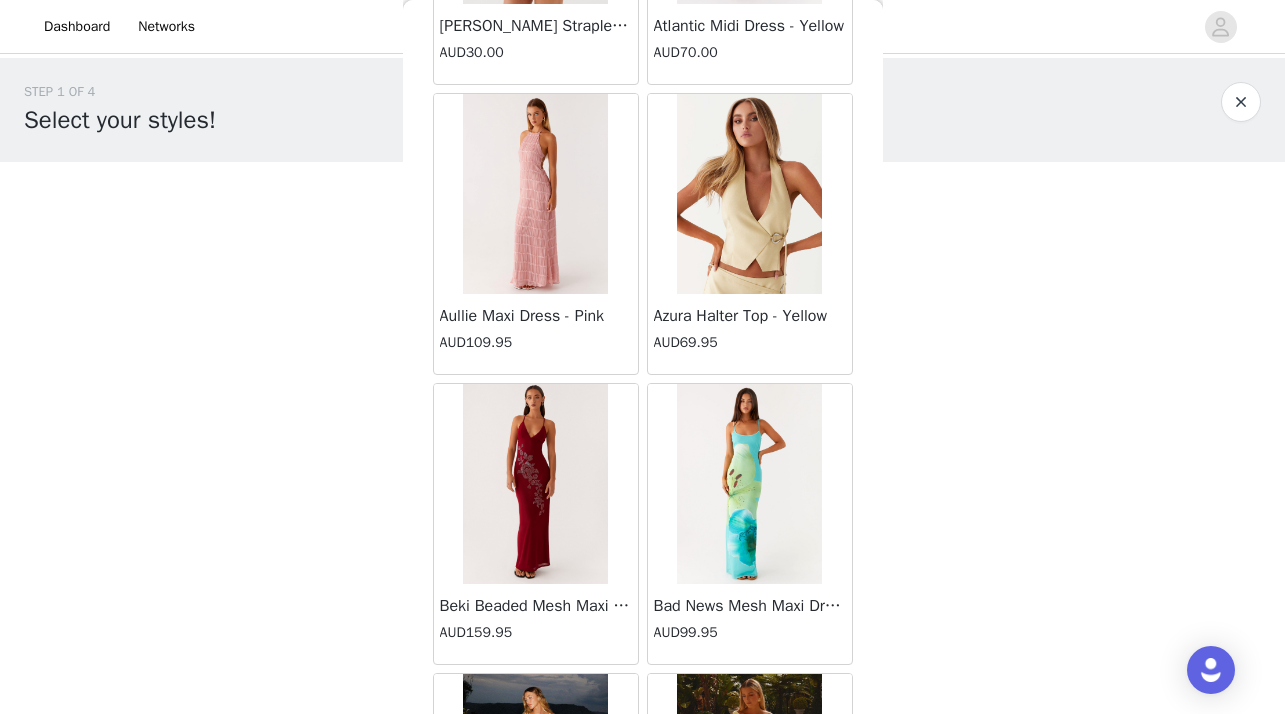 scroll, scrollTop: 2346, scrollLeft: 0, axis: vertical 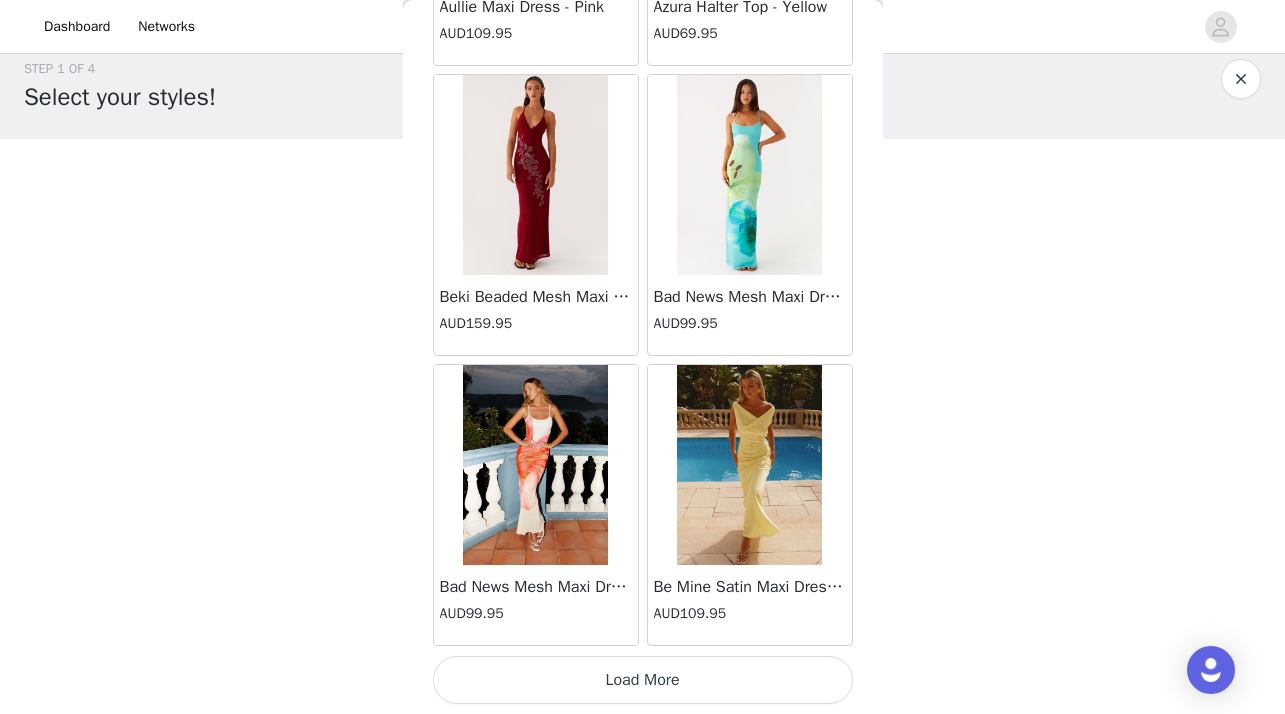 click on "Load More" at bounding box center [643, 680] 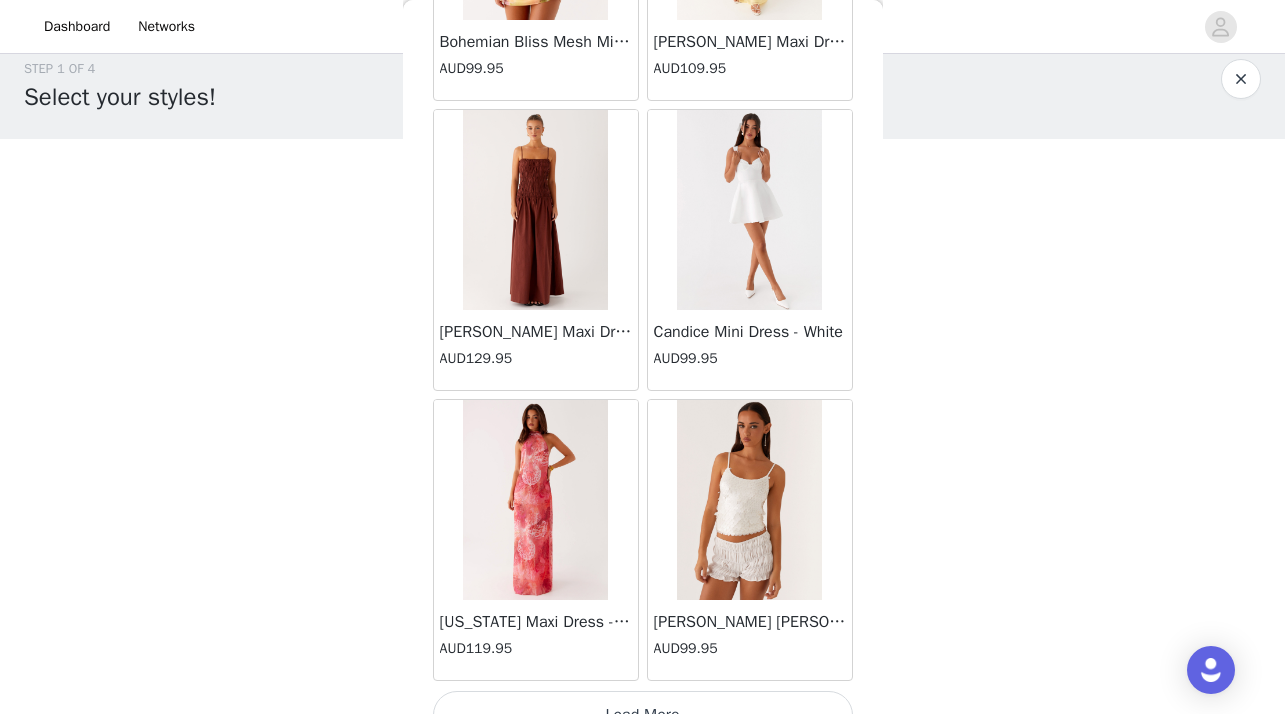 scroll, scrollTop: 5246, scrollLeft: 0, axis: vertical 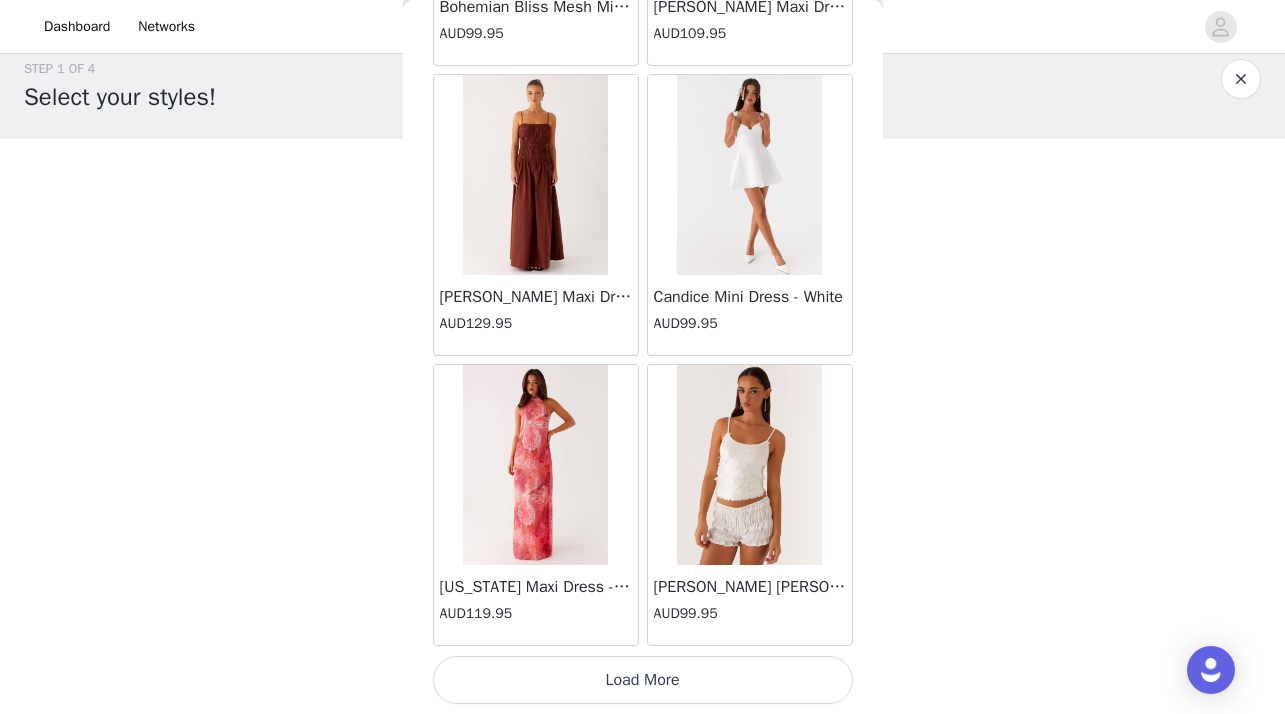 click on "Load More" at bounding box center [643, 680] 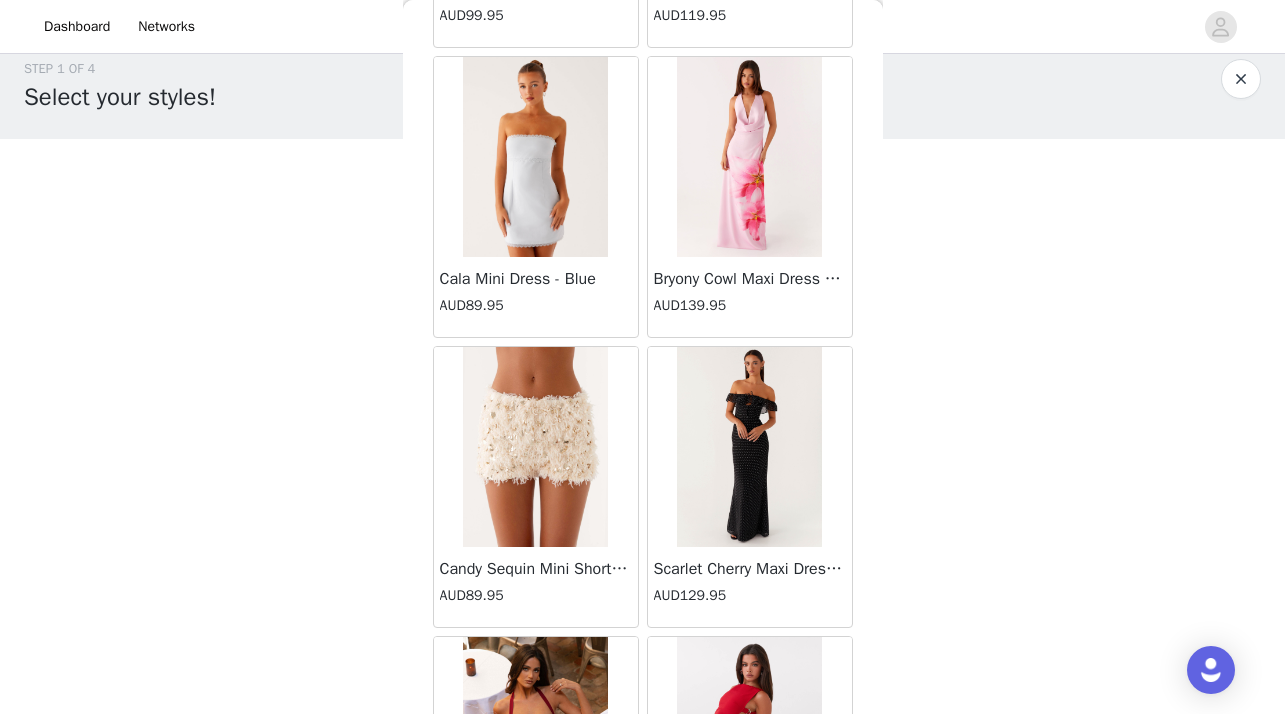 scroll, scrollTop: 6138, scrollLeft: 0, axis: vertical 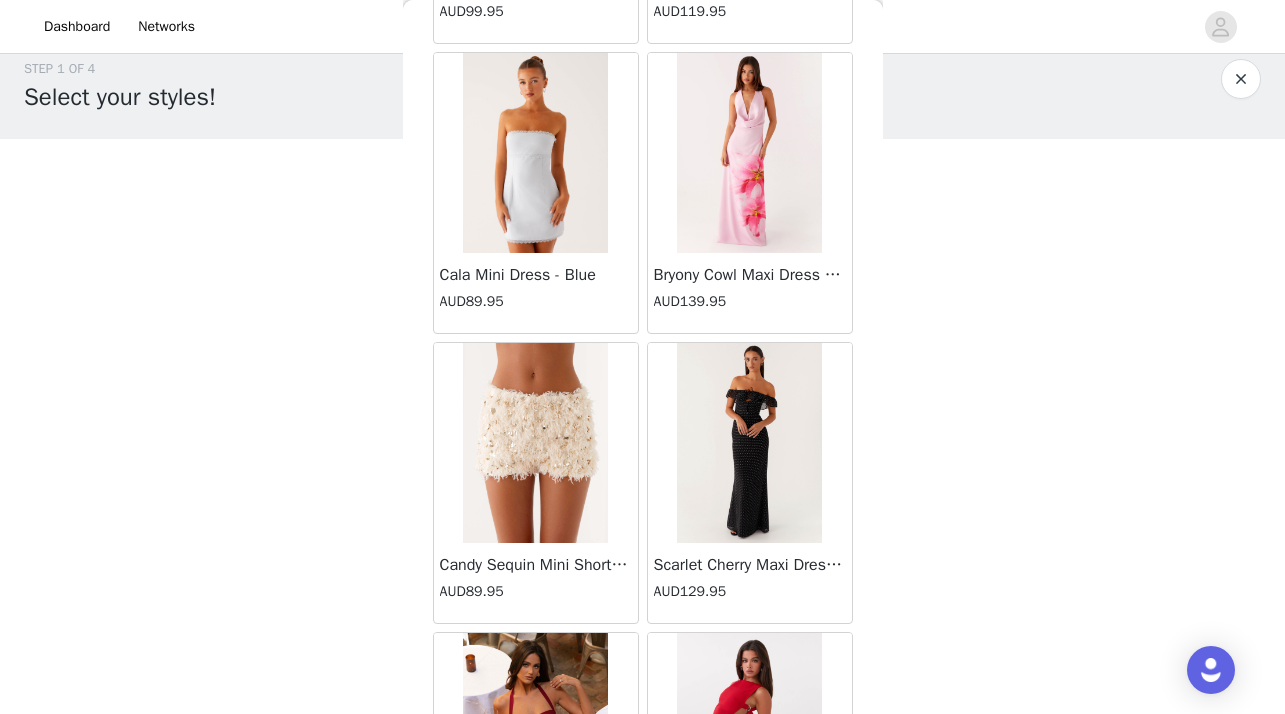click at bounding box center (535, 443) 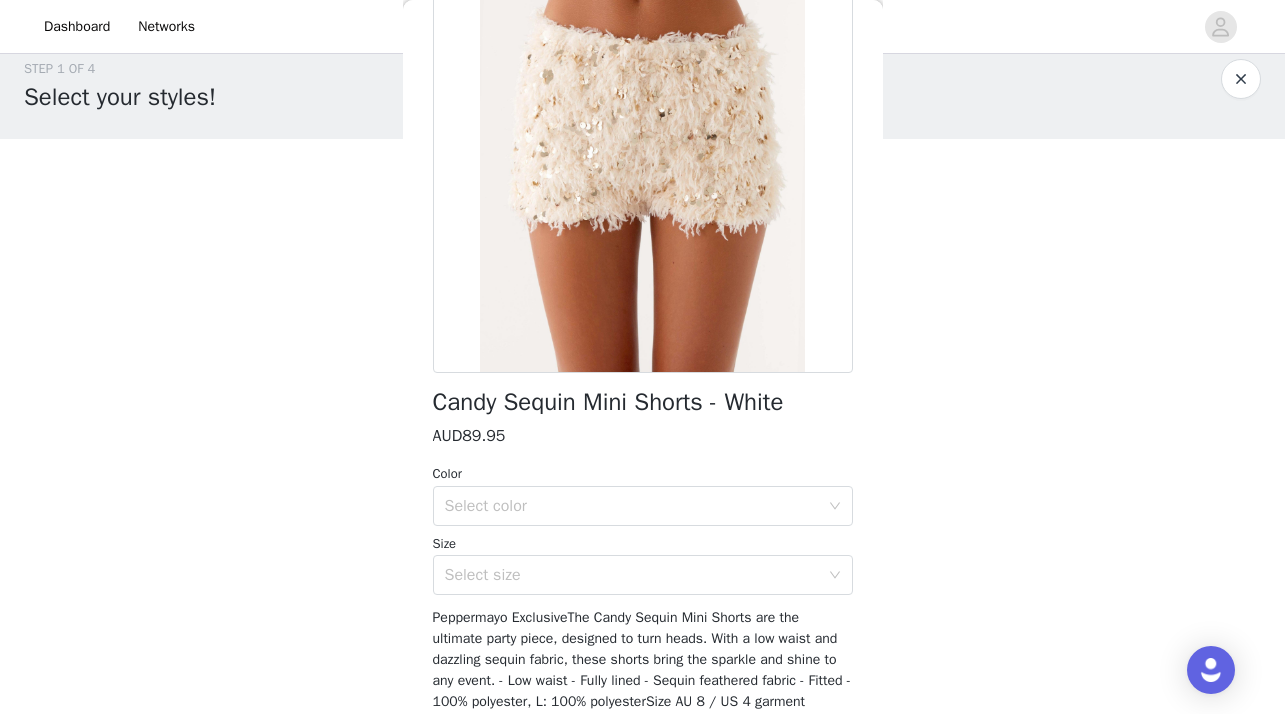 scroll, scrollTop: 202, scrollLeft: 0, axis: vertical 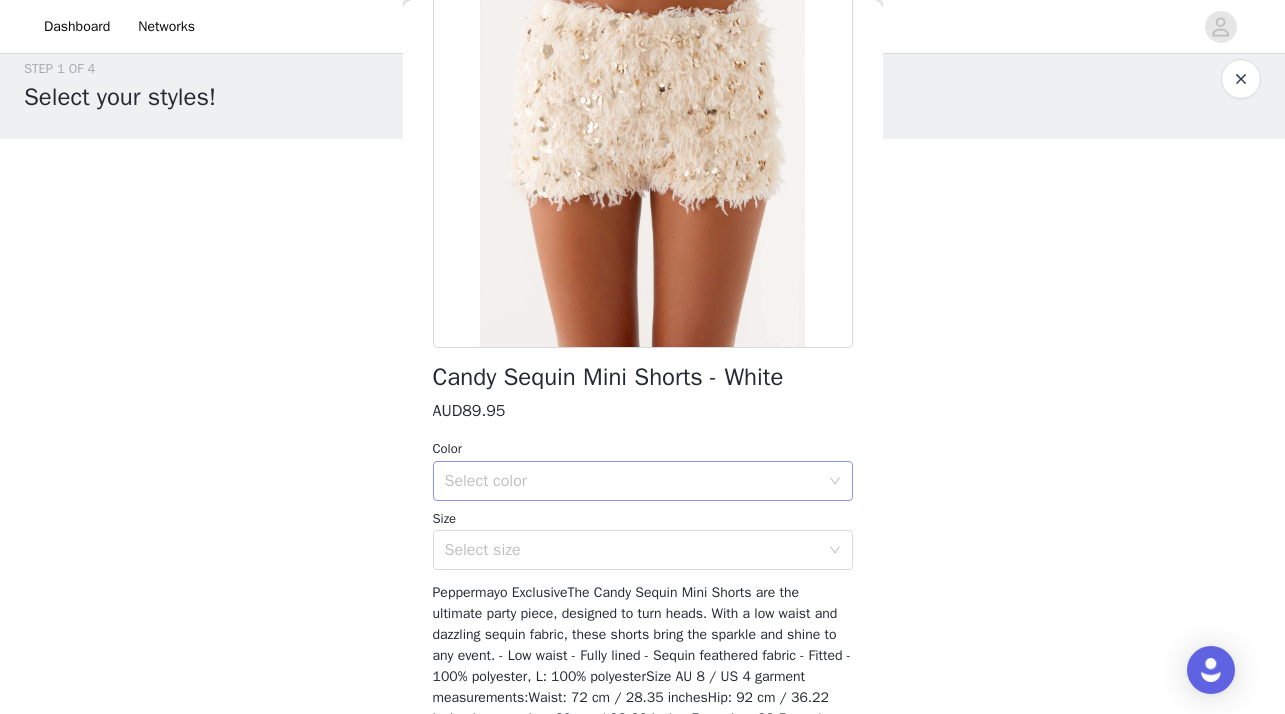 click on "Select color" at bounding box center (636, 481) 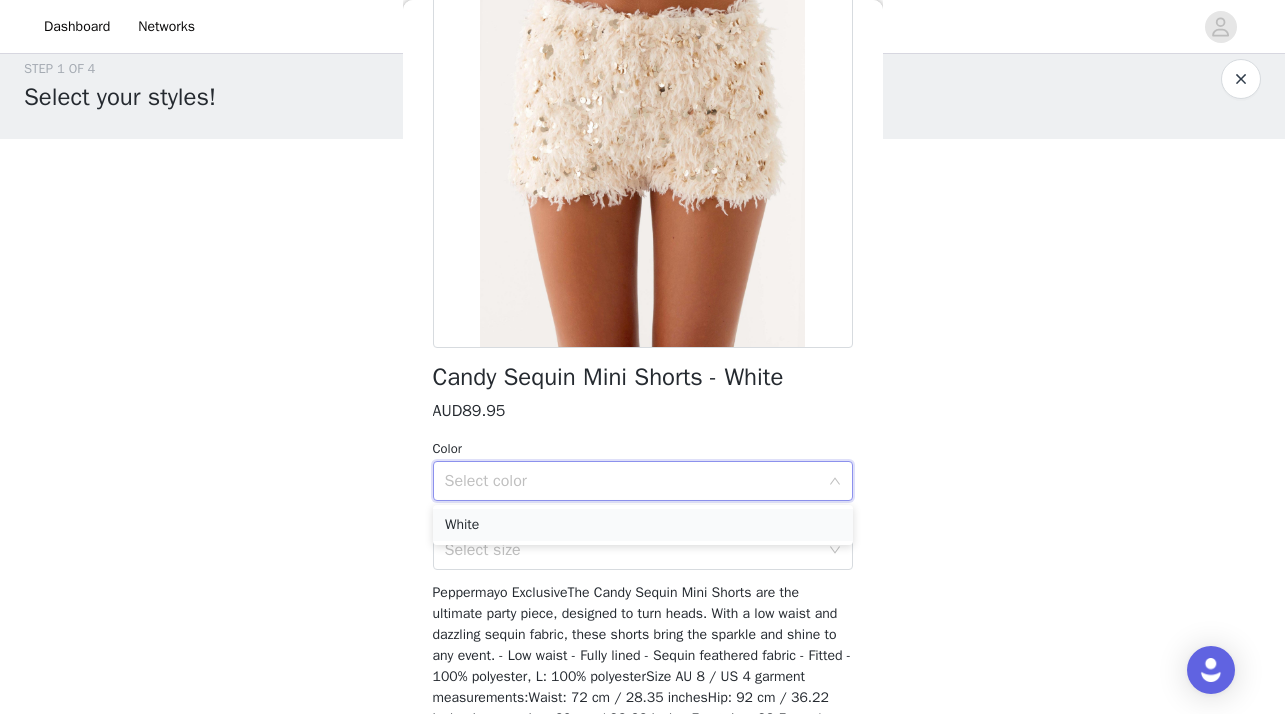click on "White" at bounding box center [643, 525] 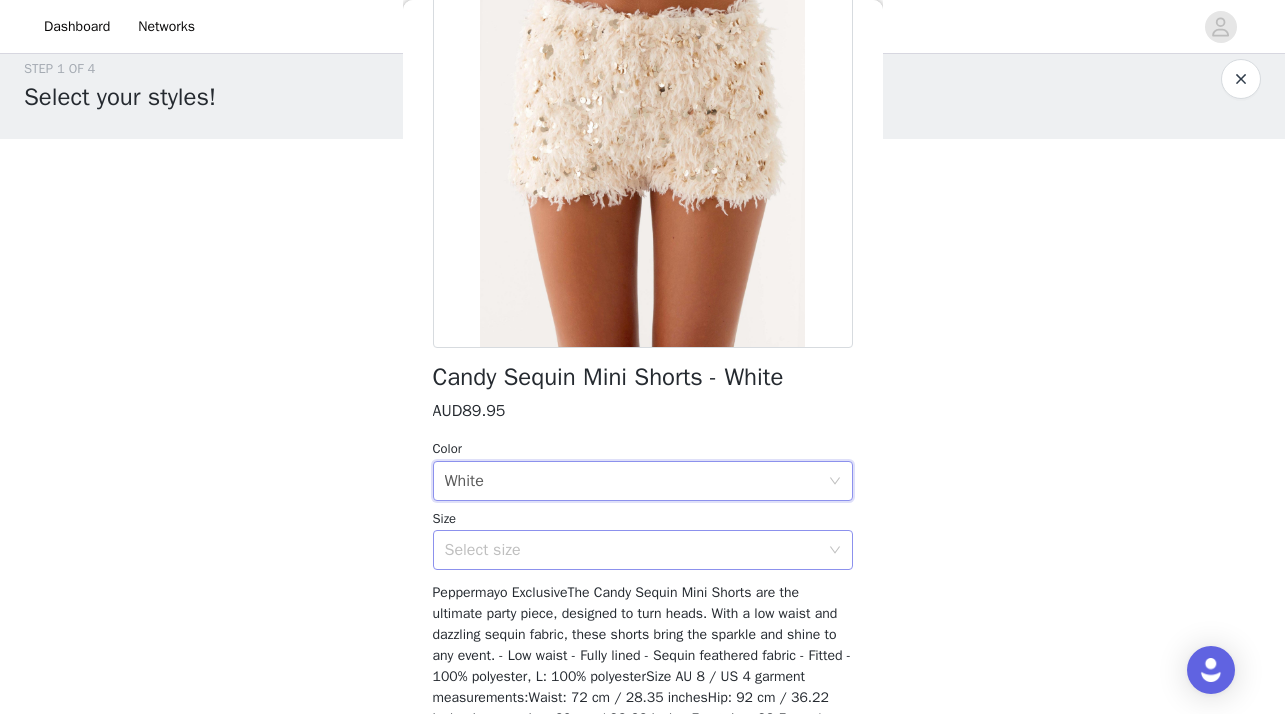 click on "Select size" at bounding box center [632, 550] 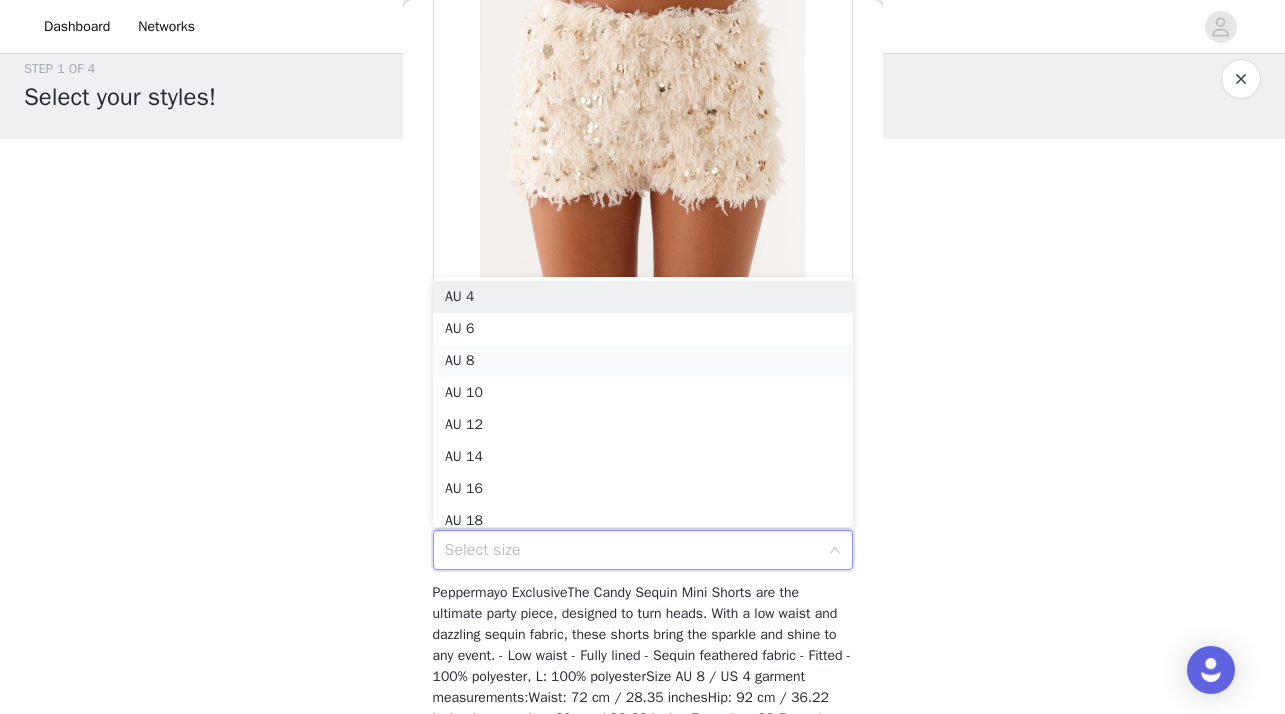 scroll, scrollTop: 10, scrollLeft: 0, axis: vertical 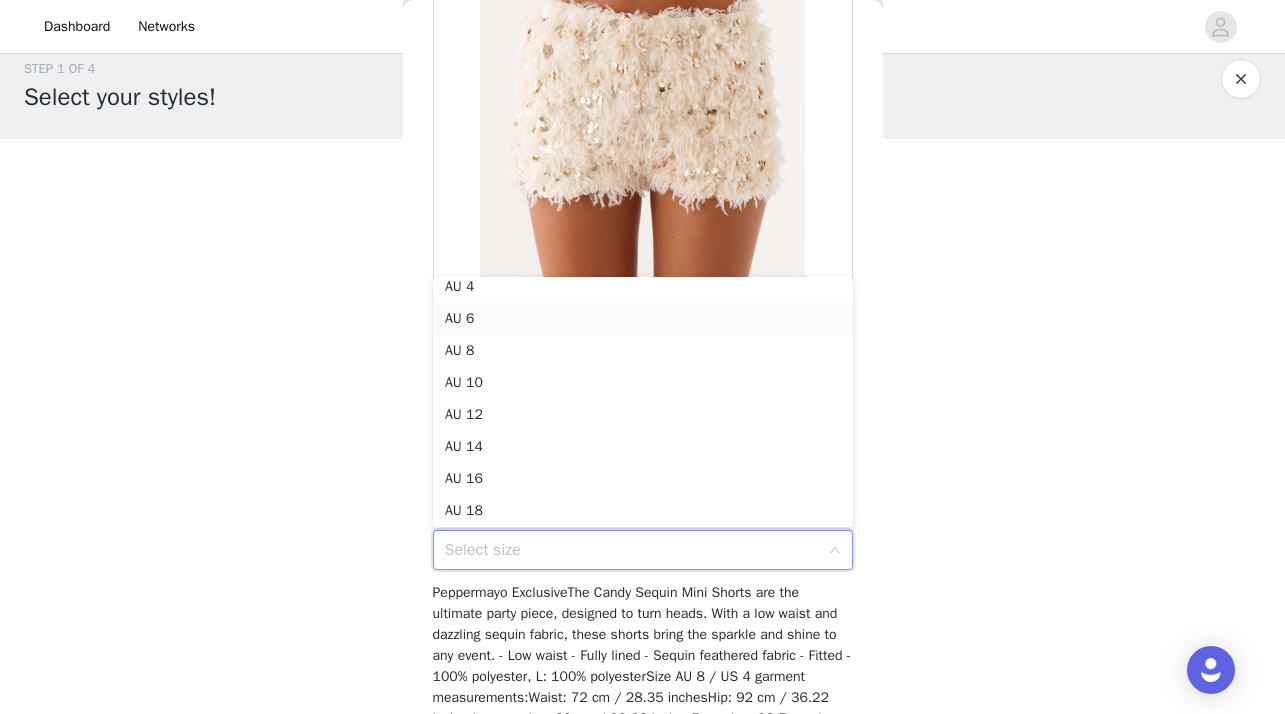 click on "AU 6" at bounding box center [643, 319] 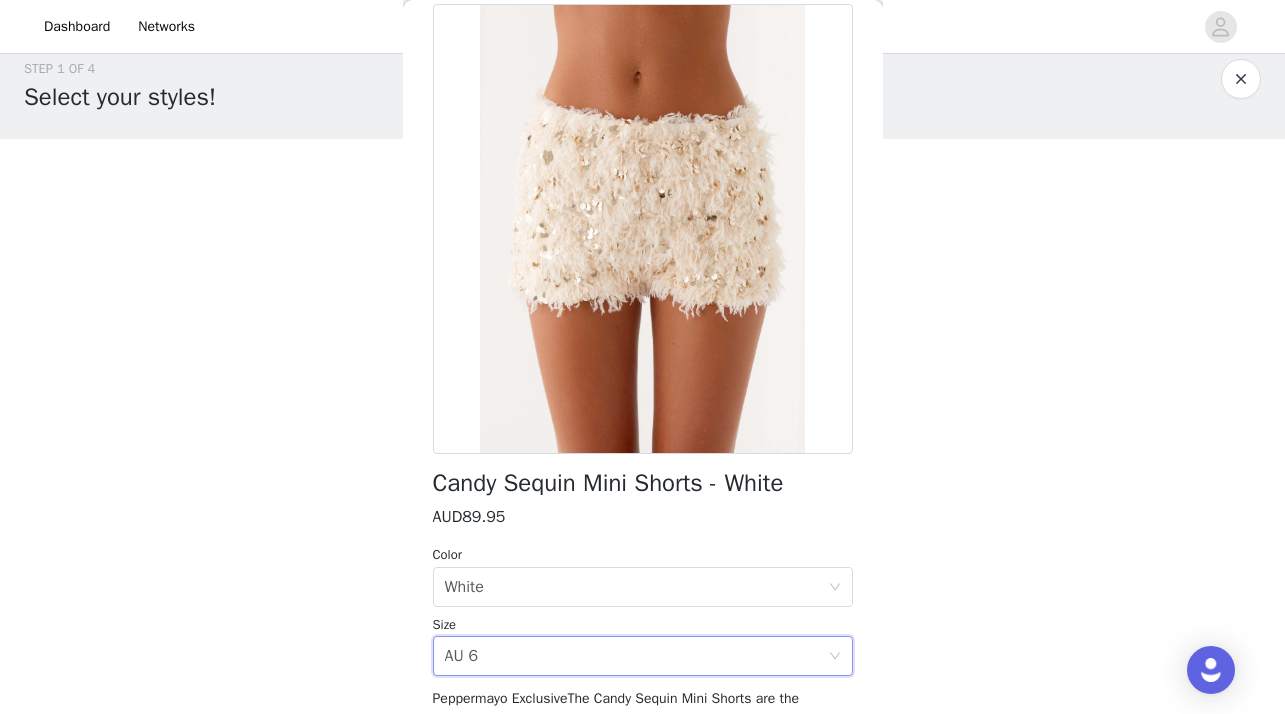 scroll, scrollTop: 364, scrollLeft: 0, axis: vertical 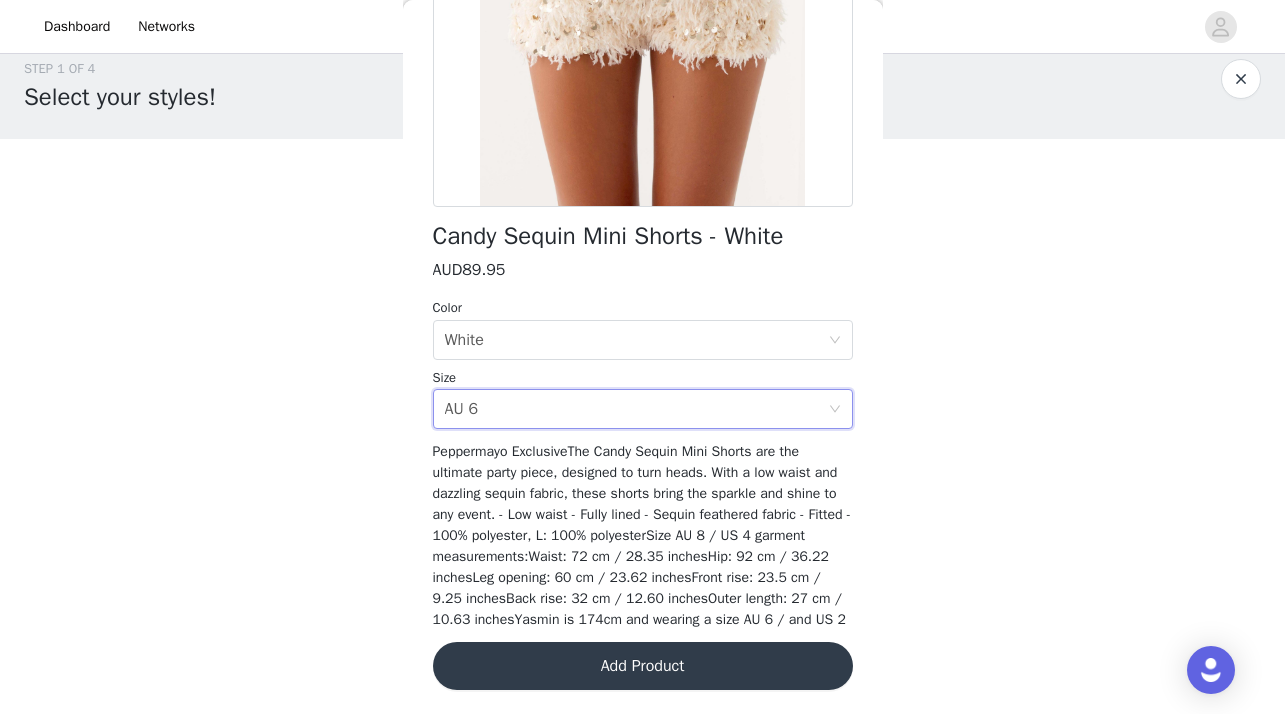click on "Add Product" at bounding box center [643, 666] 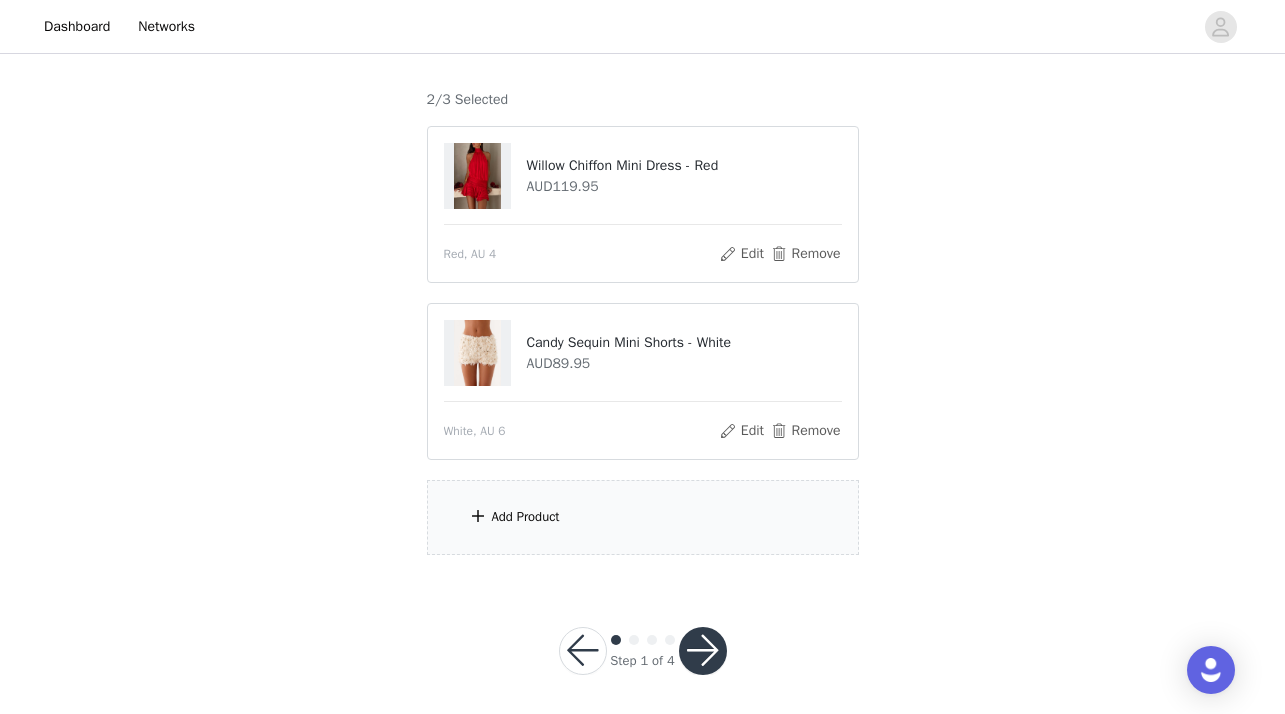scroll, scrollTop: 200, scrollLeft: 0, axis: vertical 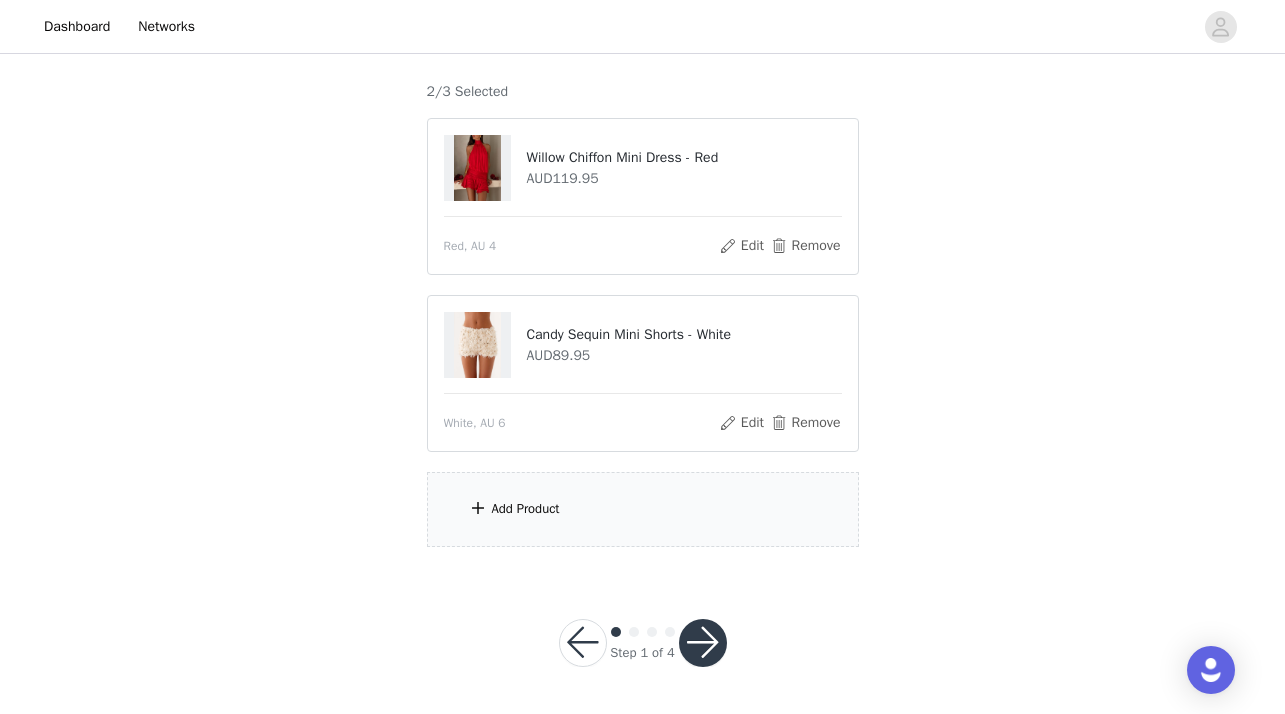 click on "Add Product" at bounding box center (526, 509) 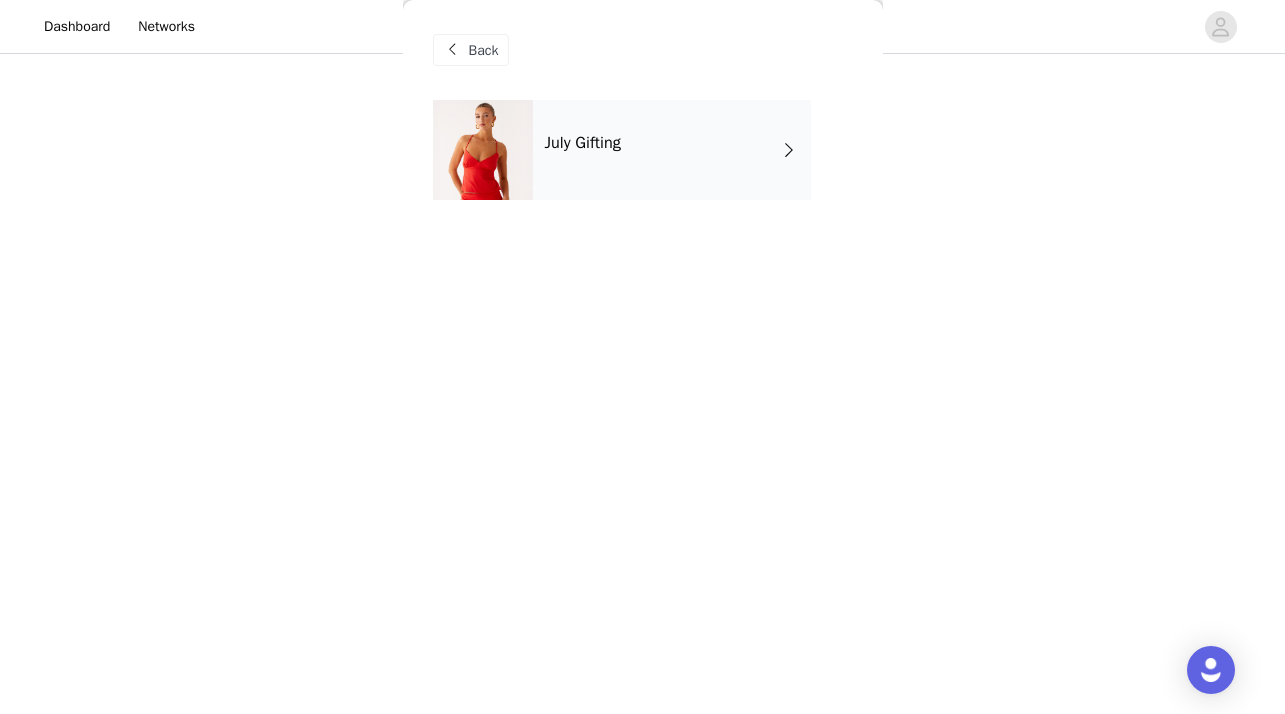 click at bounding box center (789, 150) 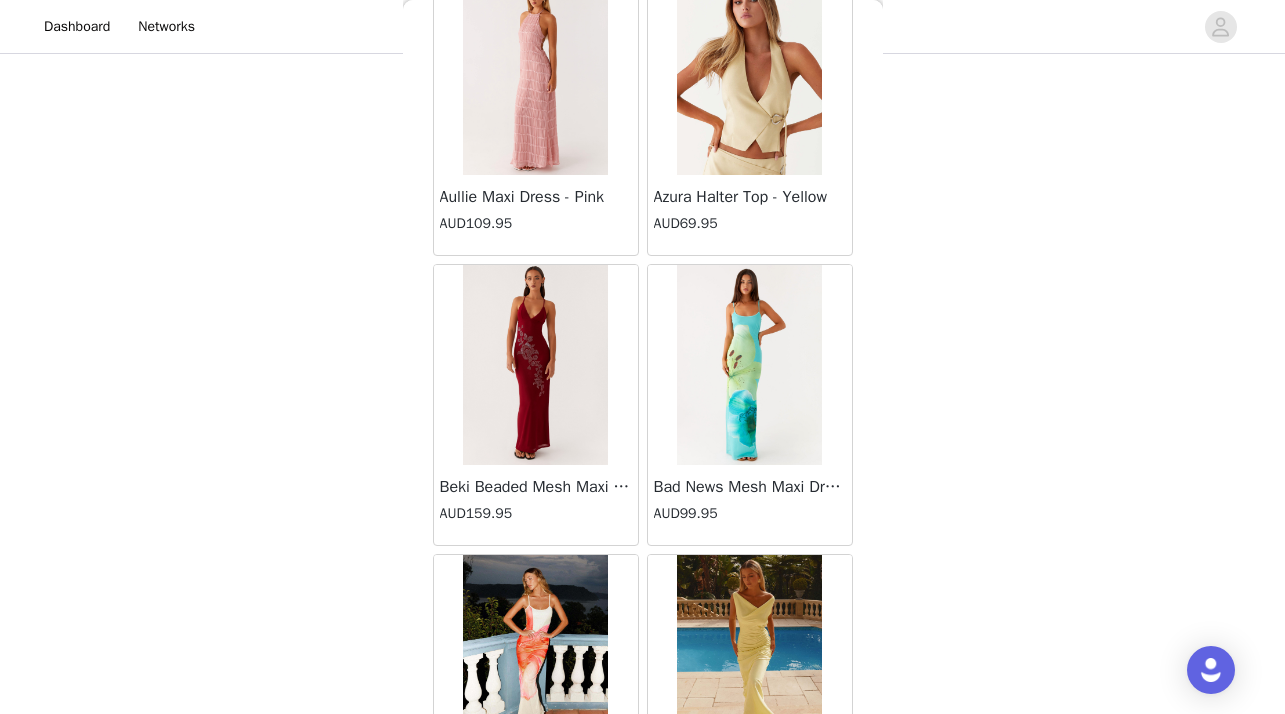 scroll, scrollTop: 2346, scrollLeft: 0, axis: vertical 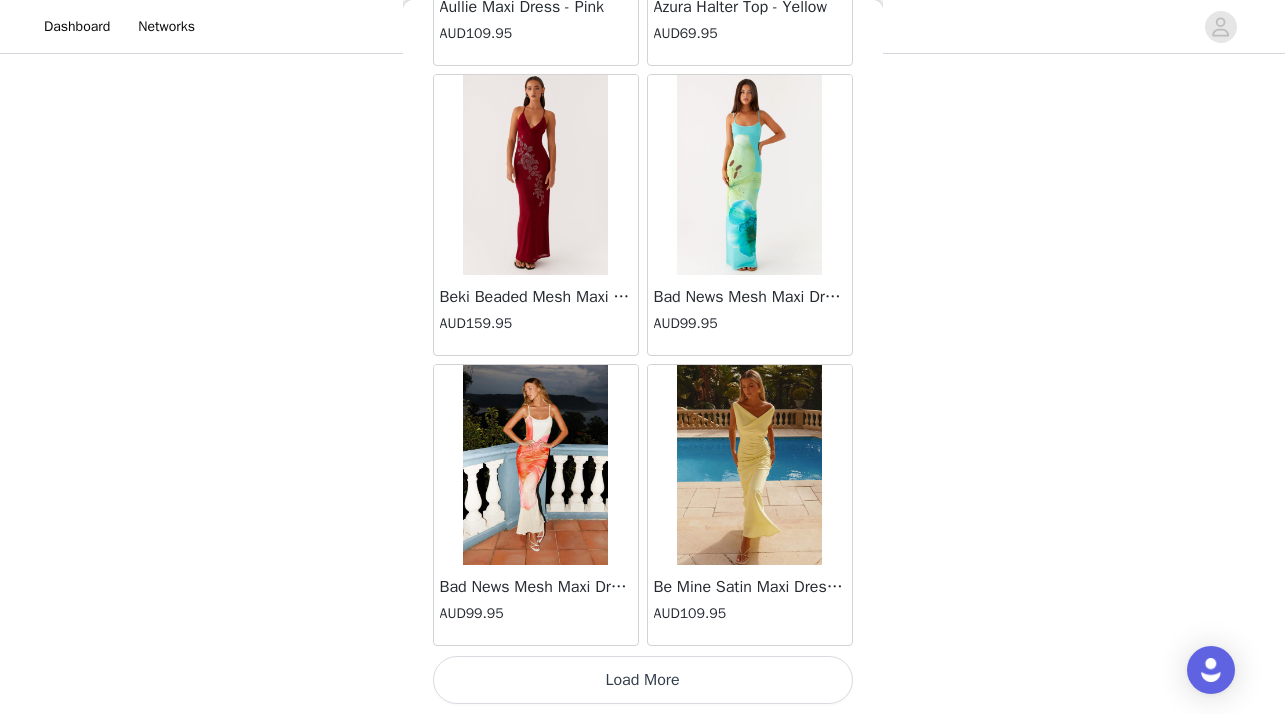 click on "Load More" at bounding box center [643, 680] 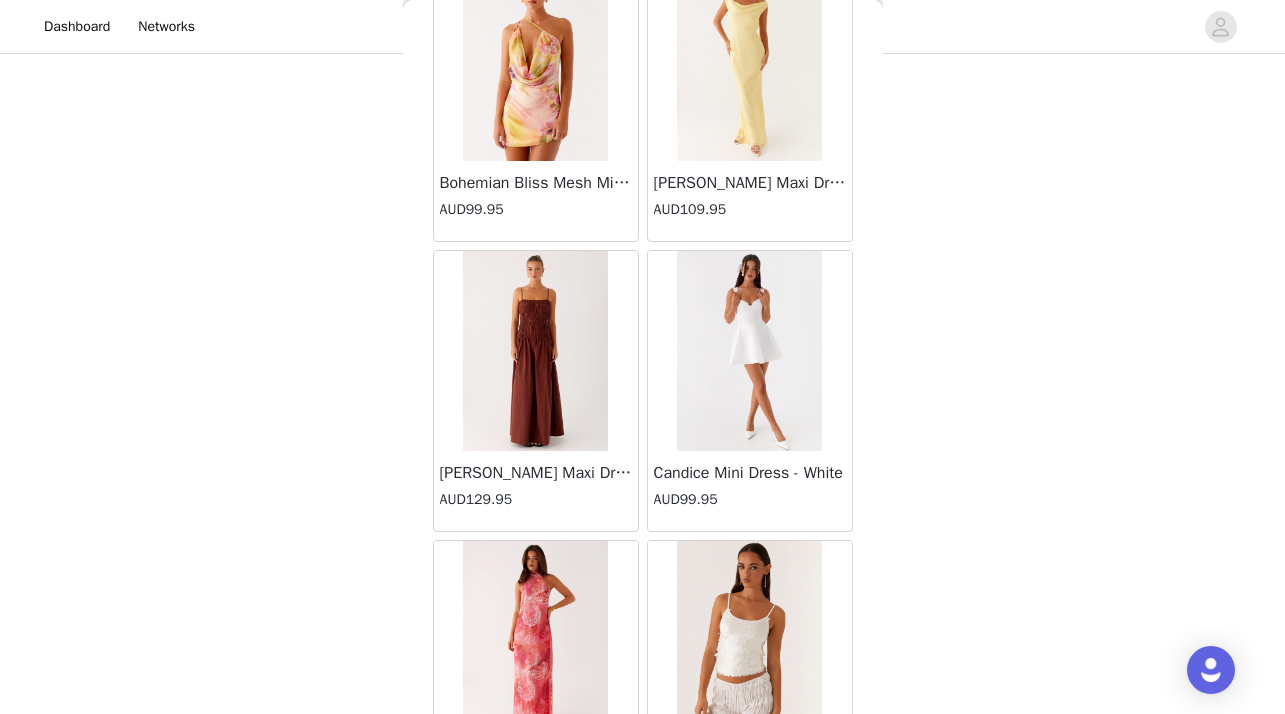 scroll, scrollTop: 5246, scrollLeft: 0, axis: vertical 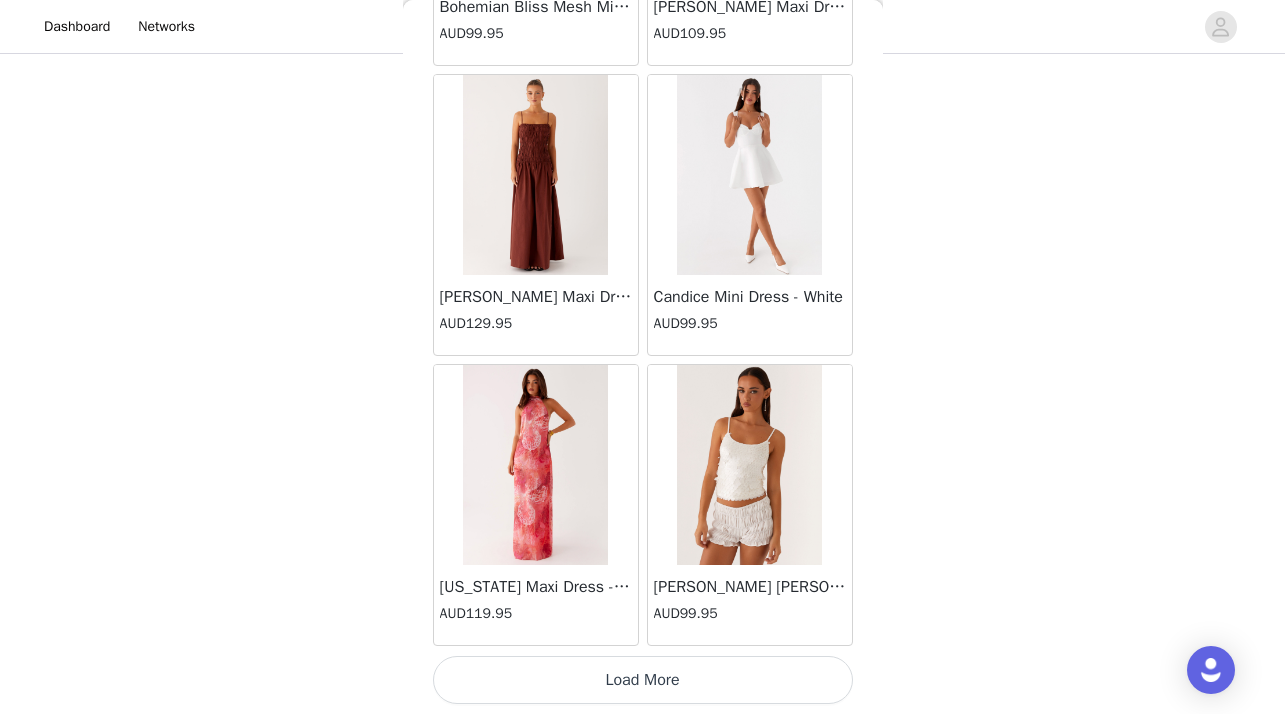 click on "Load More" at bounding box center [643, 680] 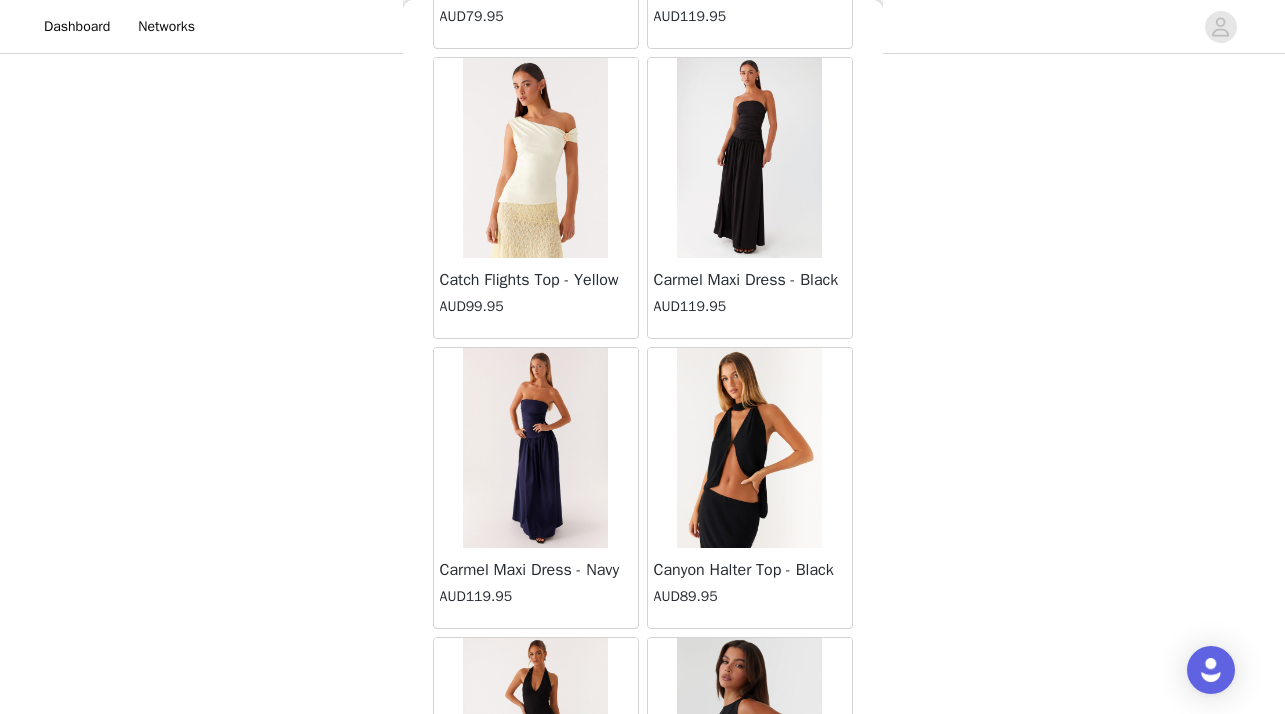 scroll, scrollTop: 8146, scrollLeft: 0, axis: vertical 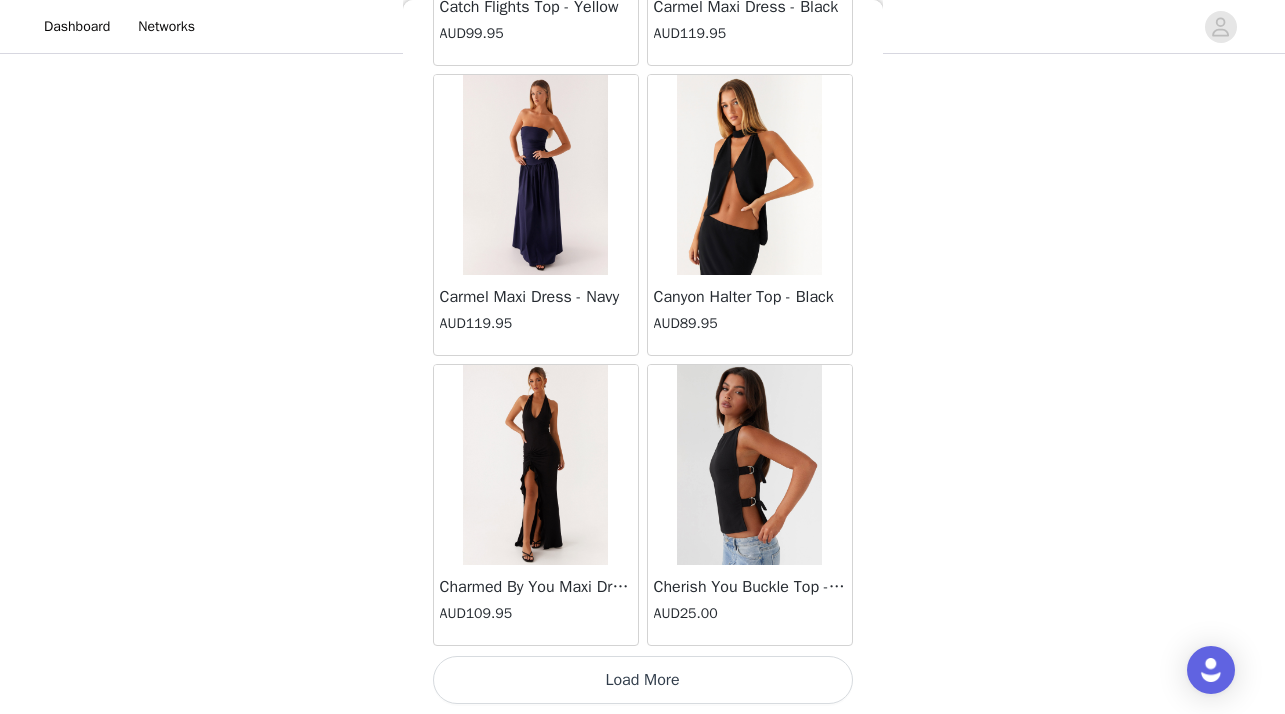 click at bounding box center [749, 175] 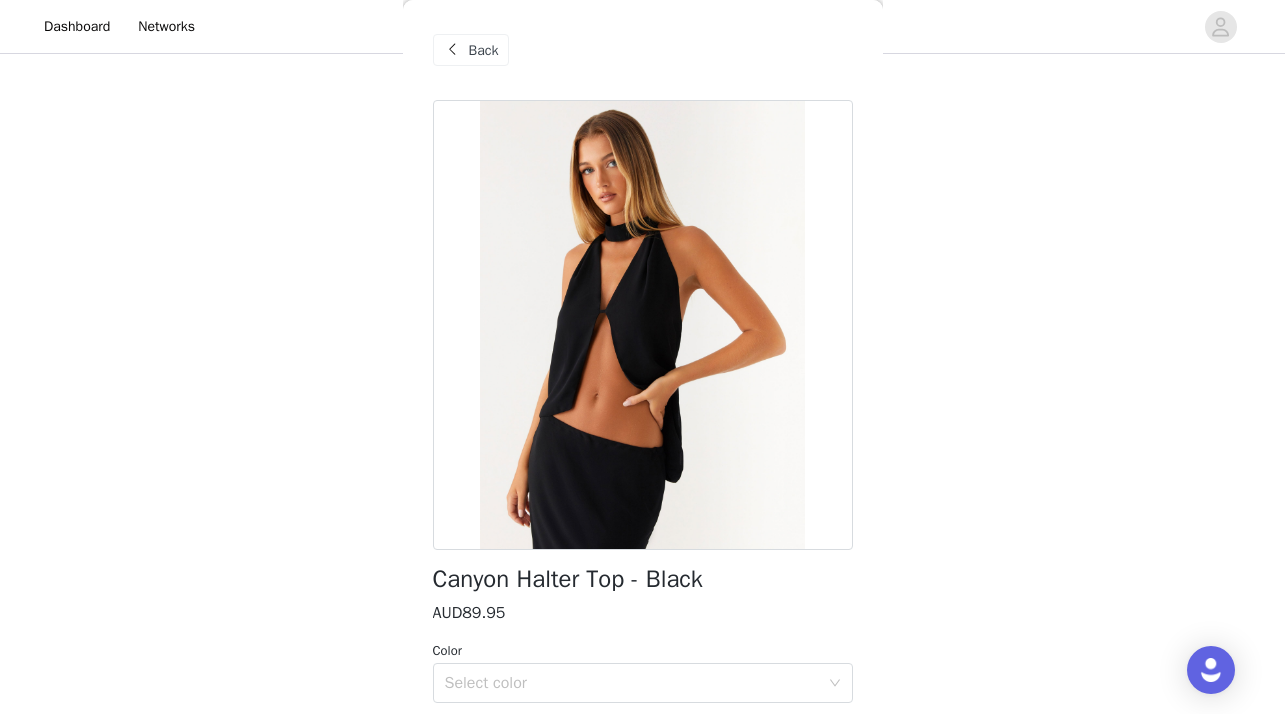 scroll, scrollTop: 322, scrollLeft: 0, axis: vertical 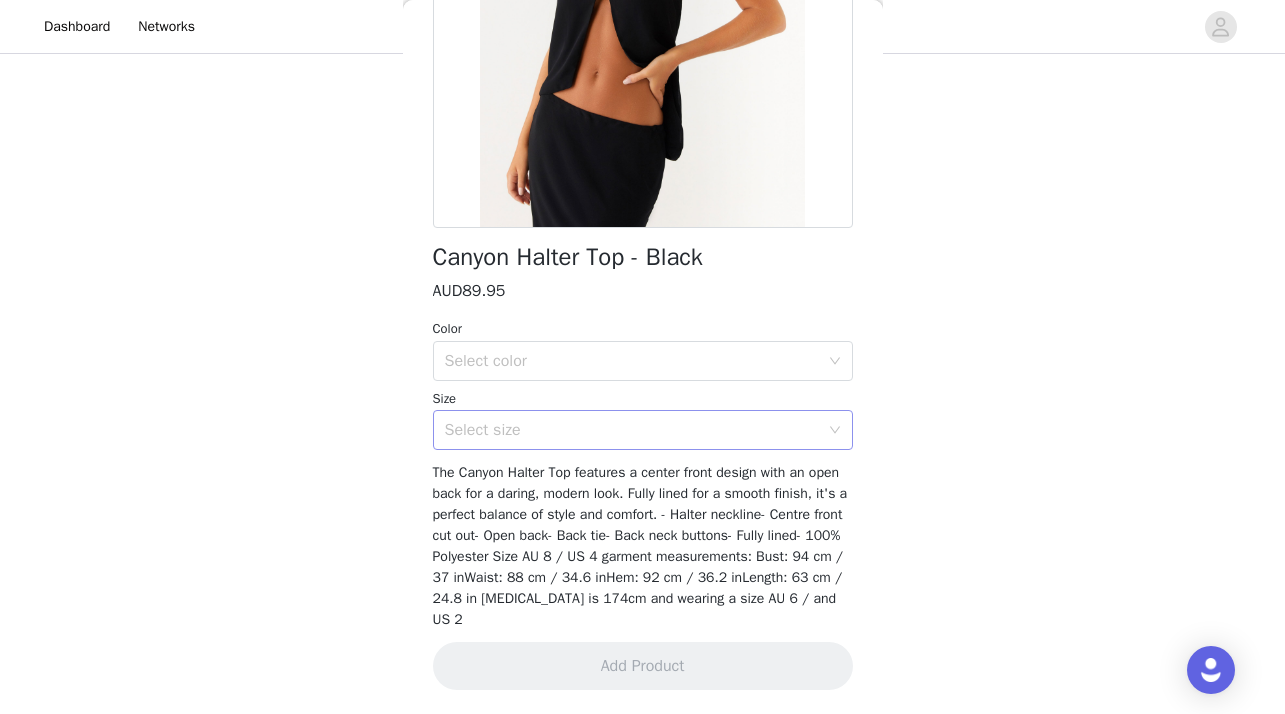 click on "Select size" at bounding box center [632, 430] 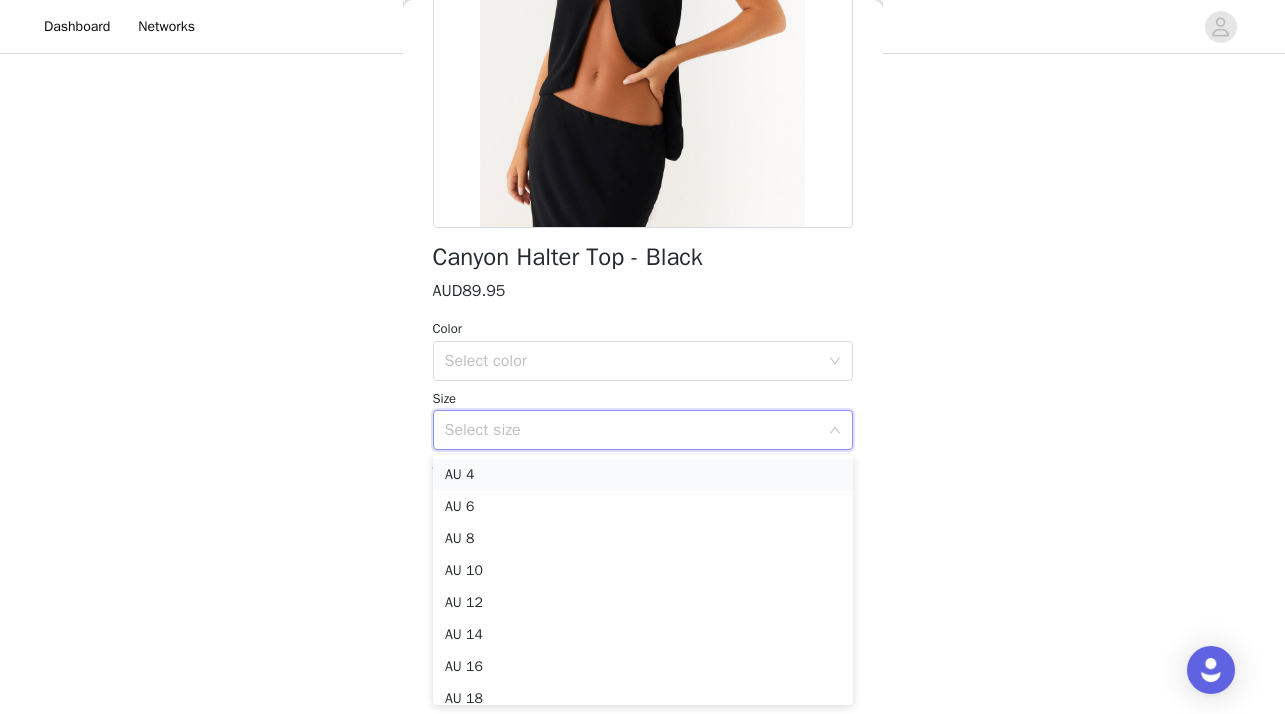 click on "AU 4" at bounding box center (643, 475) 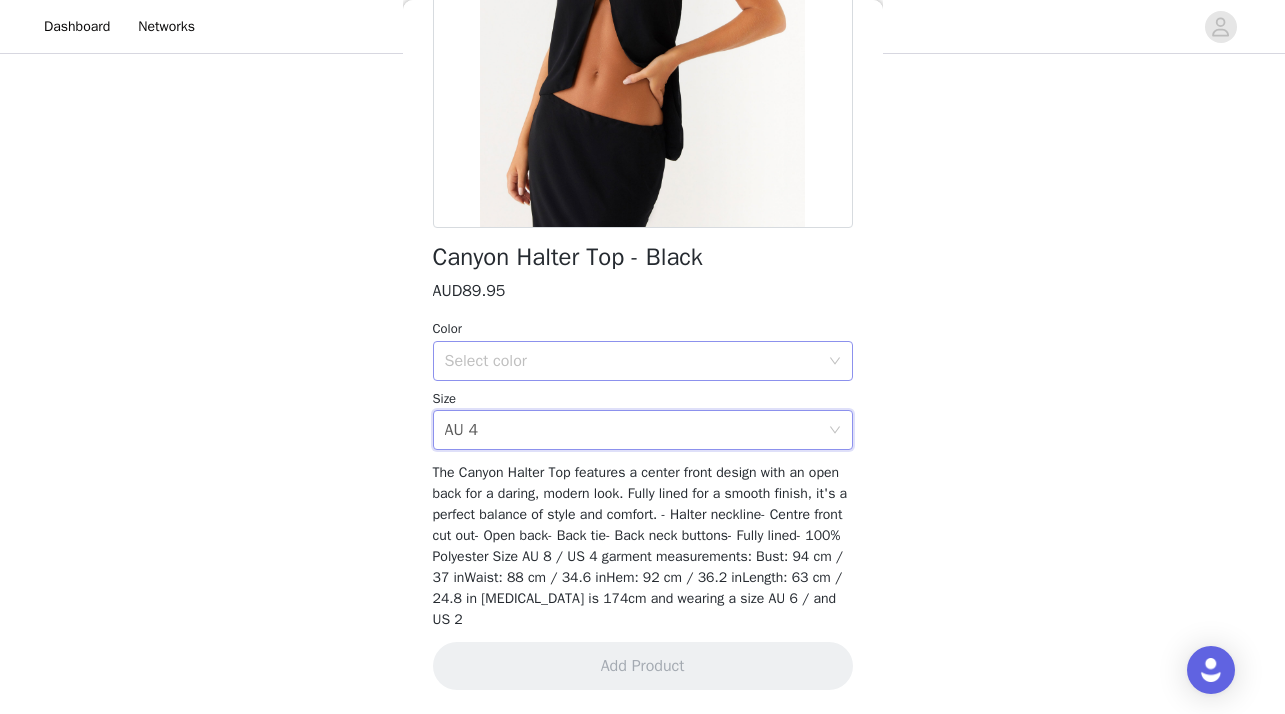 click on "Select color" at bounding box center (632, 361) 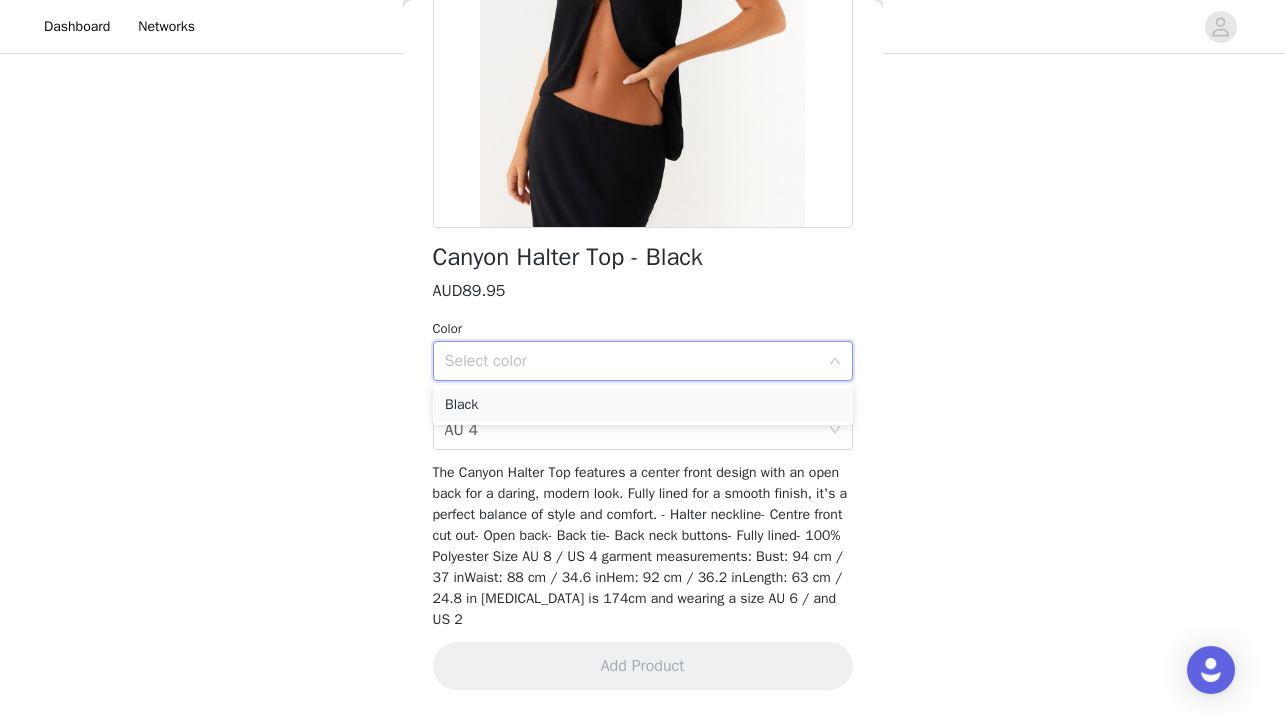 click on "Black" at bounding box center (643, 405) 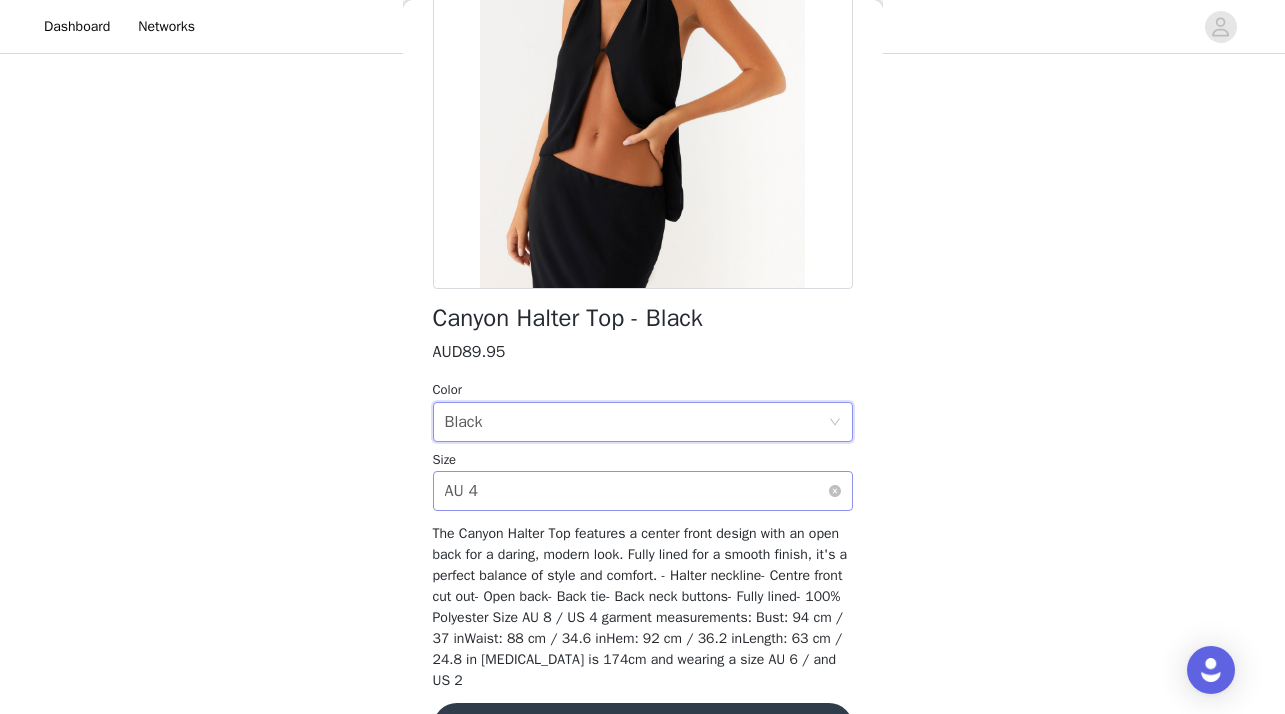 scroll, scrollTop: 322, scrollLeft: 0, axis: vertical 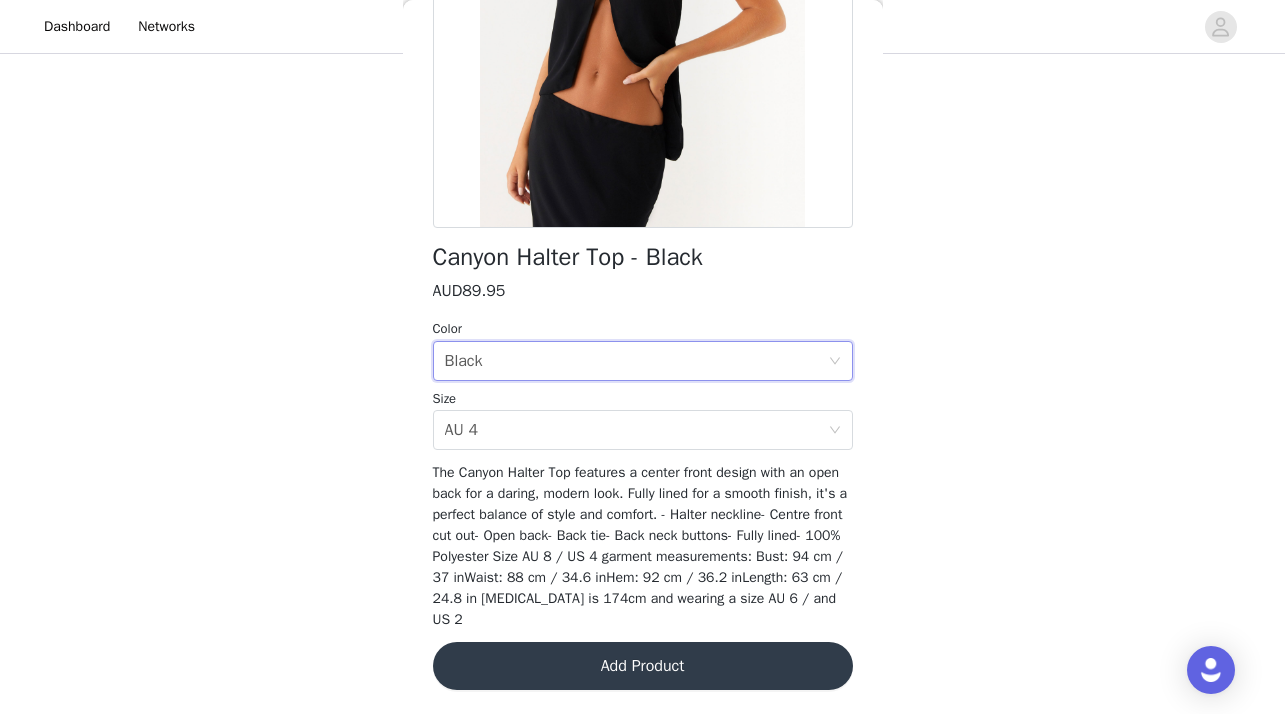 click on "Add Product" at bounding box center [643, 666] 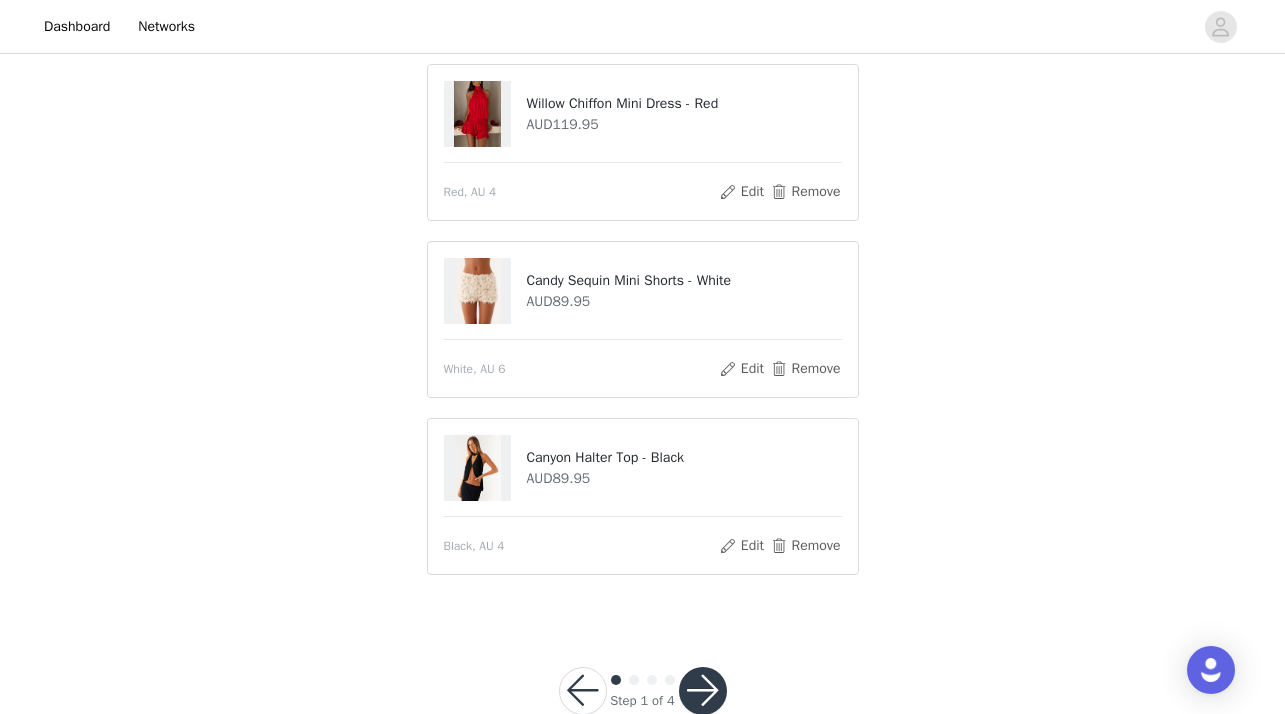 scroll, scrollTop: 248, scrollLeft: 0, axis: vertical 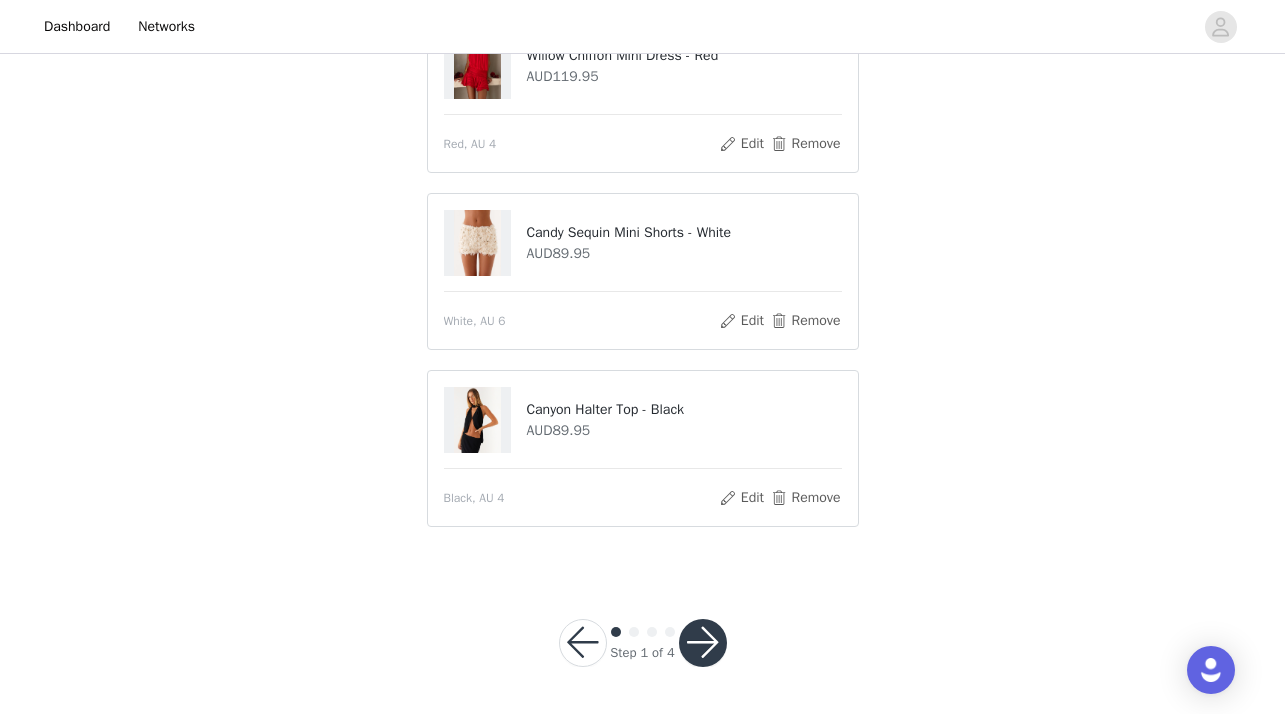 click at bounding box center [703, 643] 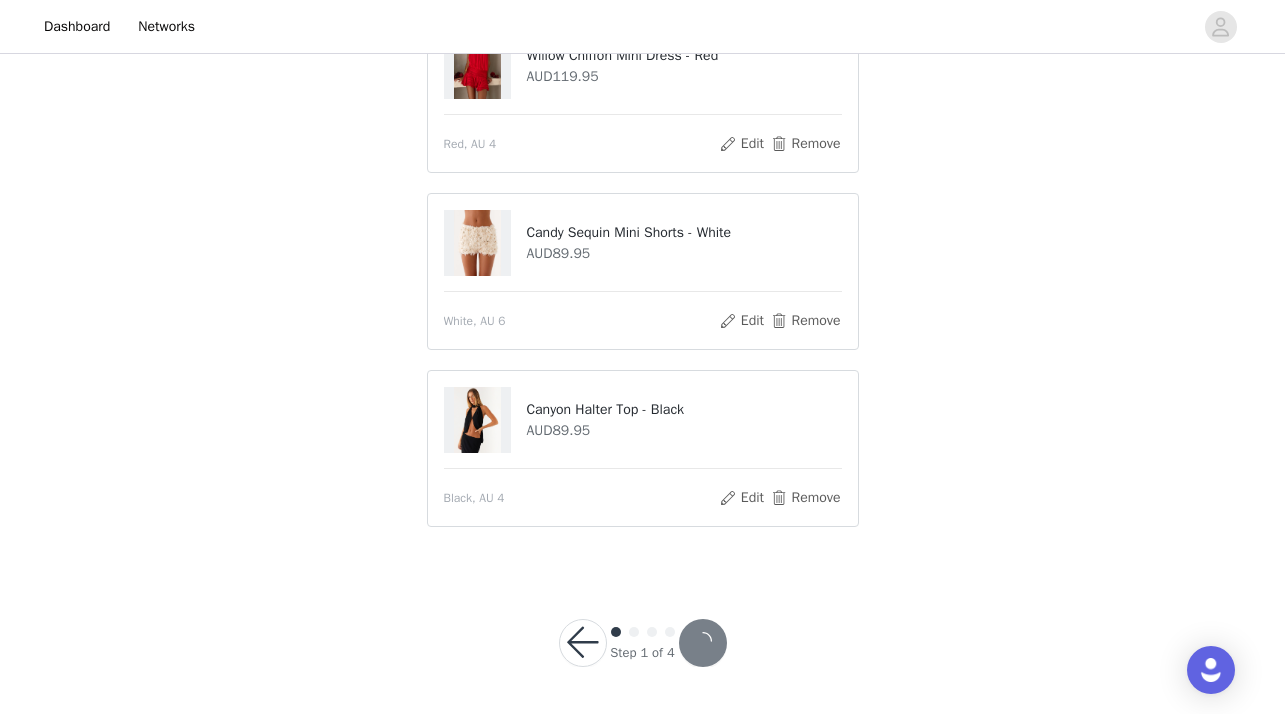 scroll, scrollTop: 195, scrollLeft: 0, axis: vertical 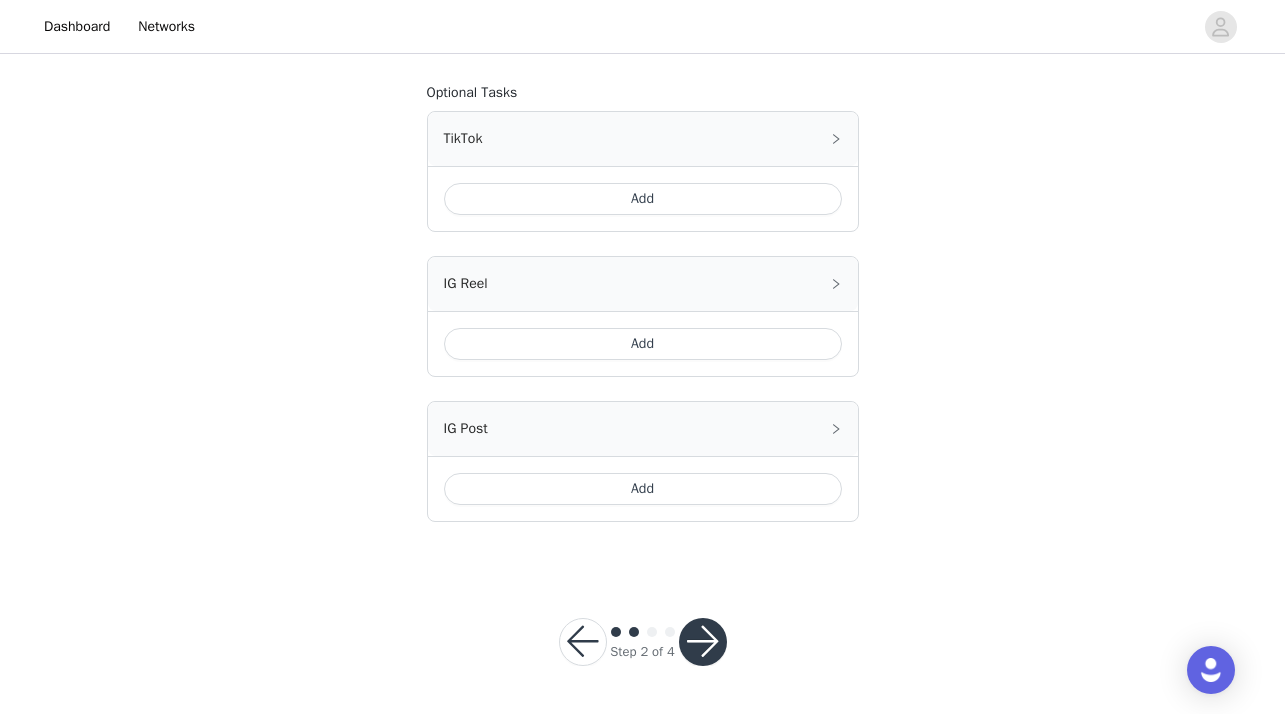 click at bounding box center (703, 642) 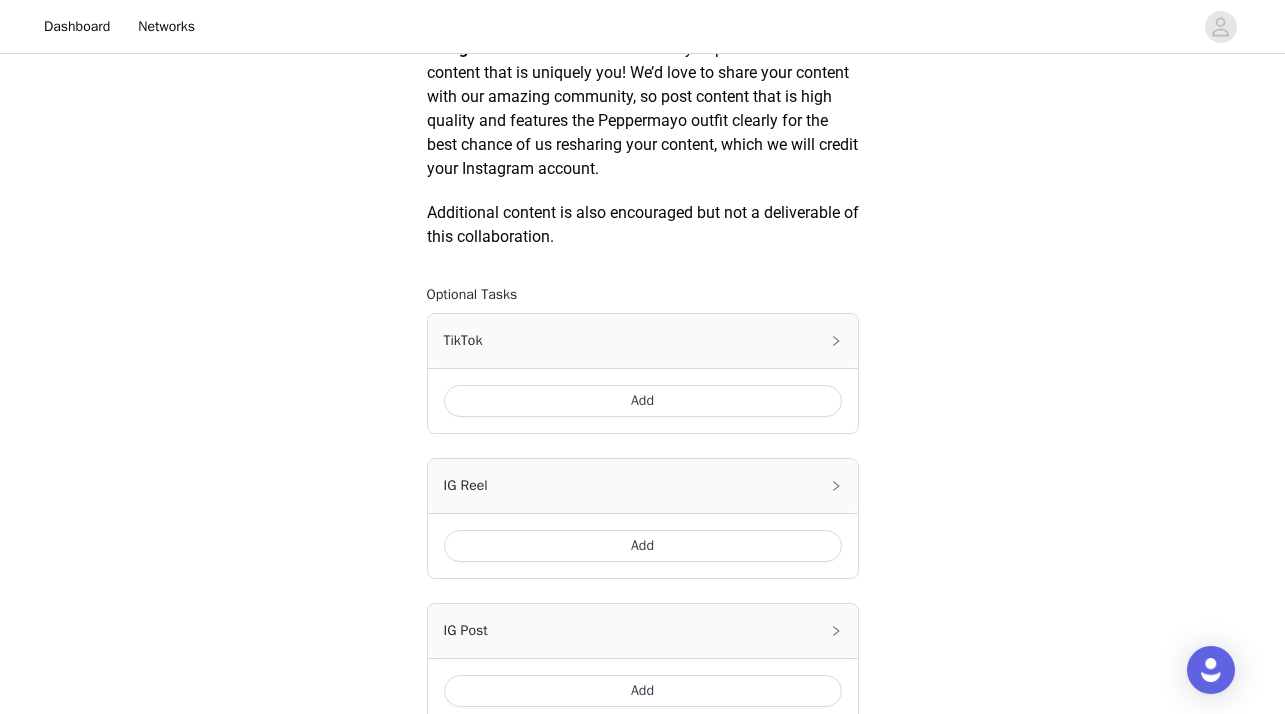 scroll, scrollTop: 1234, scrollLeft: 0, axis: vertical 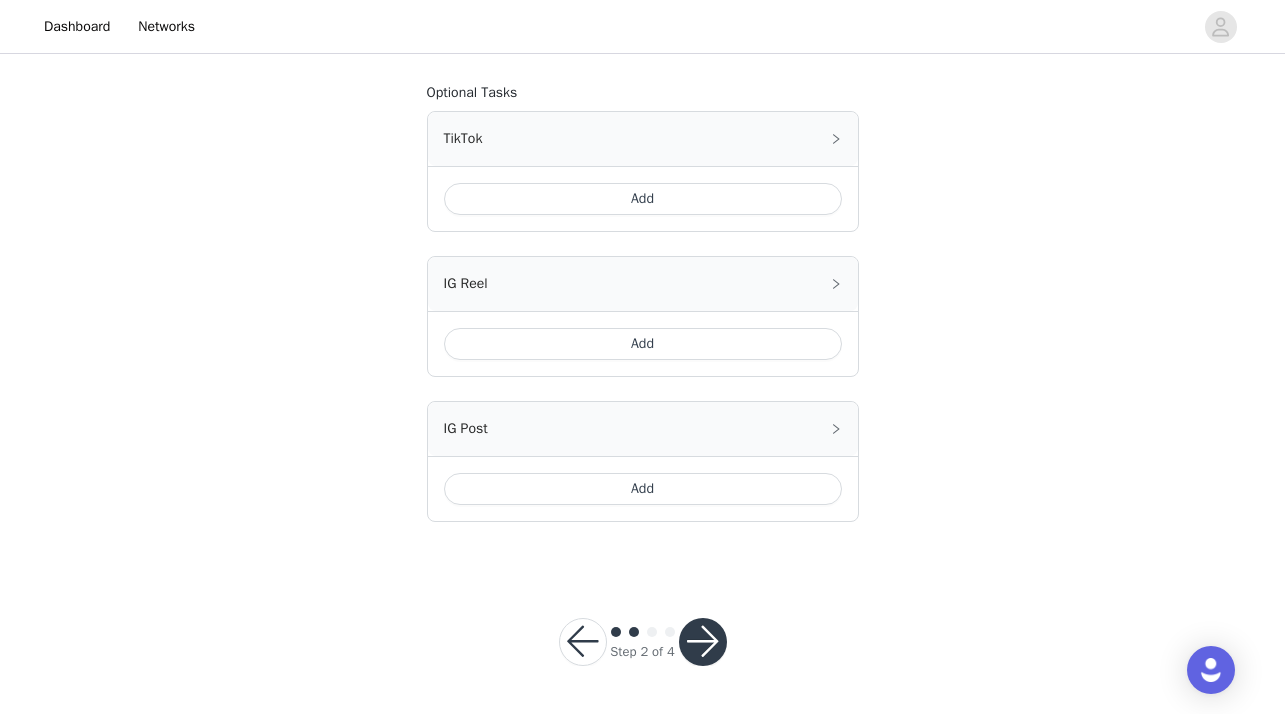 click at bounding box center (703, 642) 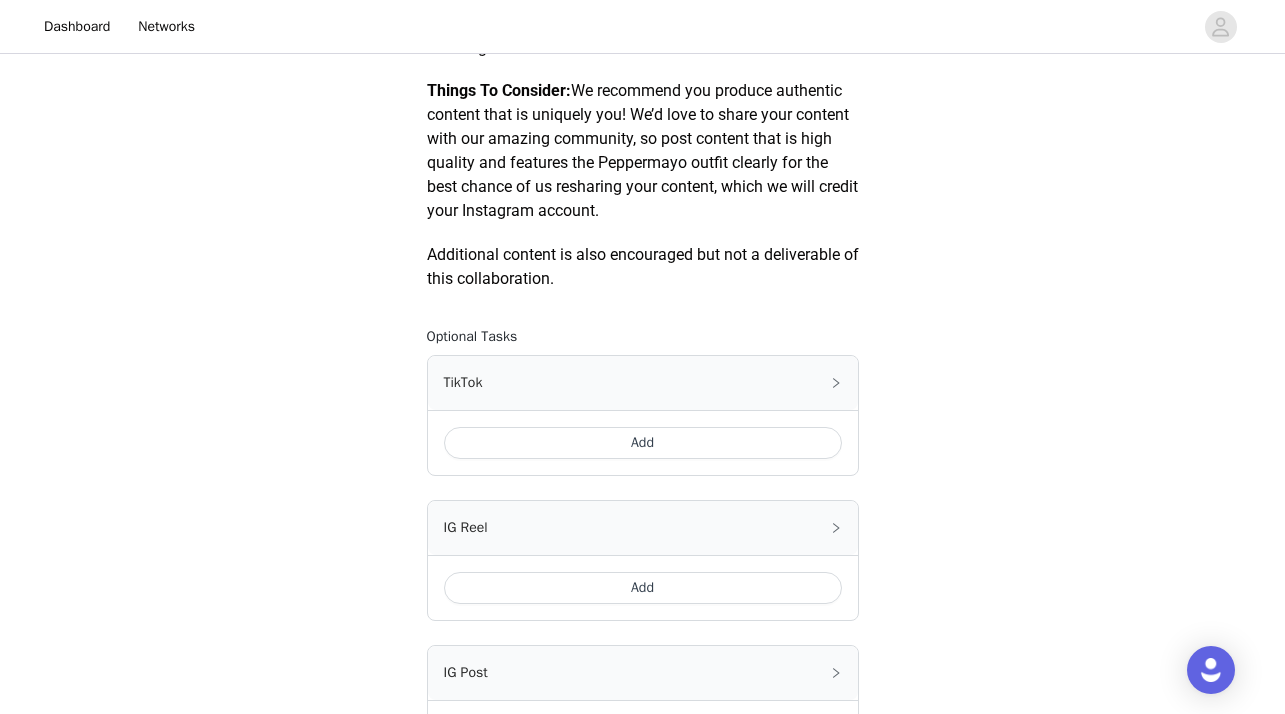 scroll, scrollTop: 992, scrollLeft: 0, axis: vertical 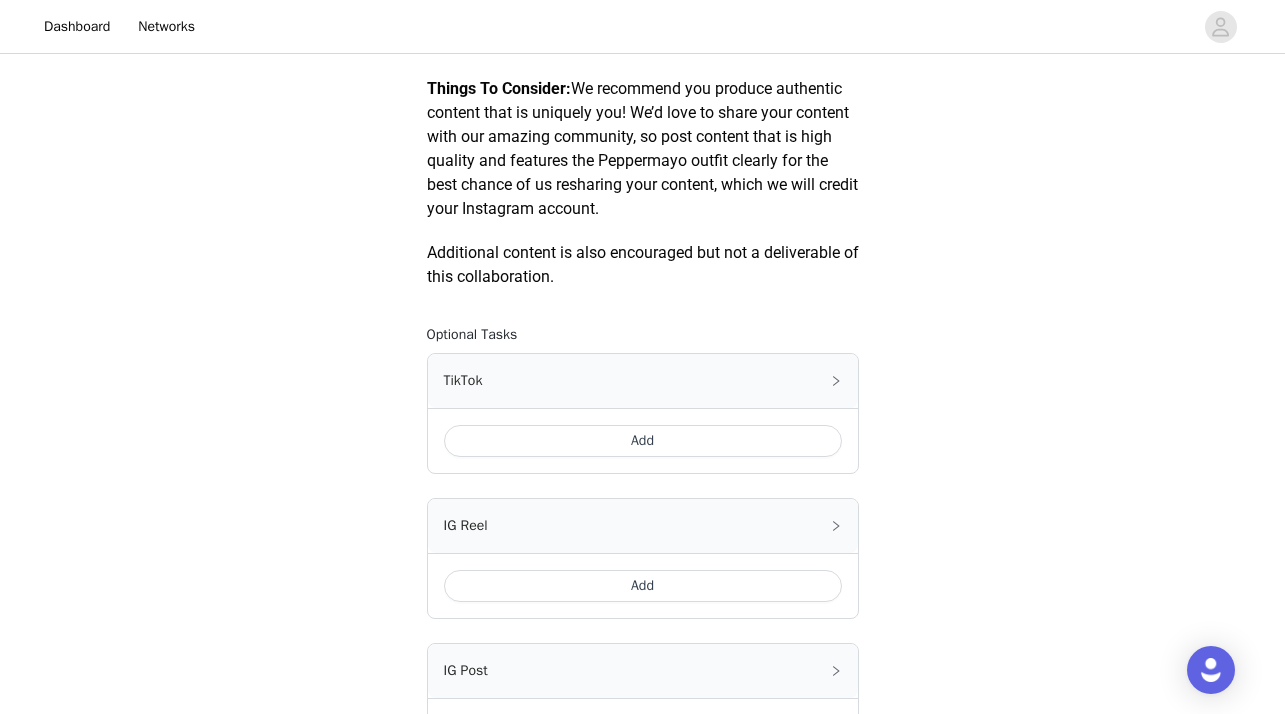 click on "Add" at bounding box center [643, 441] 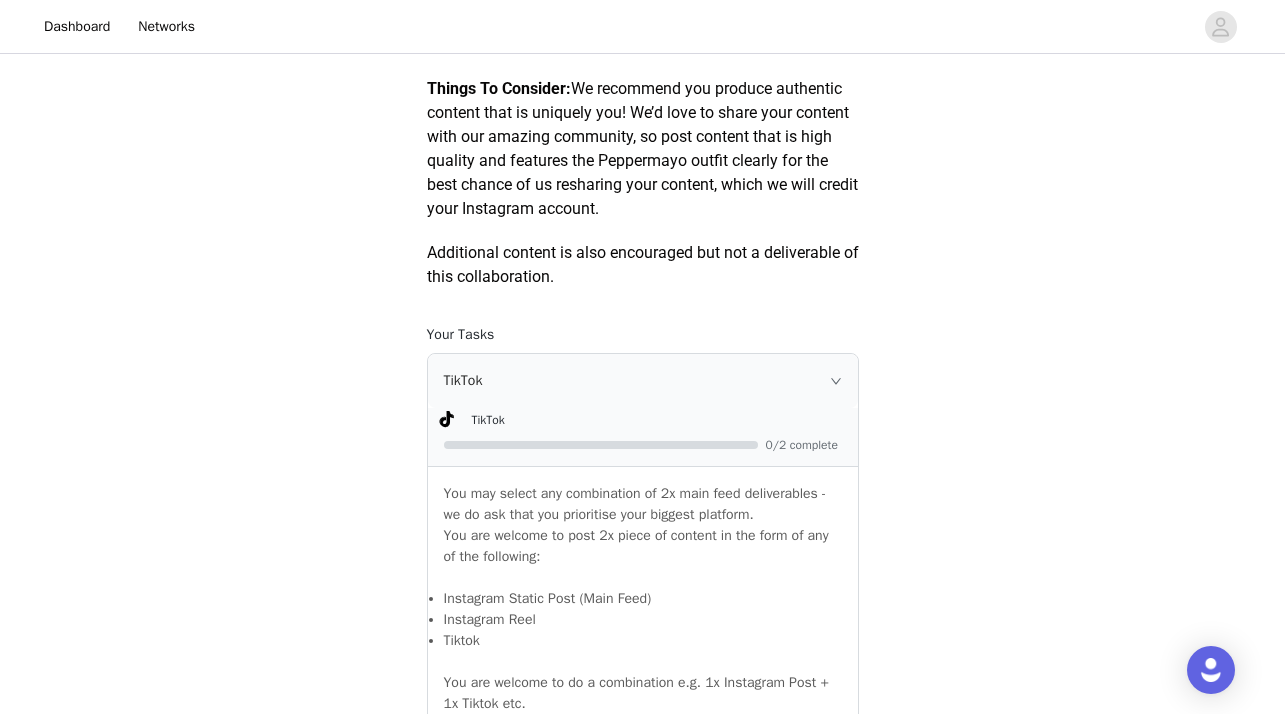 scroll, scrollTop: 1266, scrollLeft: 0, axis: vertical 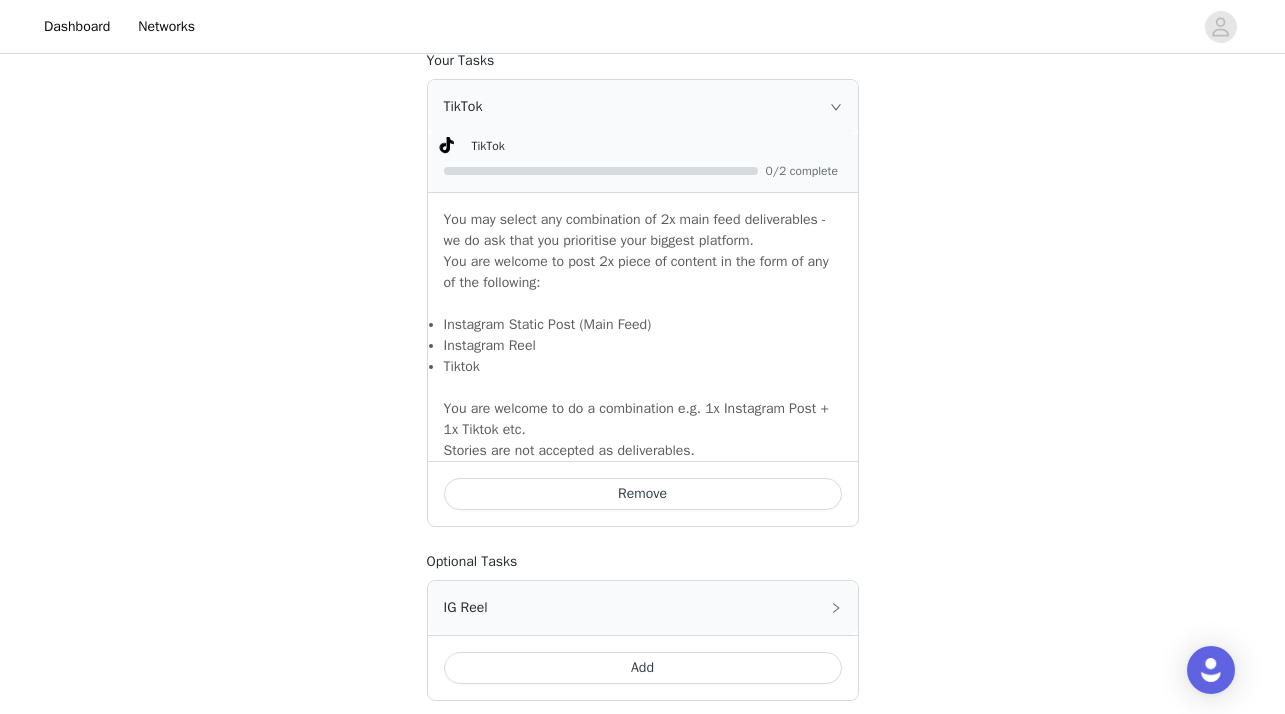 click on "Remove" at bounding box center (643, 494) 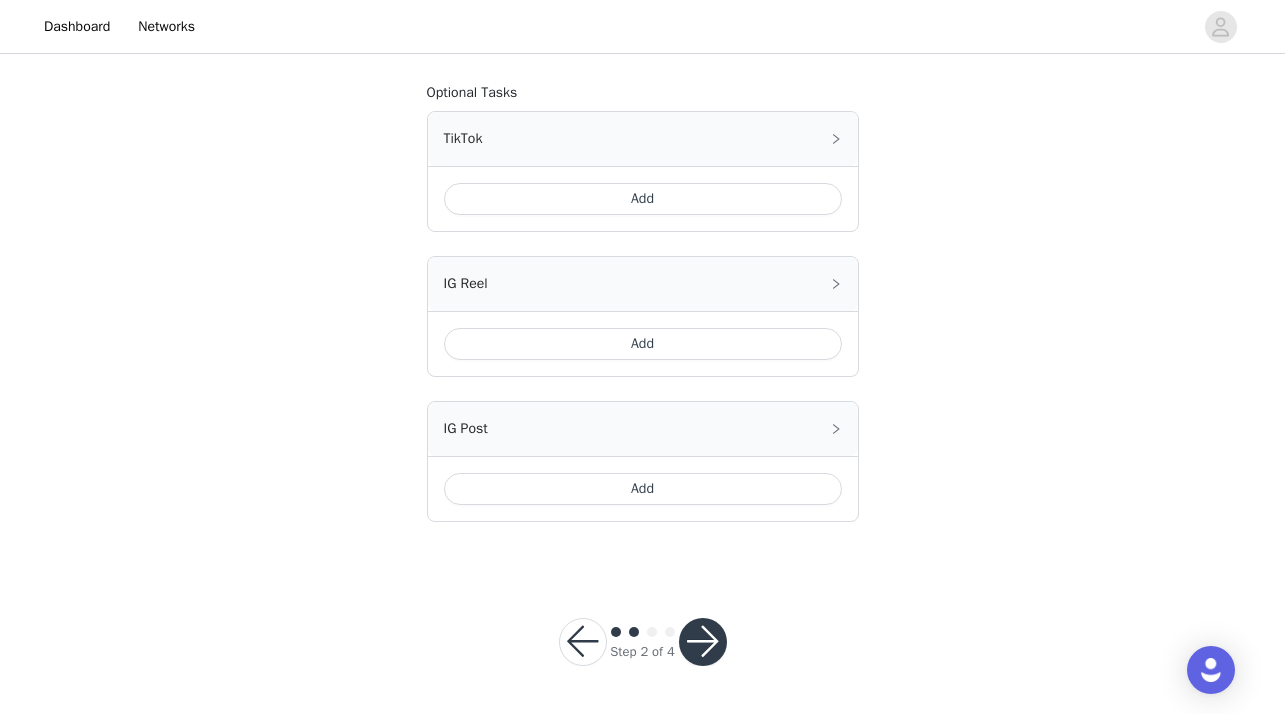 scroll, scrollTop: 1234, scrollLeft: 0, axis: vertical 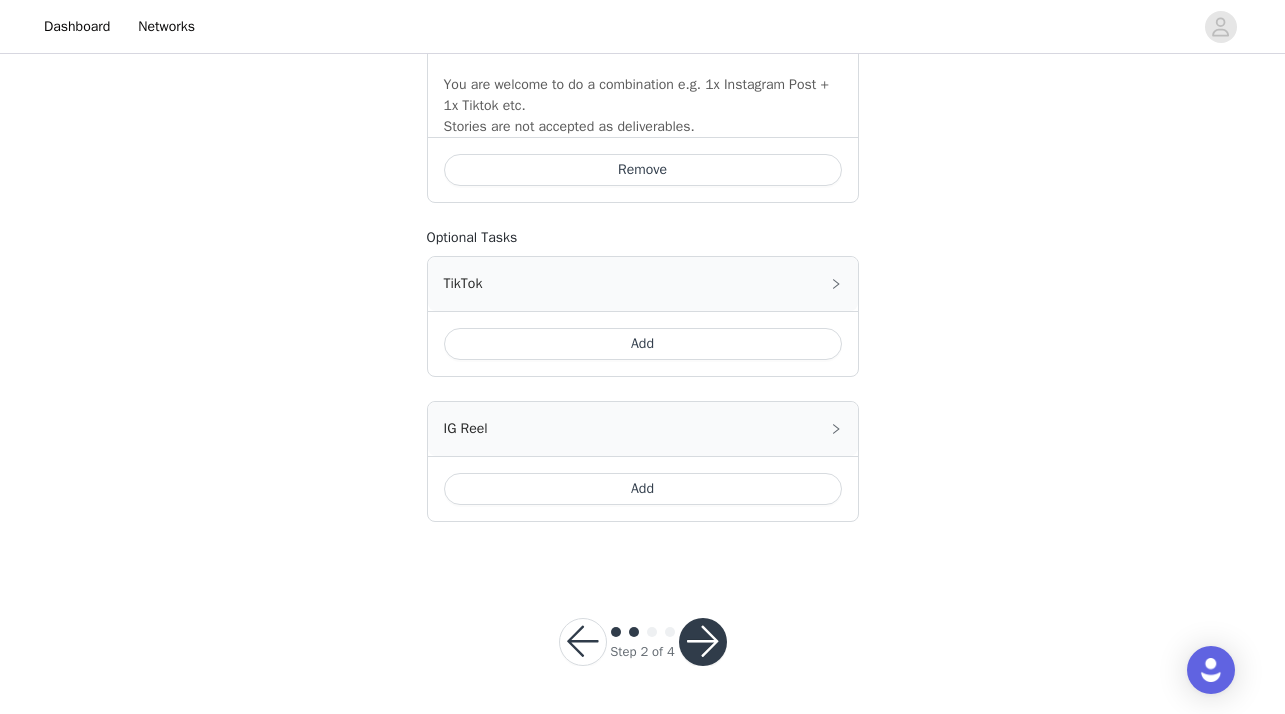 click at bounding box center [703, 642] 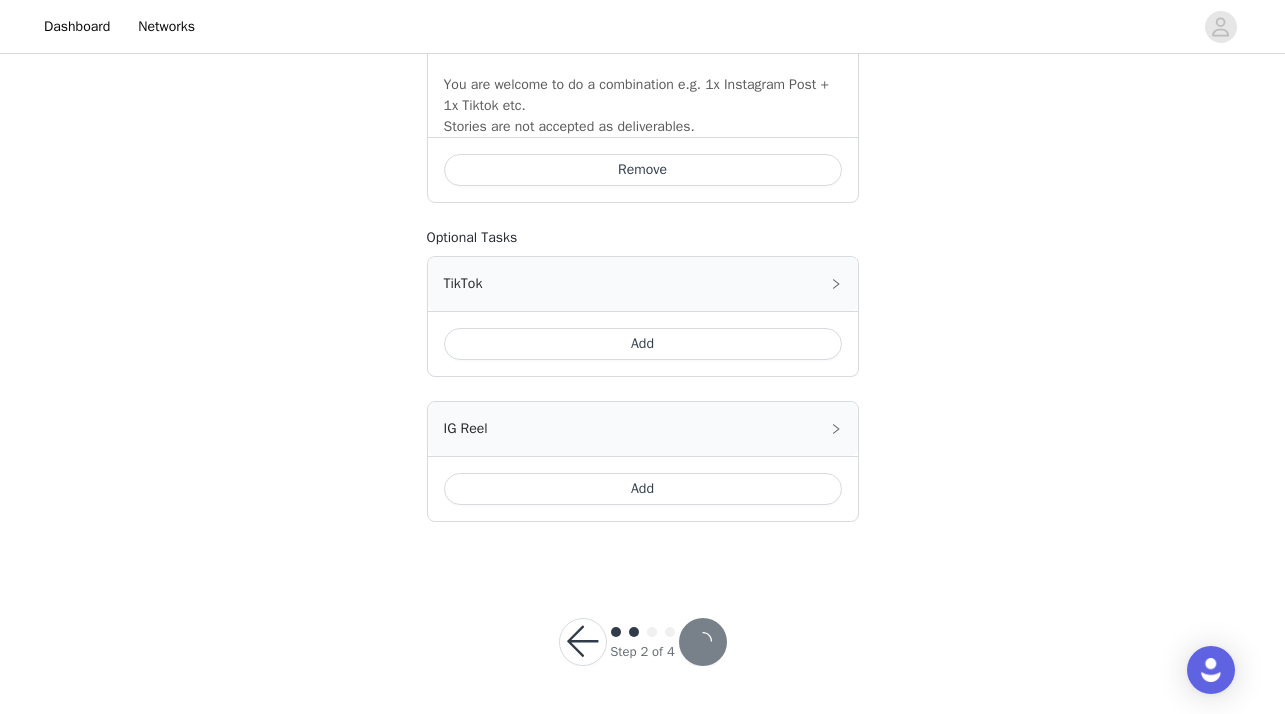 scroll, scrollTop: 0, scrollLeft: 0, axis: both 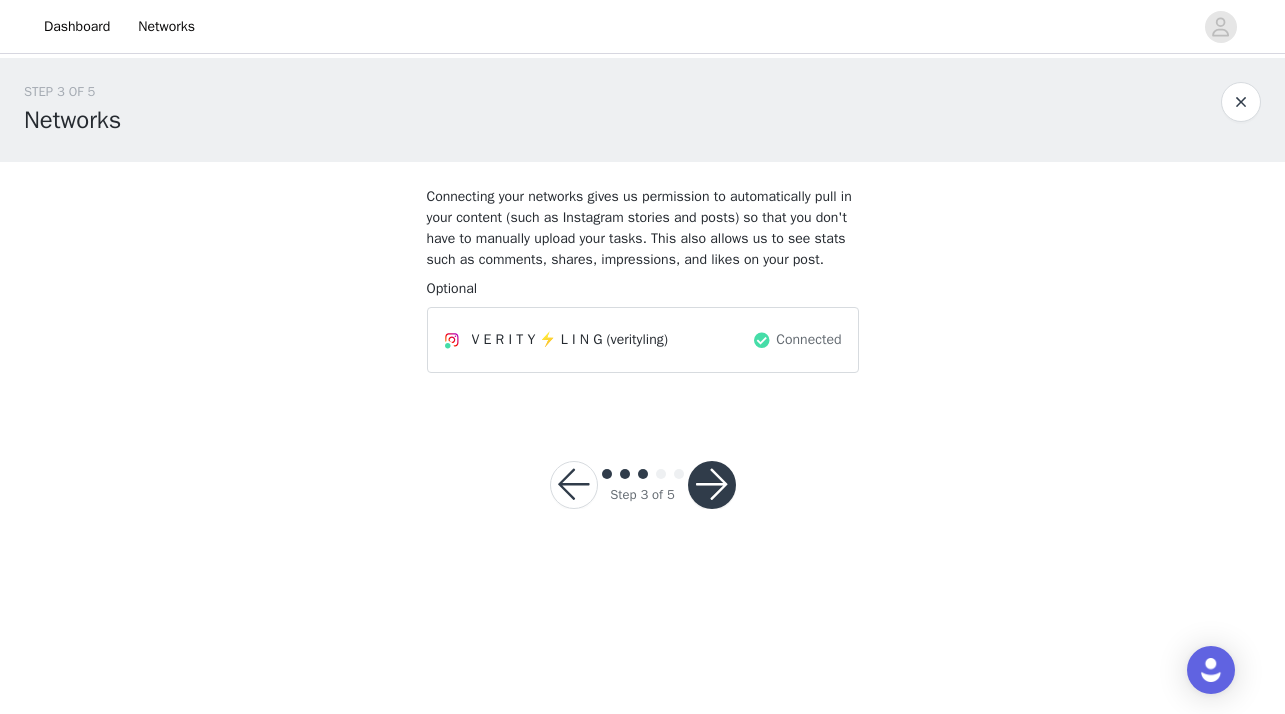 click at bounding box center [712, 485] 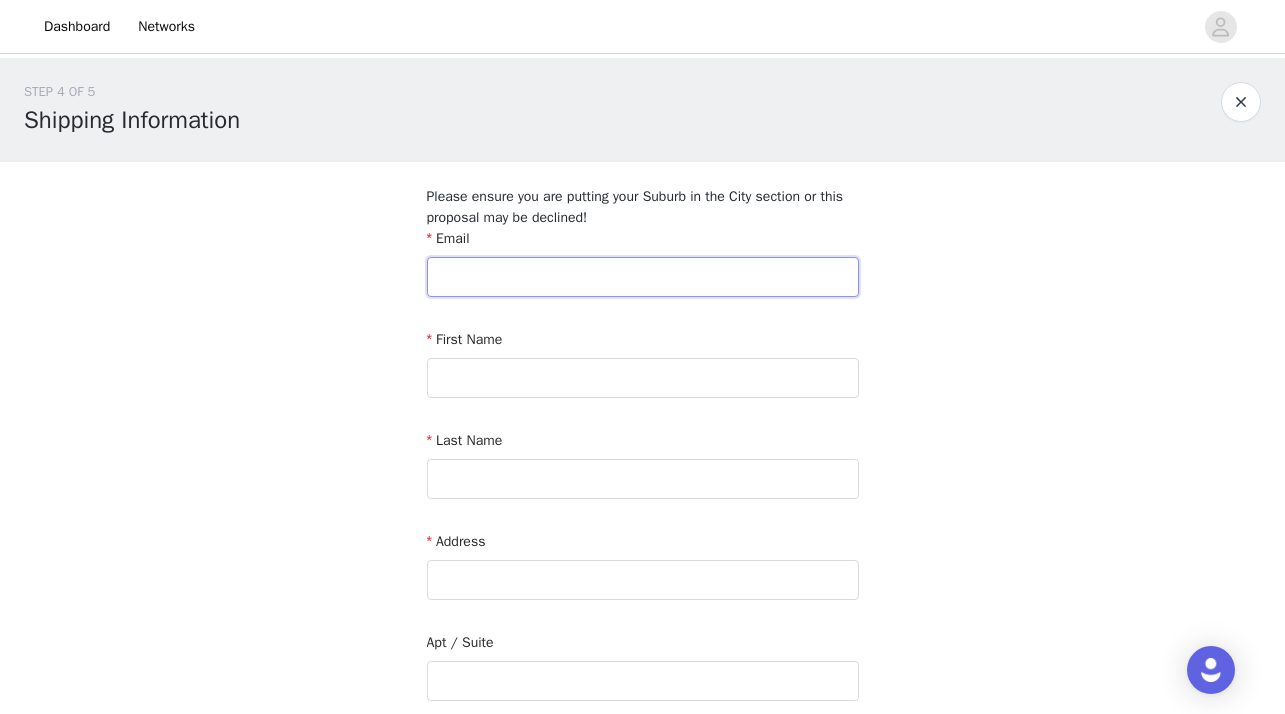 click at bounding box center (643, 277) 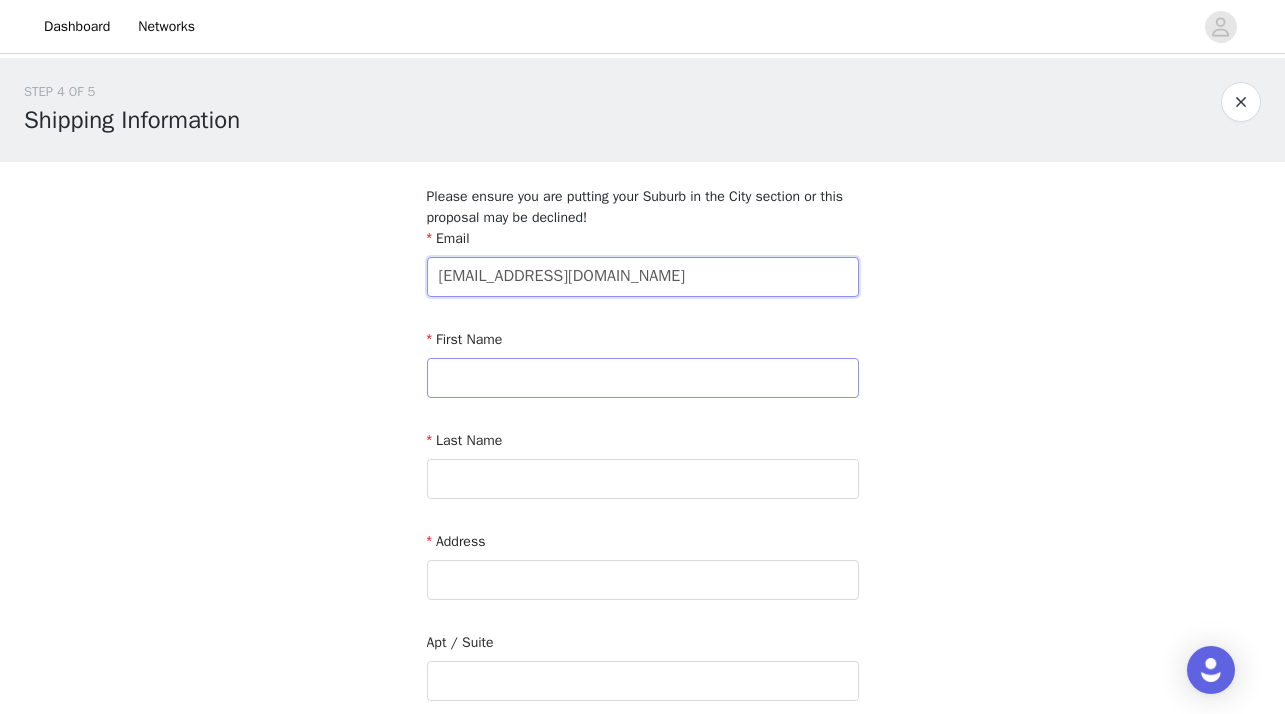 type on "verityling@outlook.com" 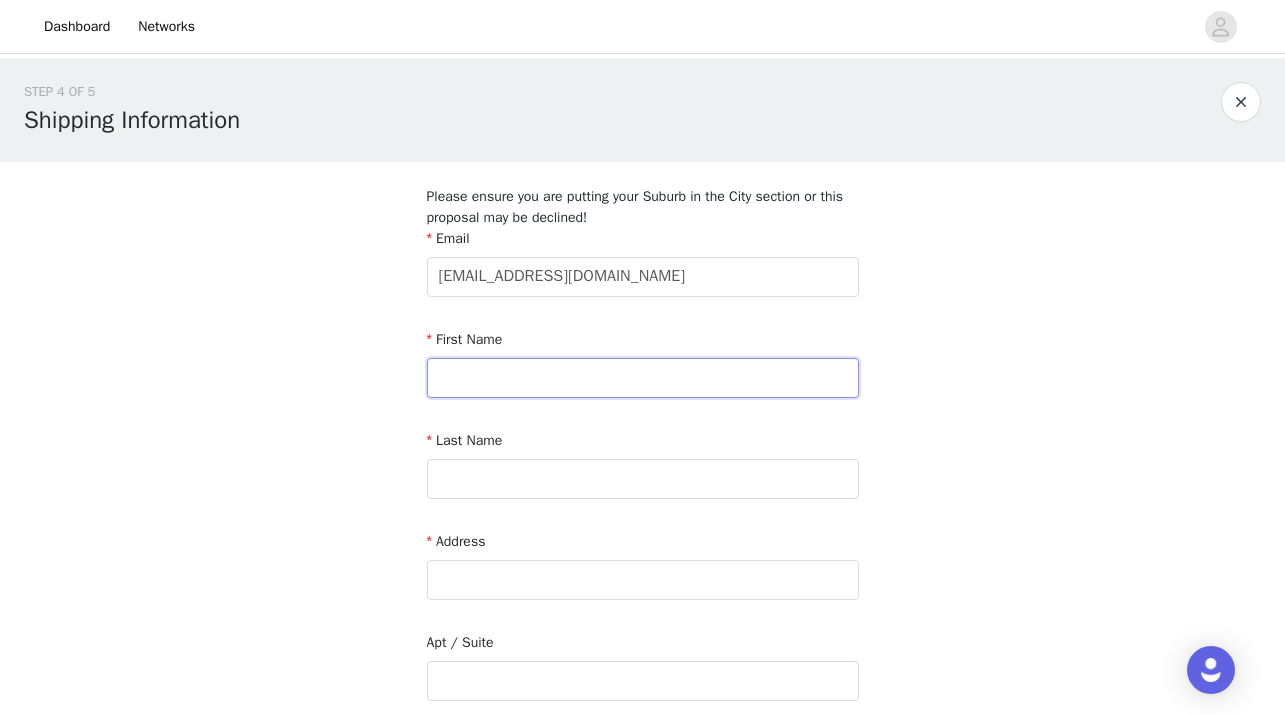 click at bounding box center [643, 378] 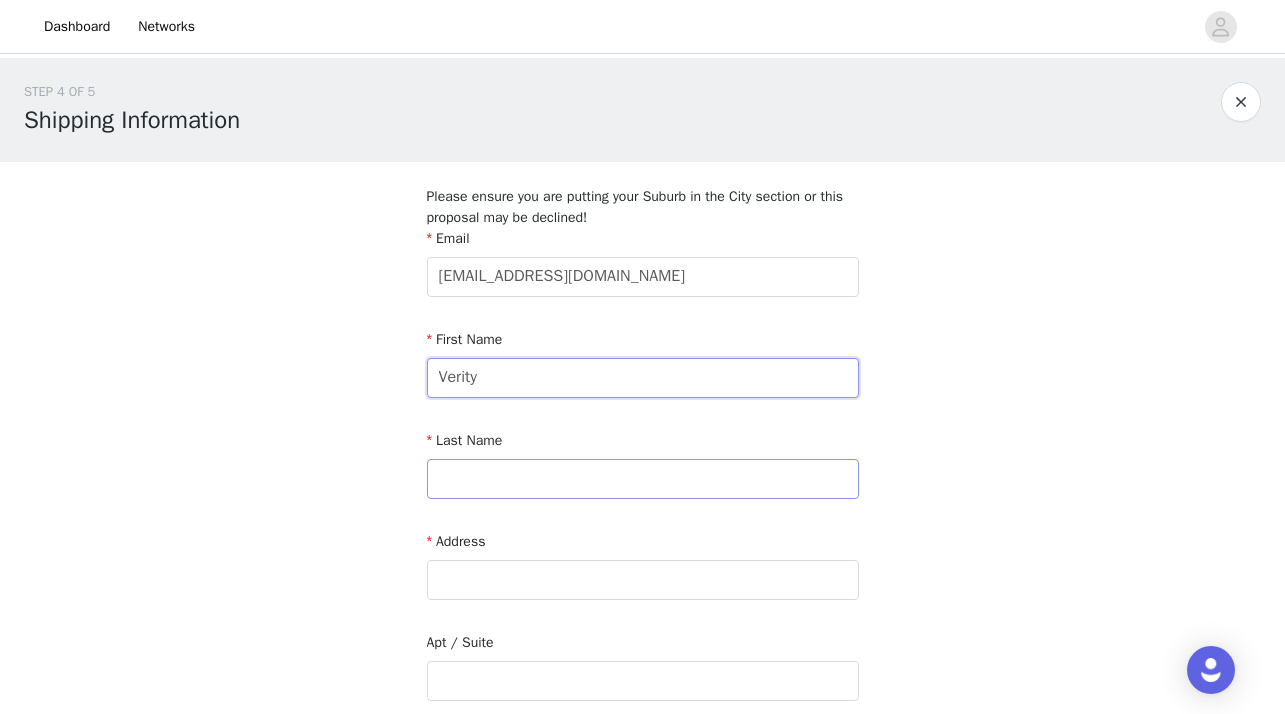 type on "Verity" 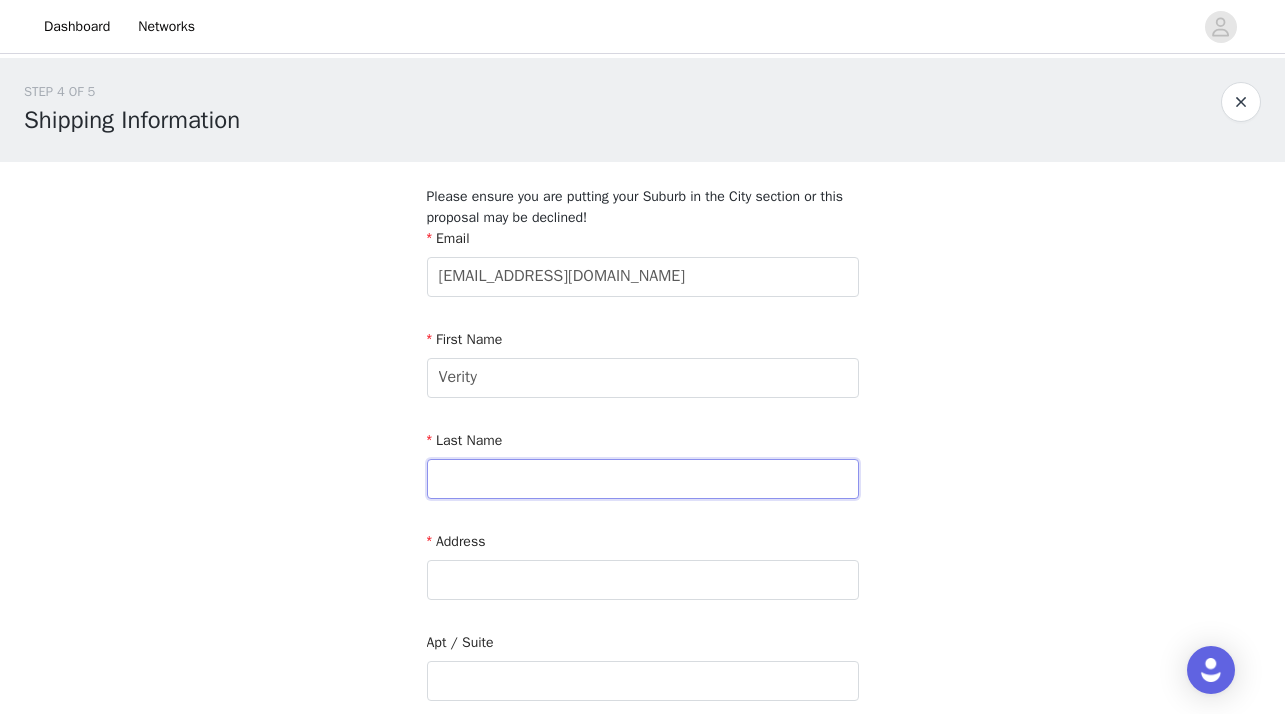 click at bounding box center (643, 479) 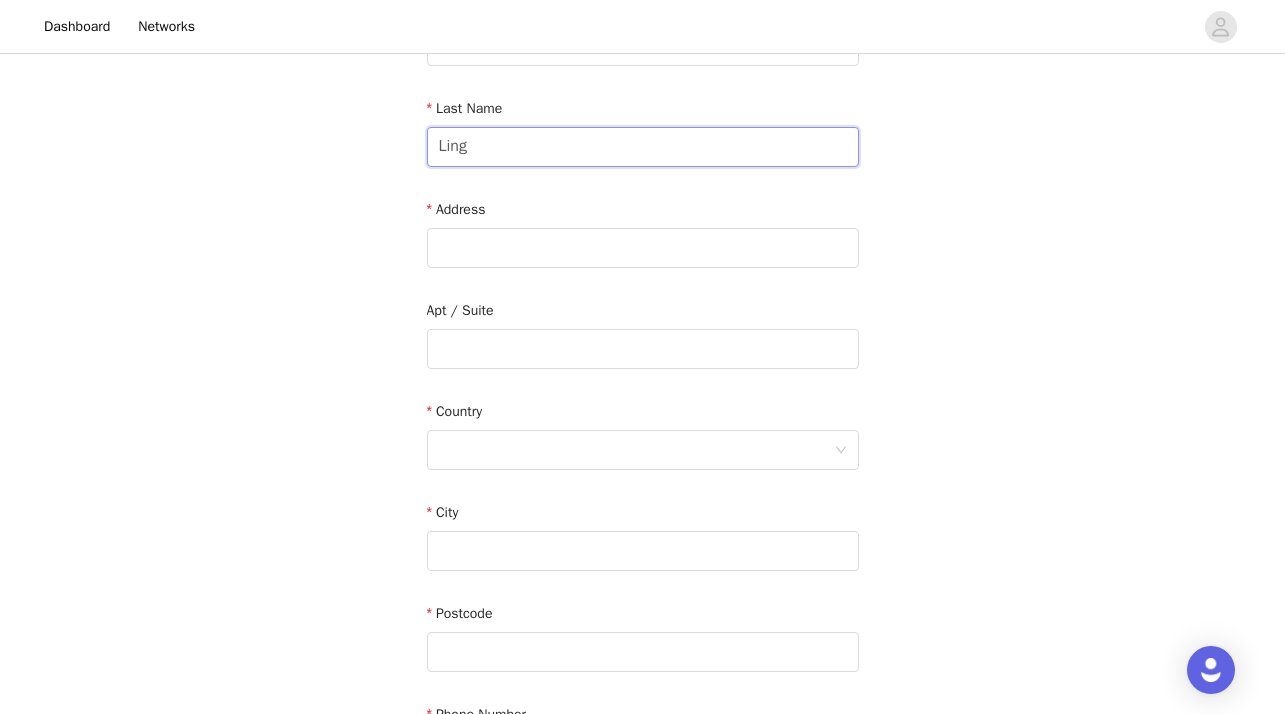 scroll, scrollTop: 334, scrollLeft: 0, axis: vertical 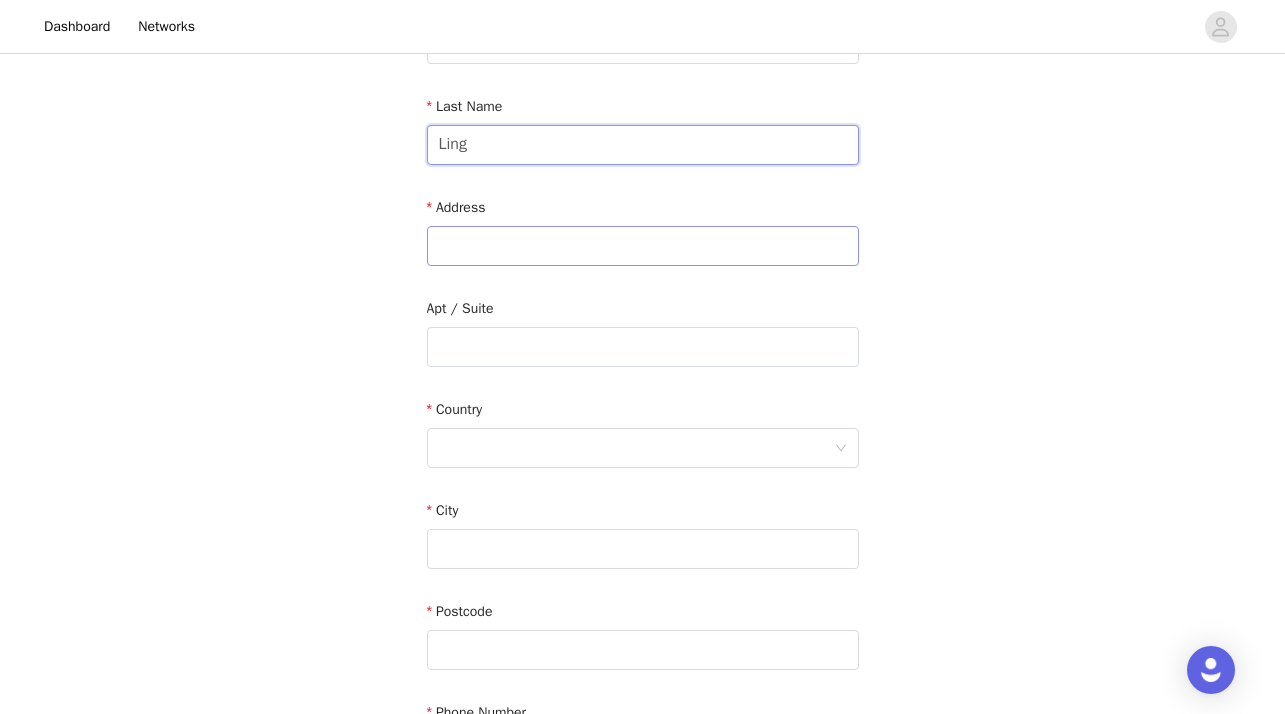 type on "Ling" 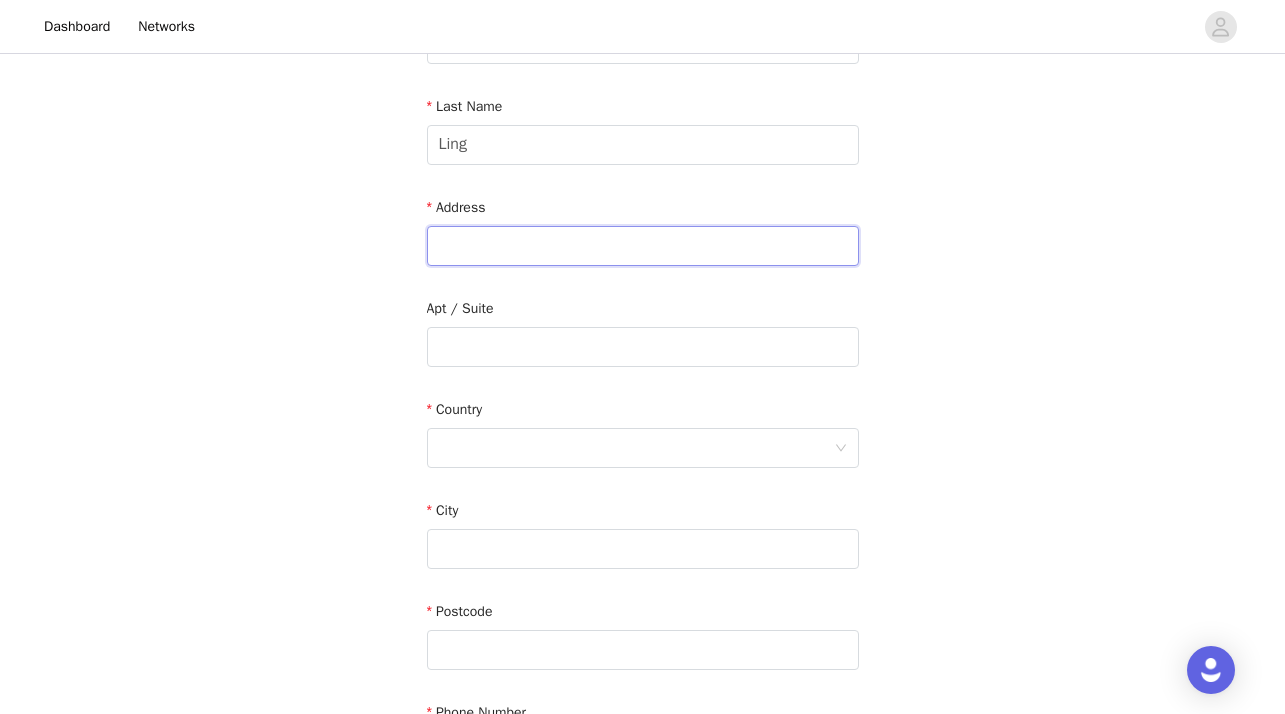 click at bounding box center (643, 246) 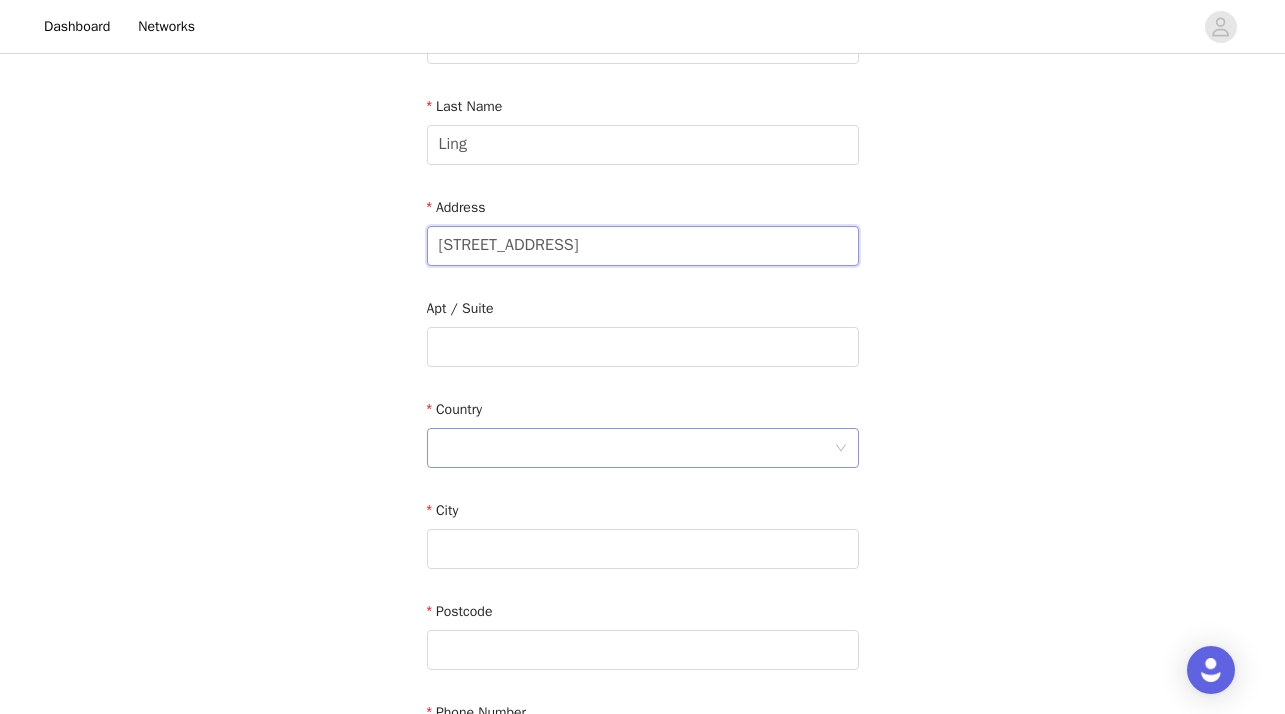 type on "1/30 Fifth Avenue" 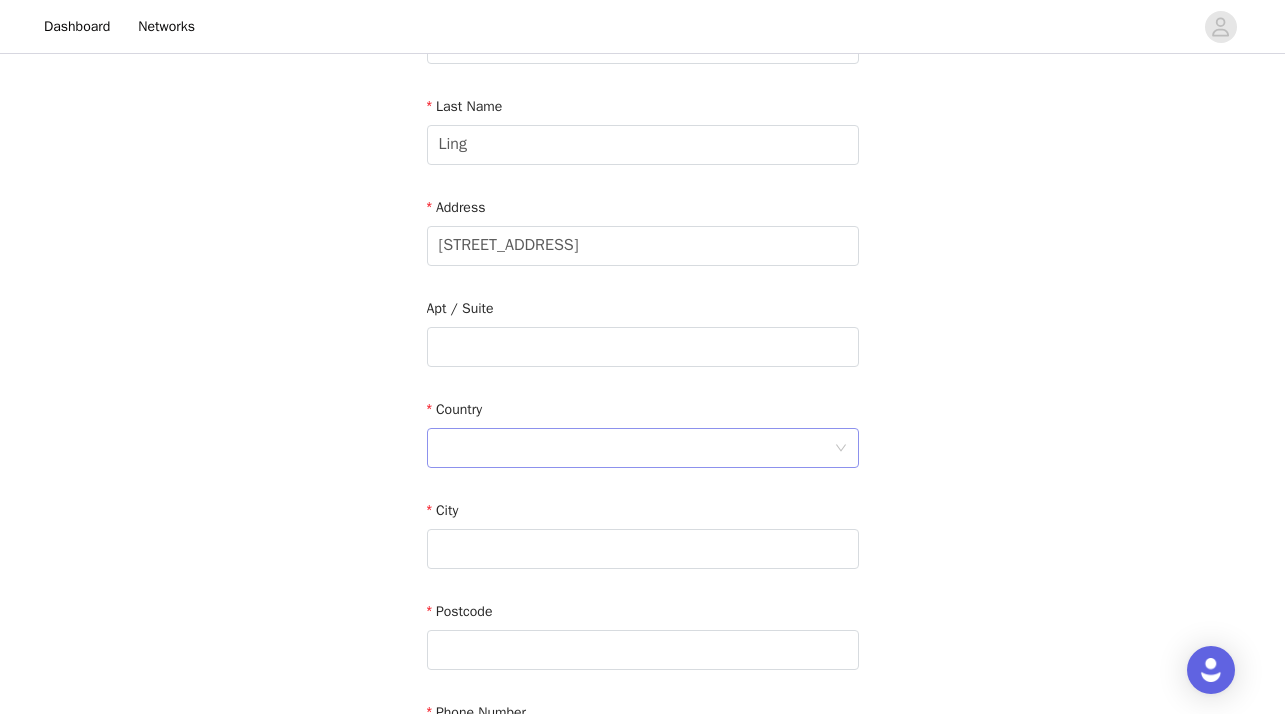 click at bounding box center [636, 448] 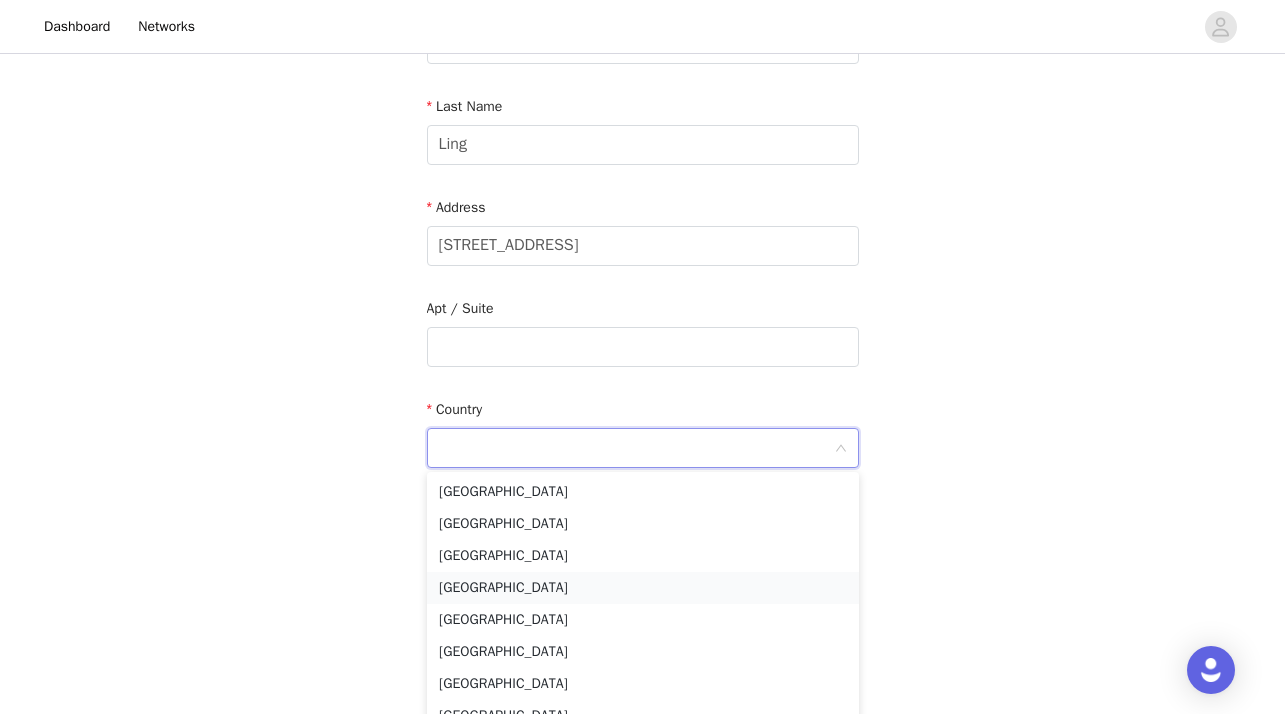 click on "Australia" at bounding box center (643, 588) 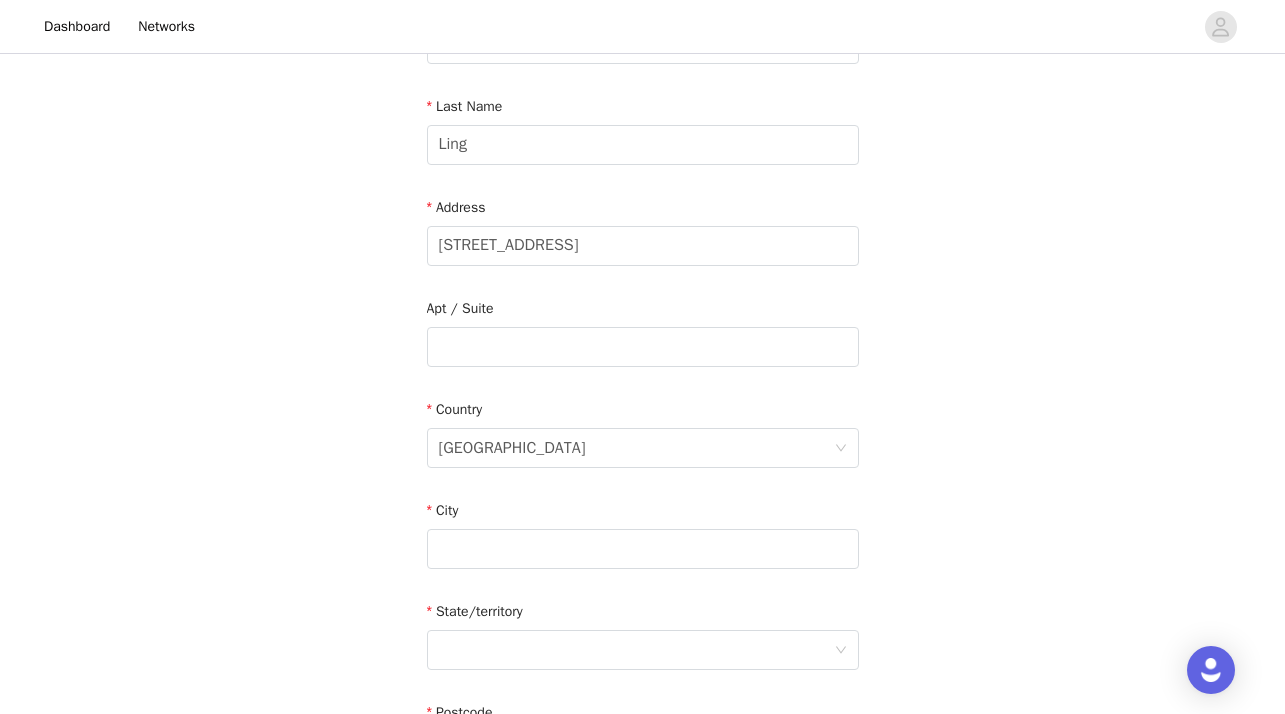 click on "City" at bounding box center (643, 514) 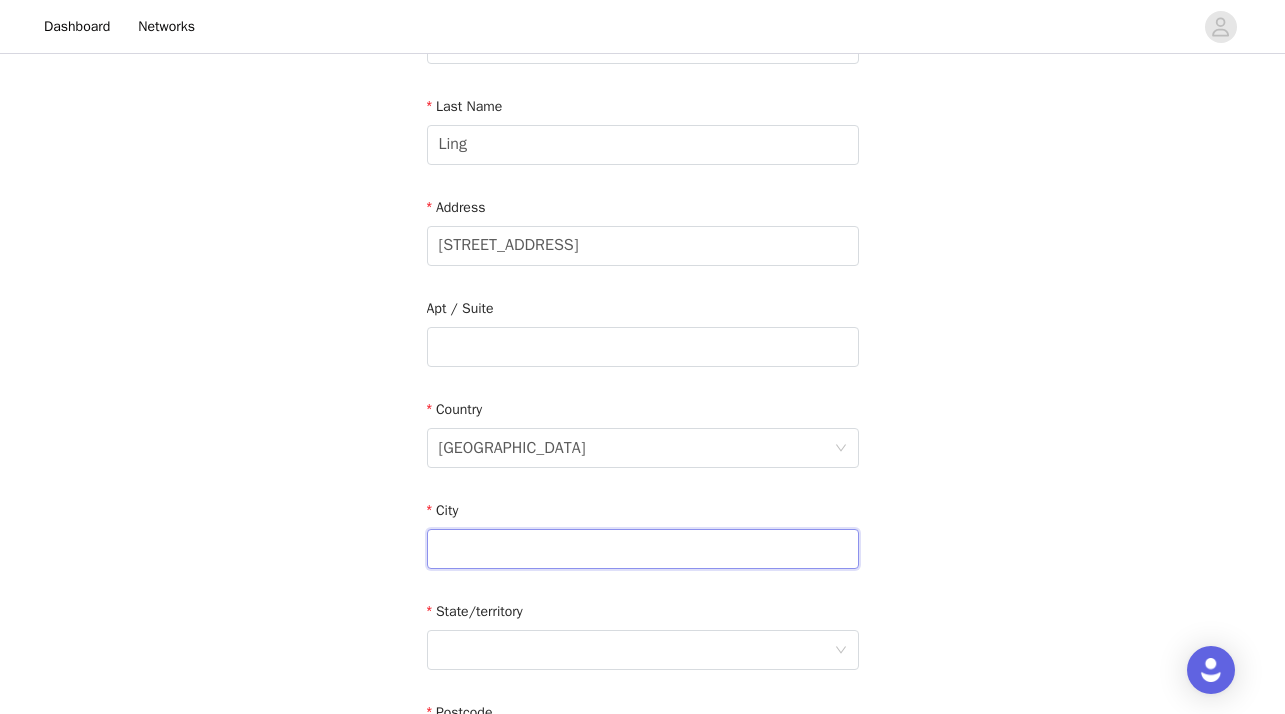 click at bounding box center (643, 549) 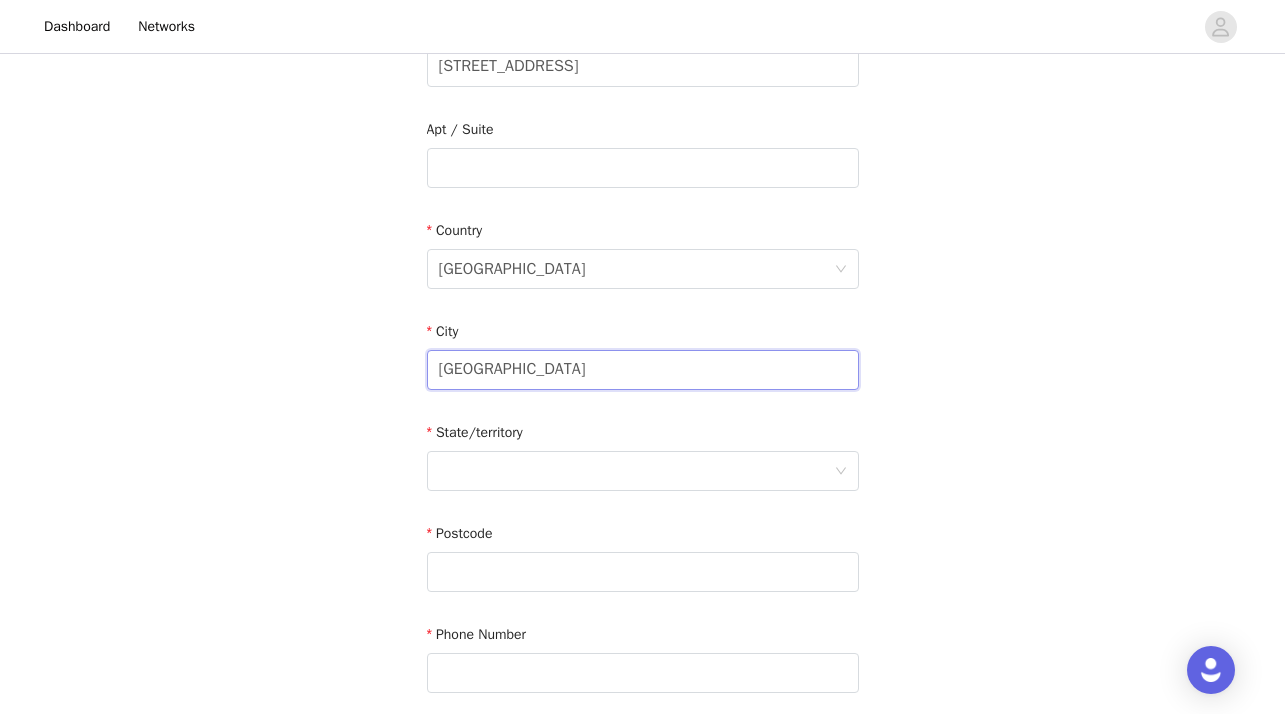 scroll, scrollTop: 516, scrollLeft: 0, axis: vertical 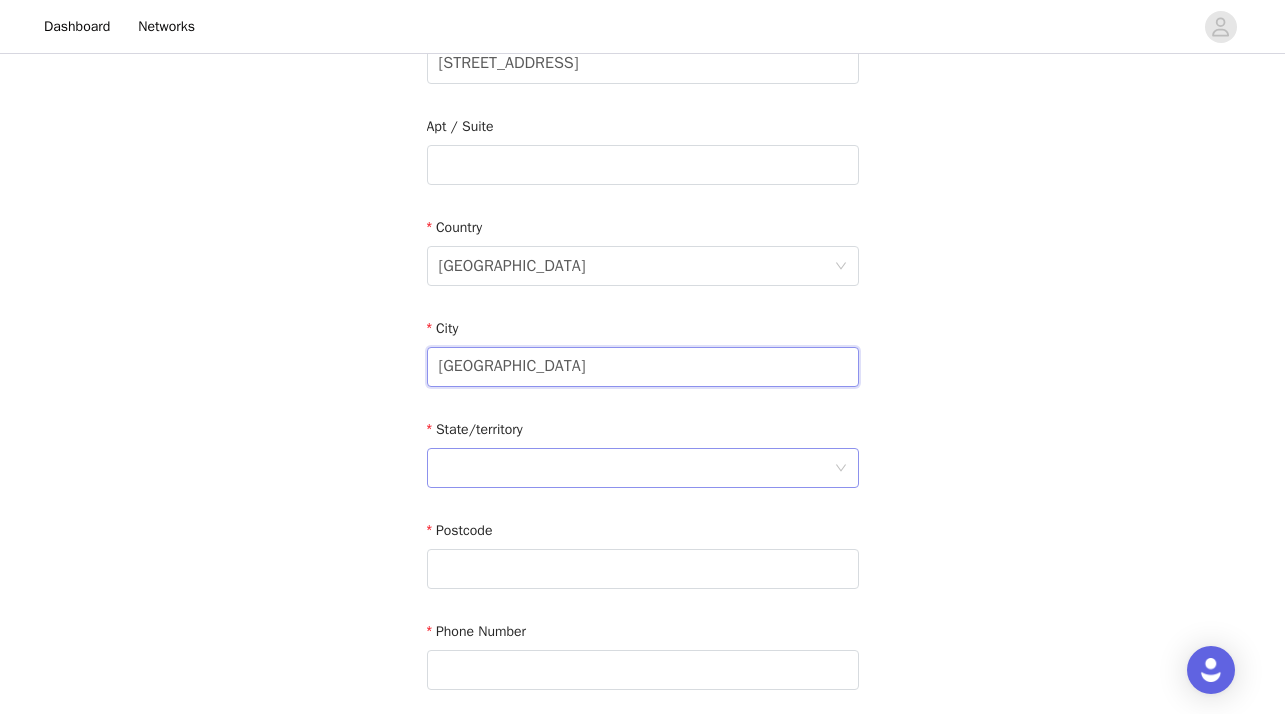 type on "Palm Beach" 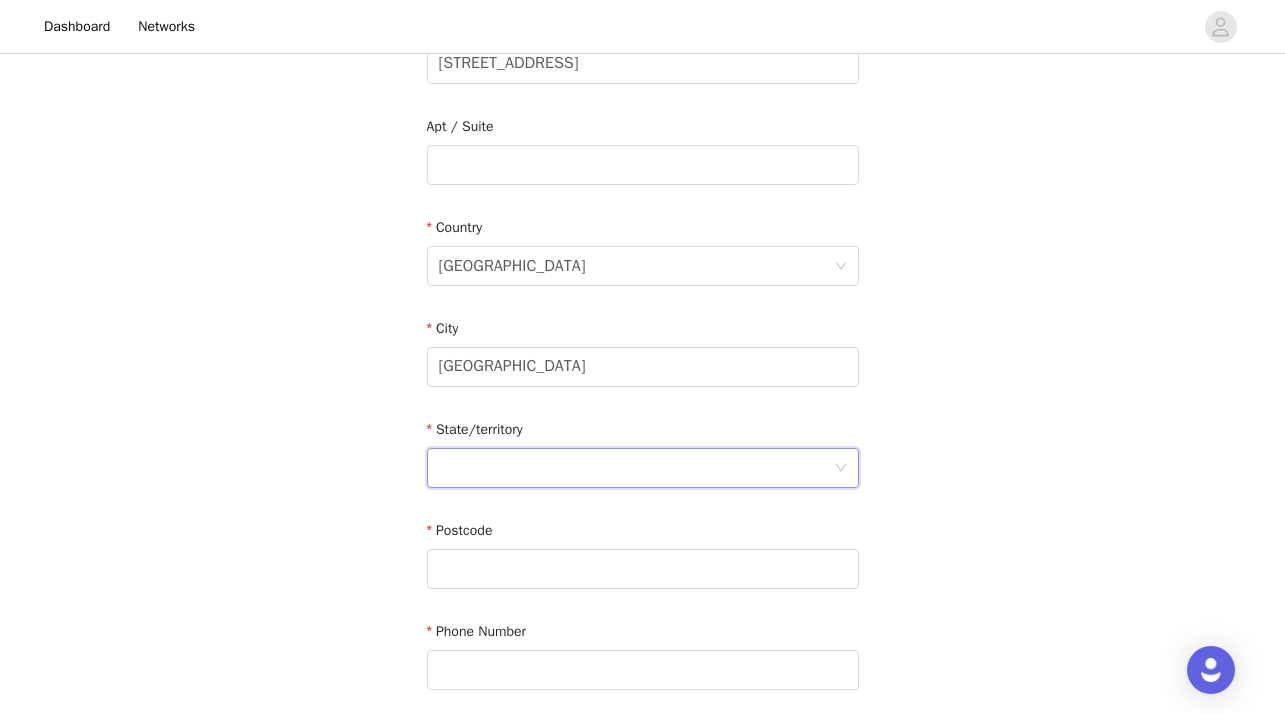 click at bounding box center [636, 468] 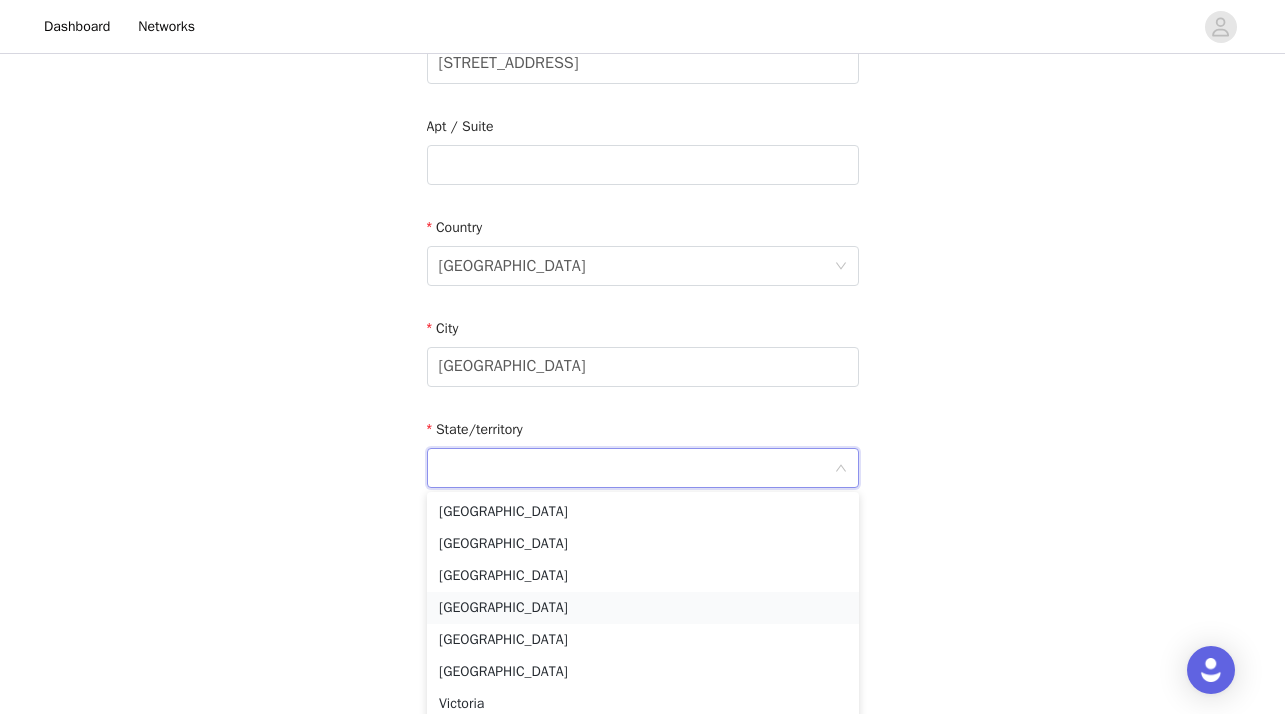 click on "Queensland" at bounding box center [643, 608] 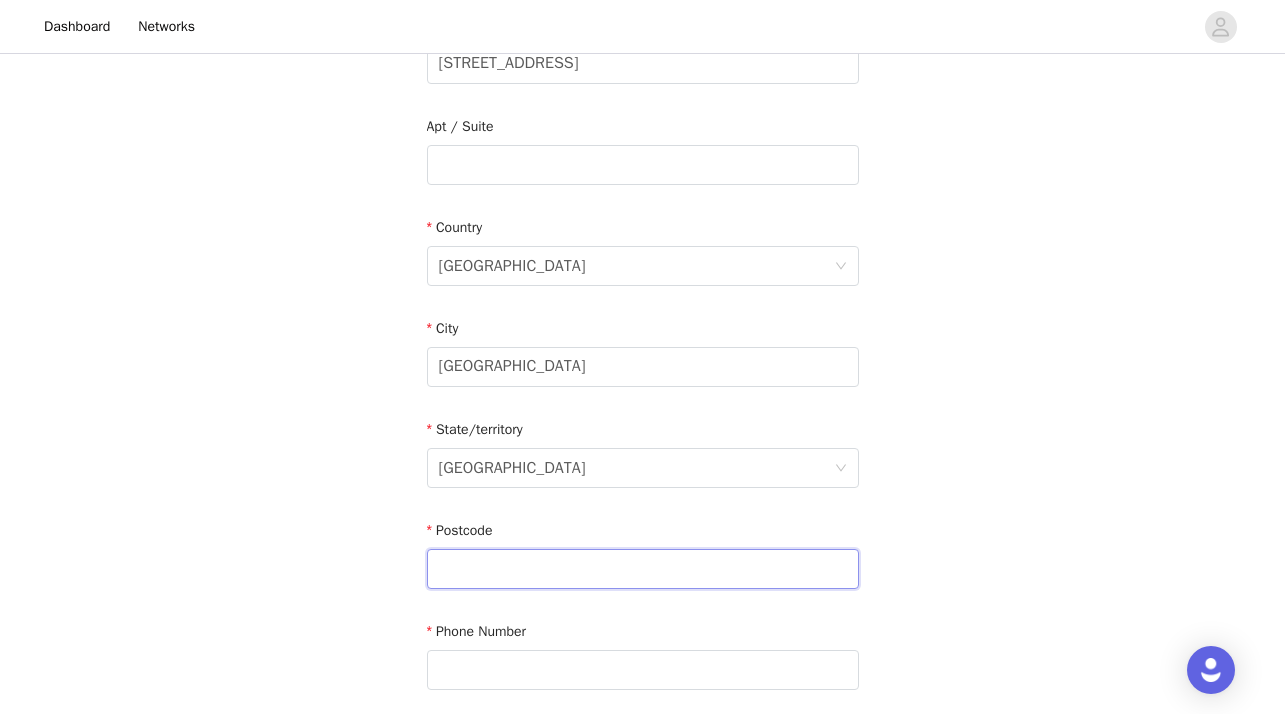 click at bounding box center (643, 569) 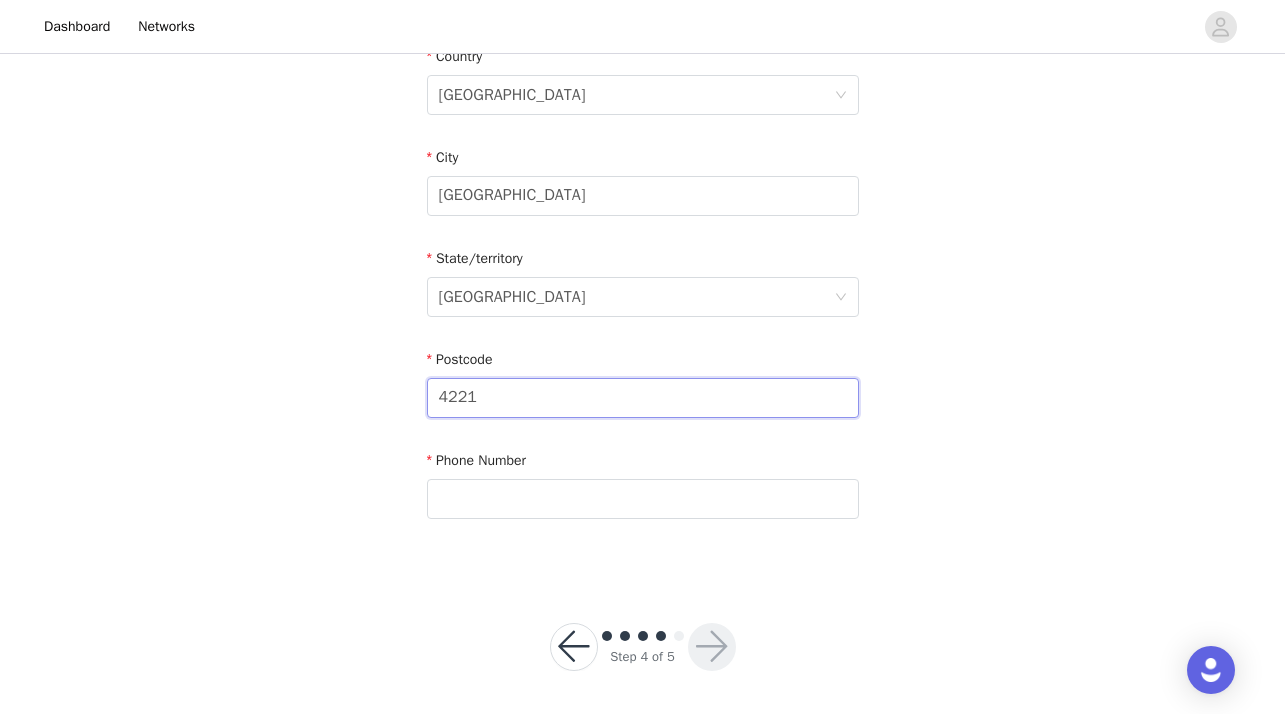 scroll, scrollTop: 691, scrollLeft: 0, axis: vertical 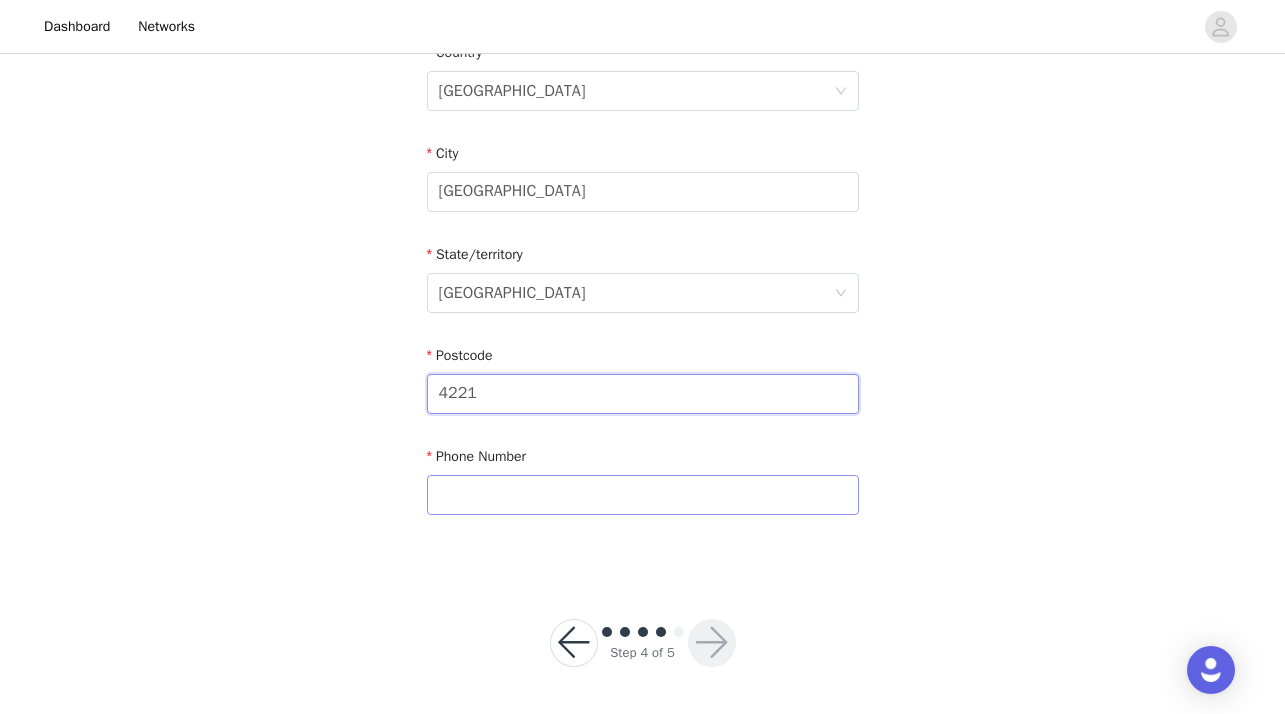 type on "4221" 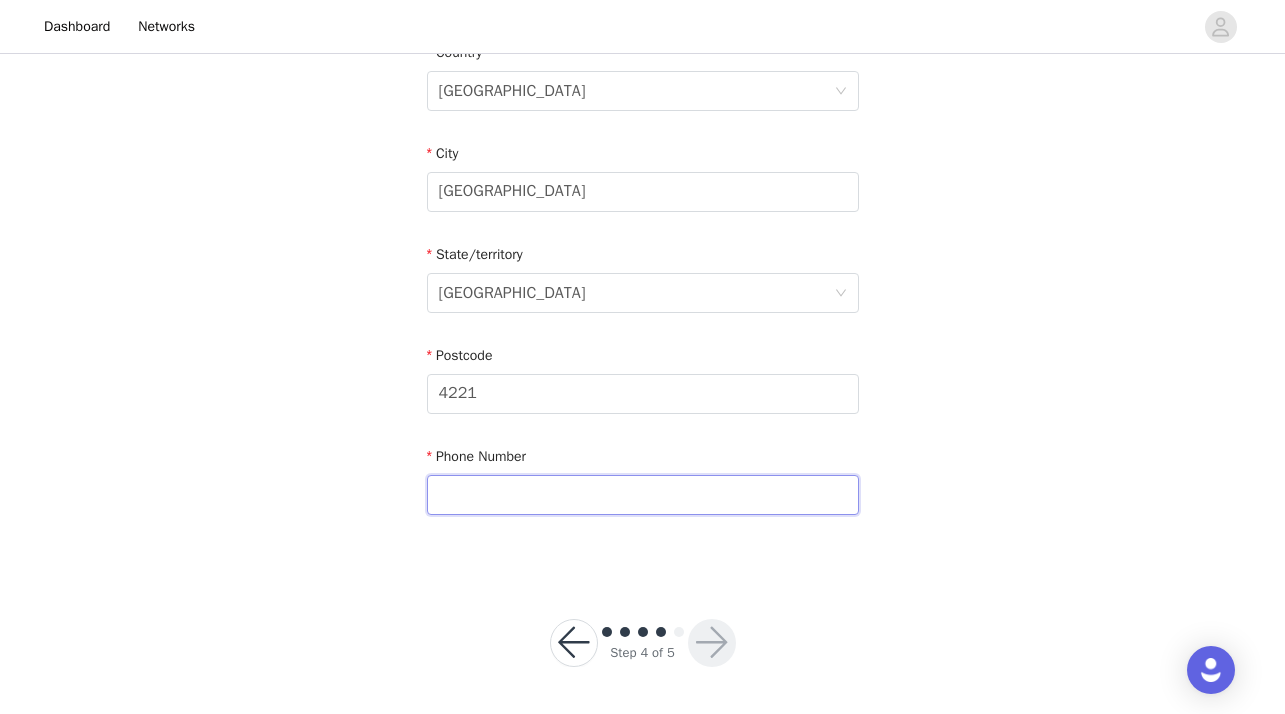 click at bounding box center [643, 495] 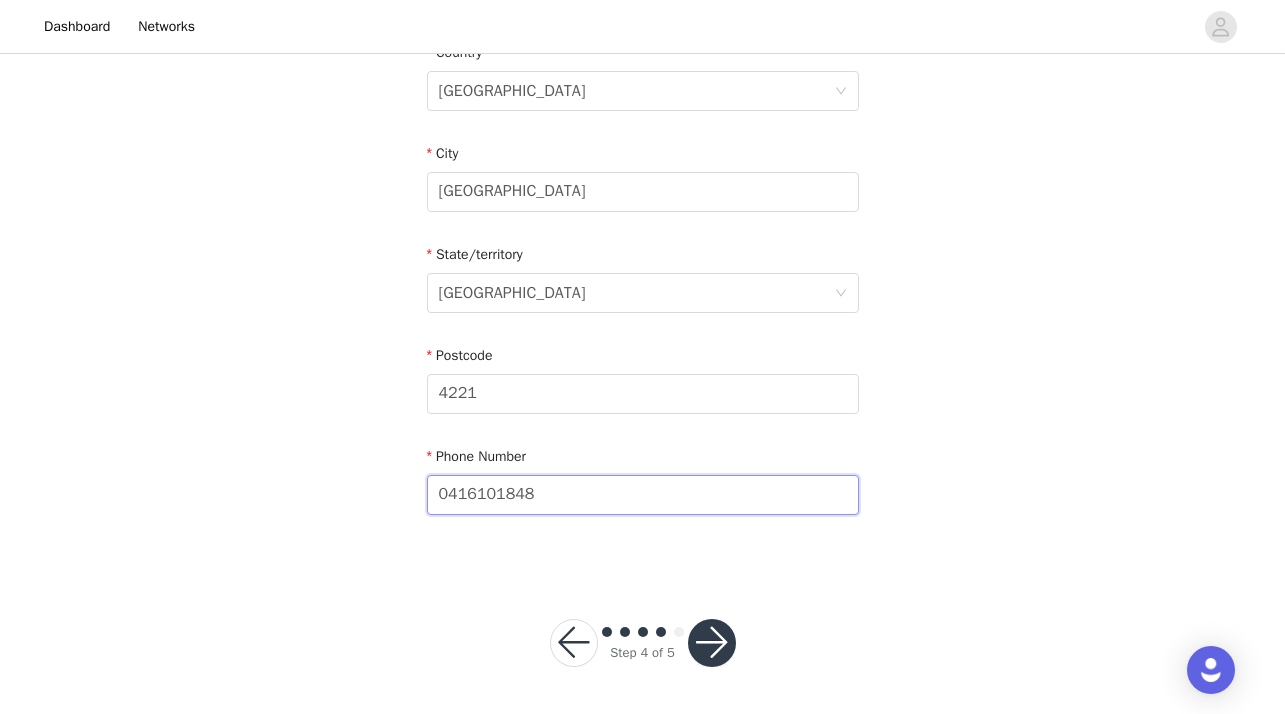 type on "0416101848" 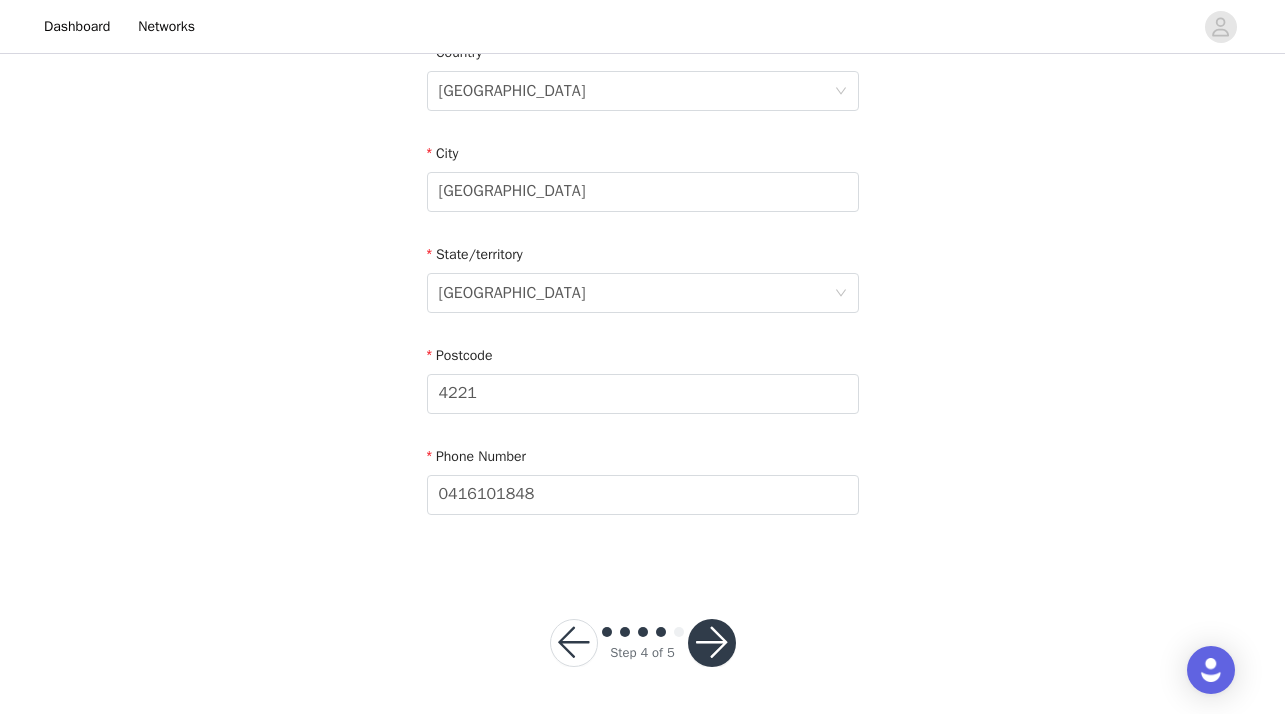 click on "STEP 4 OF 5
Shipping Information
Please ensure you are putting your Suburb in the City section or this proposal may be declined!       Email verityling@outlook.com   First Name Verity   Last Name Ling   Address 1/30 Fifth Avenue   Apt / Suite   Country
Australia
City Palm Beach   State/territory
Queensland
Postcode 4221   Phone Number 0416101848" at bounding box center (642, -31) 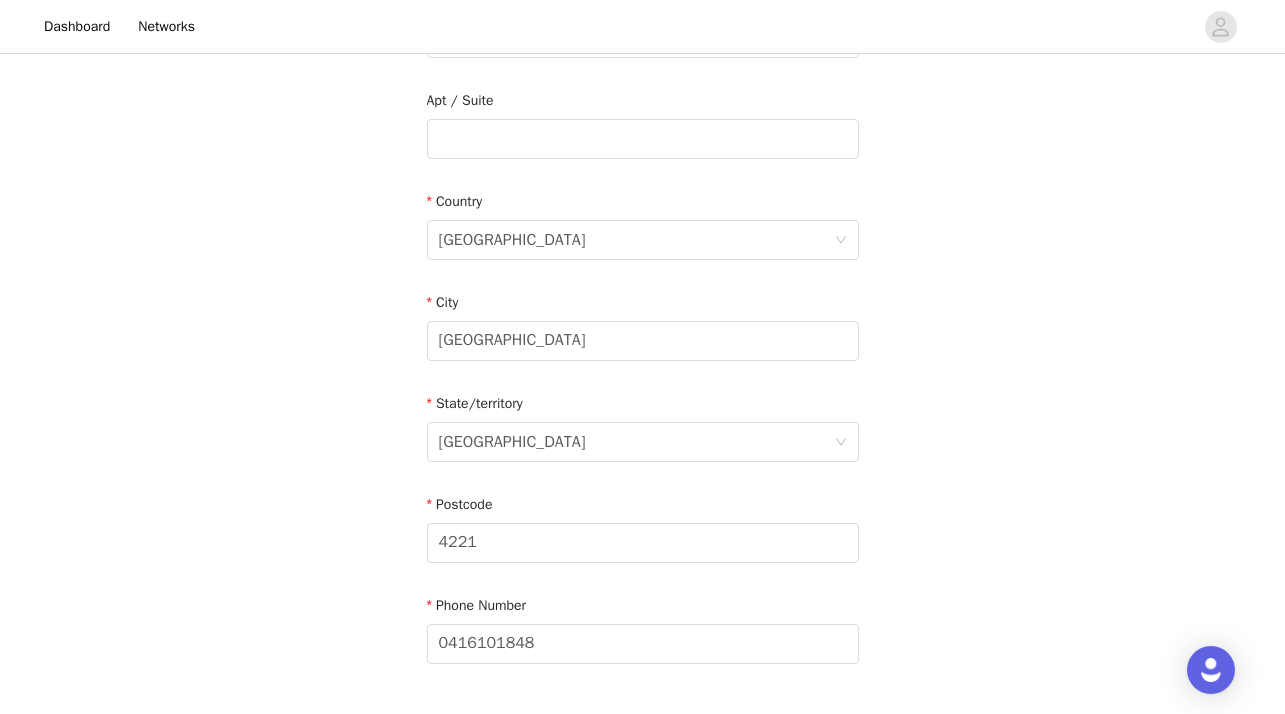 scroll, scrollTop: 691, scrollLeft: 0, axis: vertical 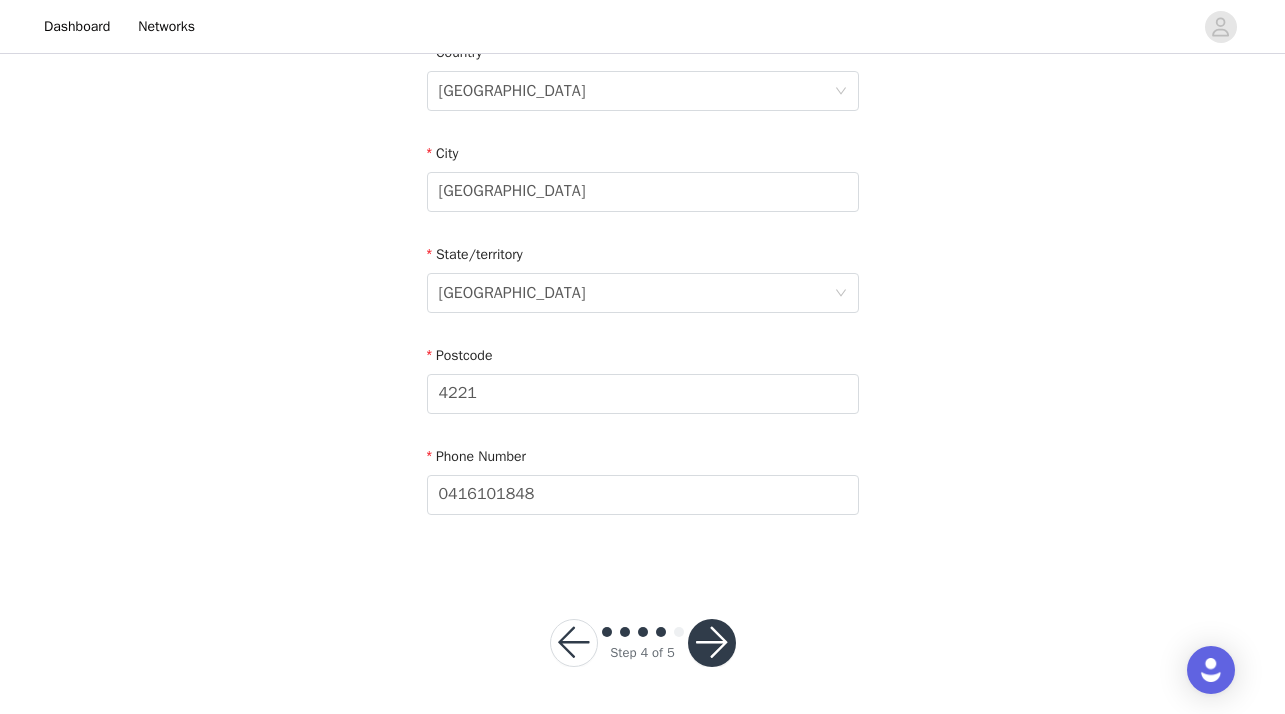 click at bounding box center [712, 643] 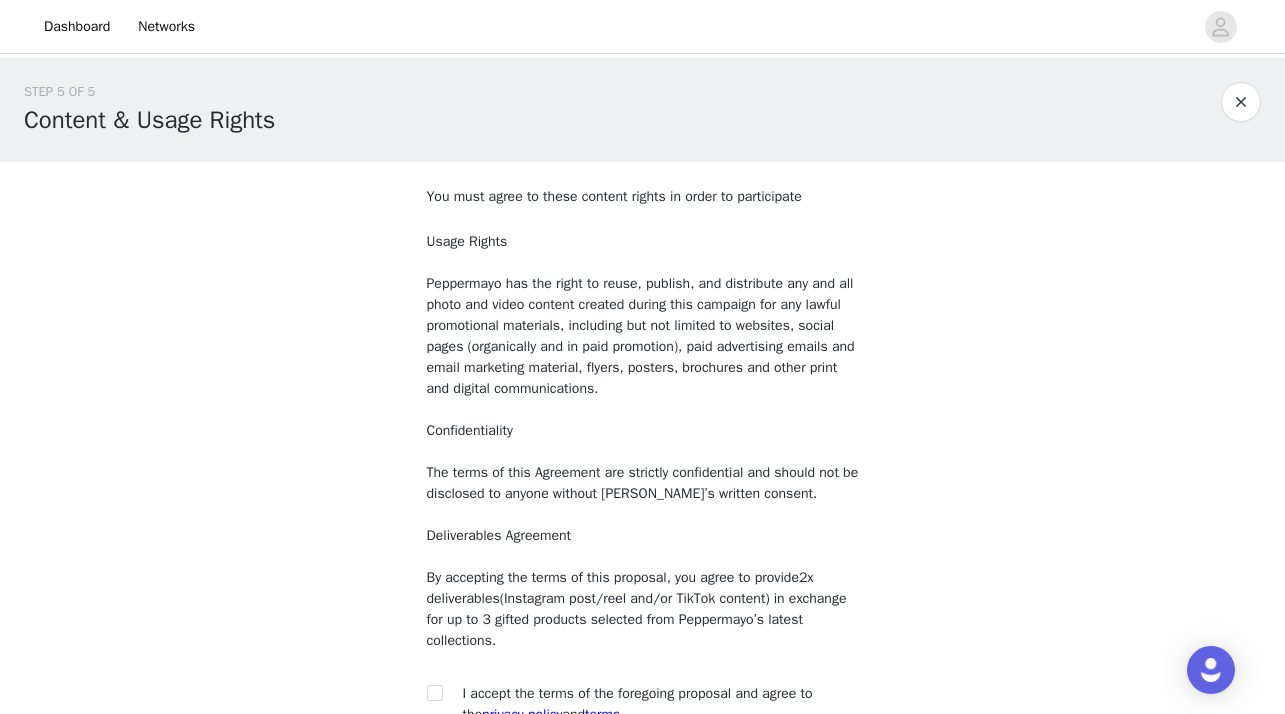 scroll, scrollTop: 210, scrollLeft: 0, axis: vertical 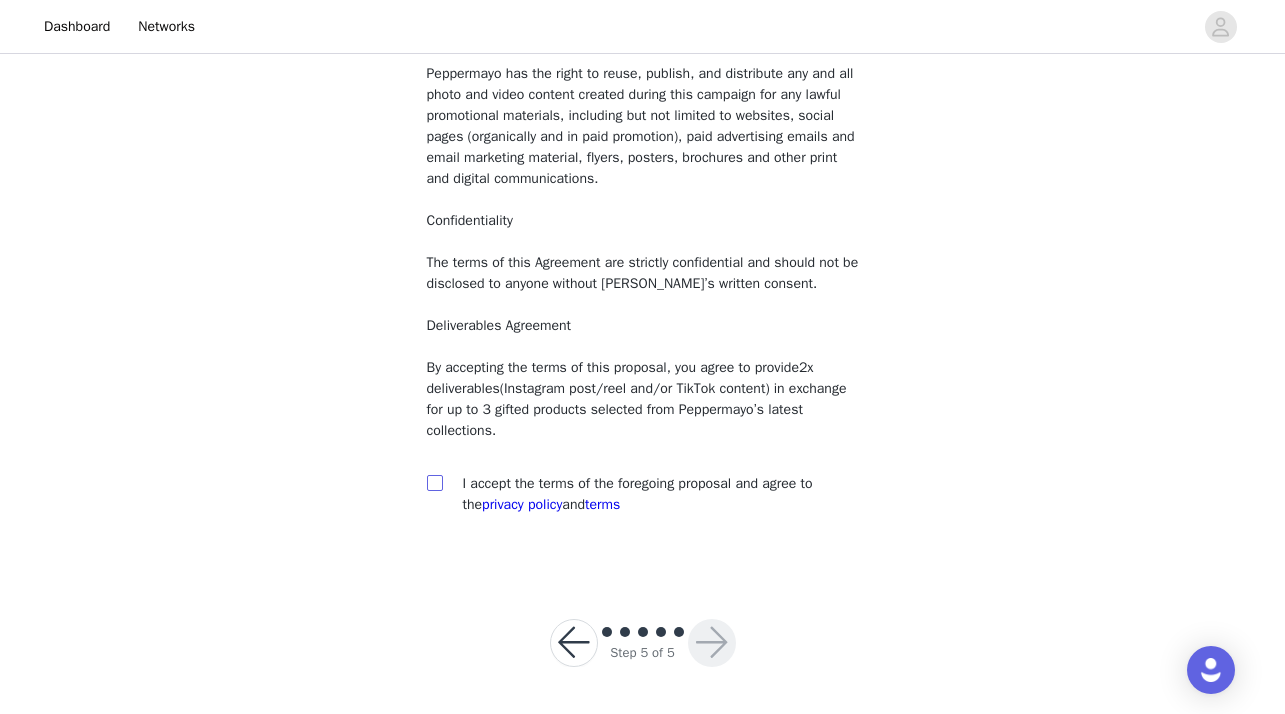 click at bounding box center (434, 482) 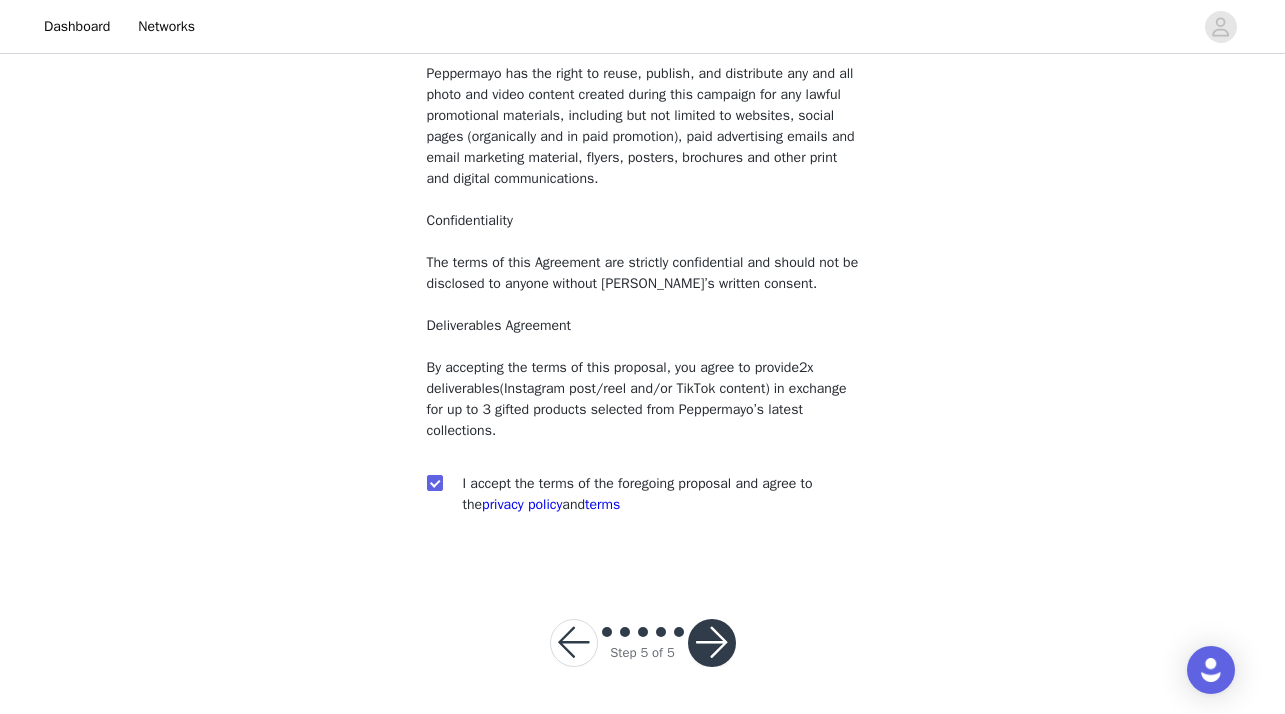 click at bounding box center (712, 643) 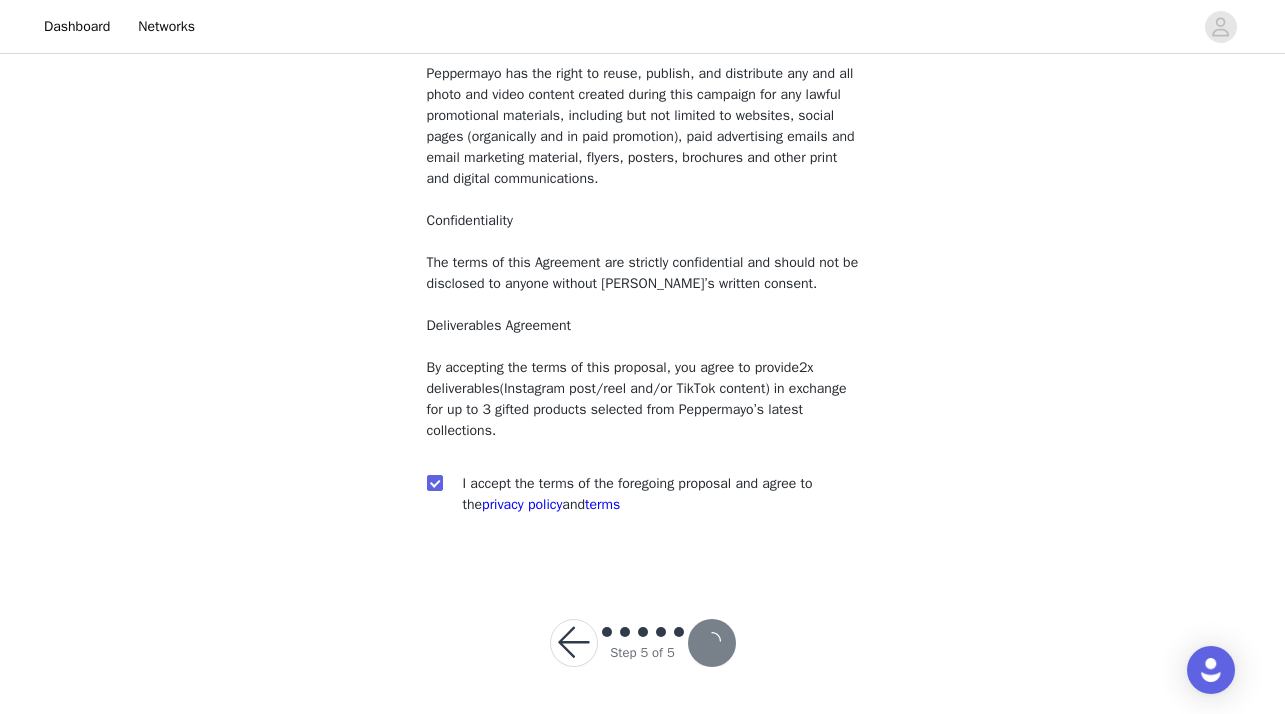 scroll, scrollTop: 0, scrollLeft: 0, axis: both 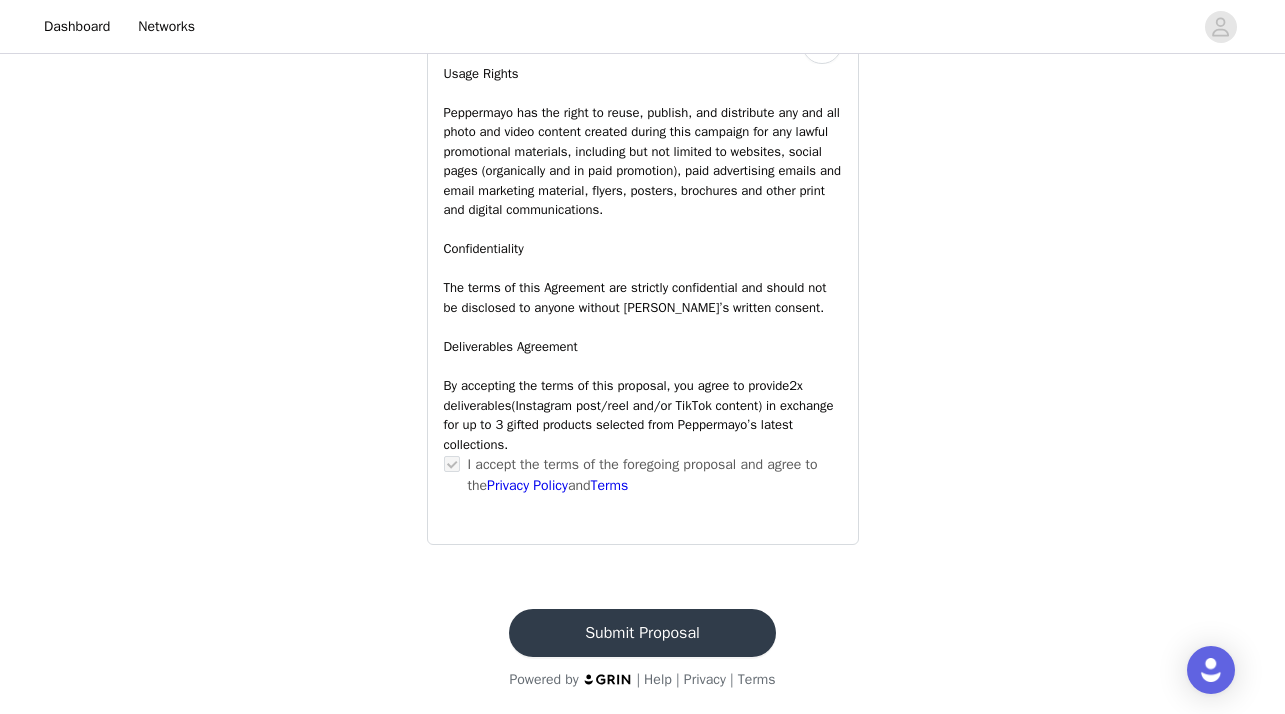 click on "Submit Proposal" at bounding box center [642, 633] 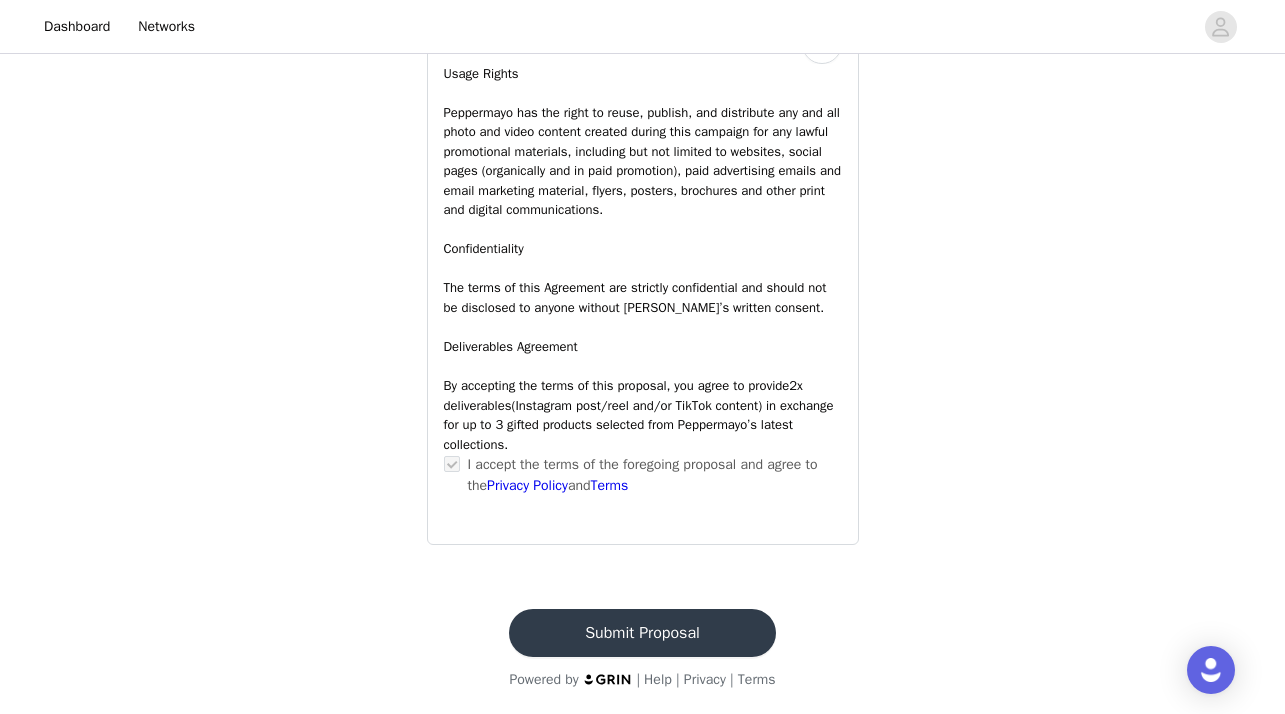 scroll, scrollTop: 0, scrollLeft: 0, axis: both 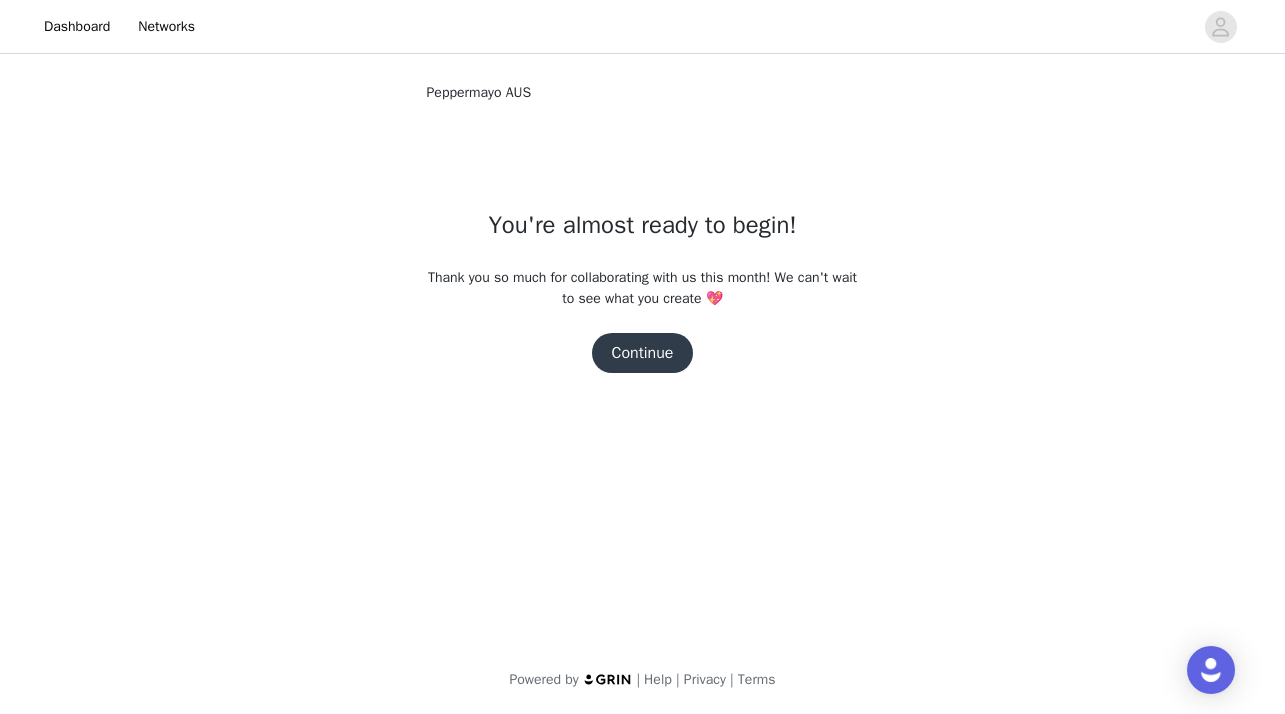 click on "Continue" at bounding box center (643, 353) 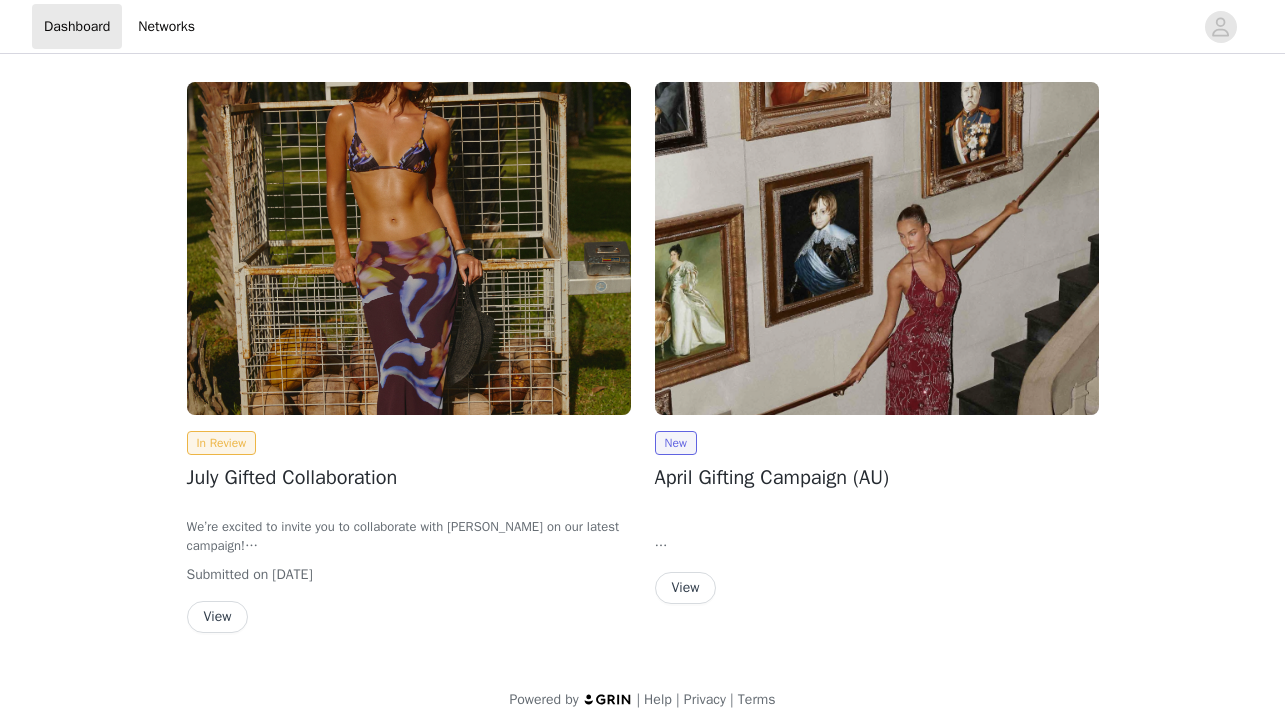 scroll, scrollTop: 0, scrollLeft: 0, axis: both 